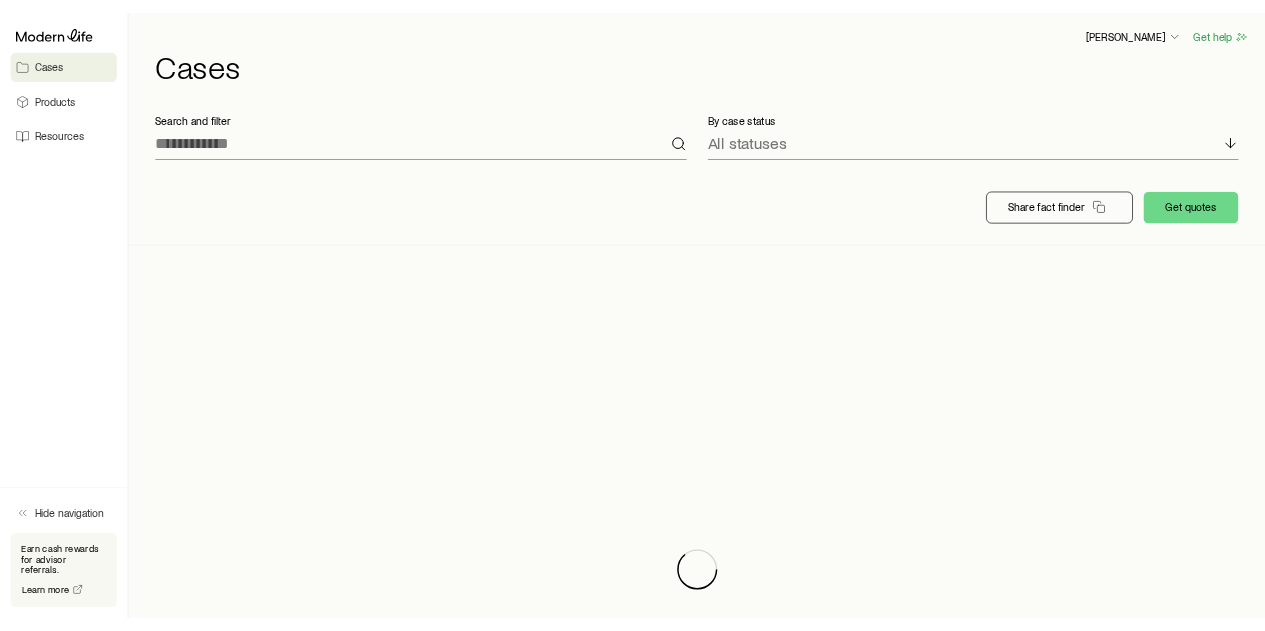 scroll, scrollTop: 0, scrollLeft: 0, axis: both 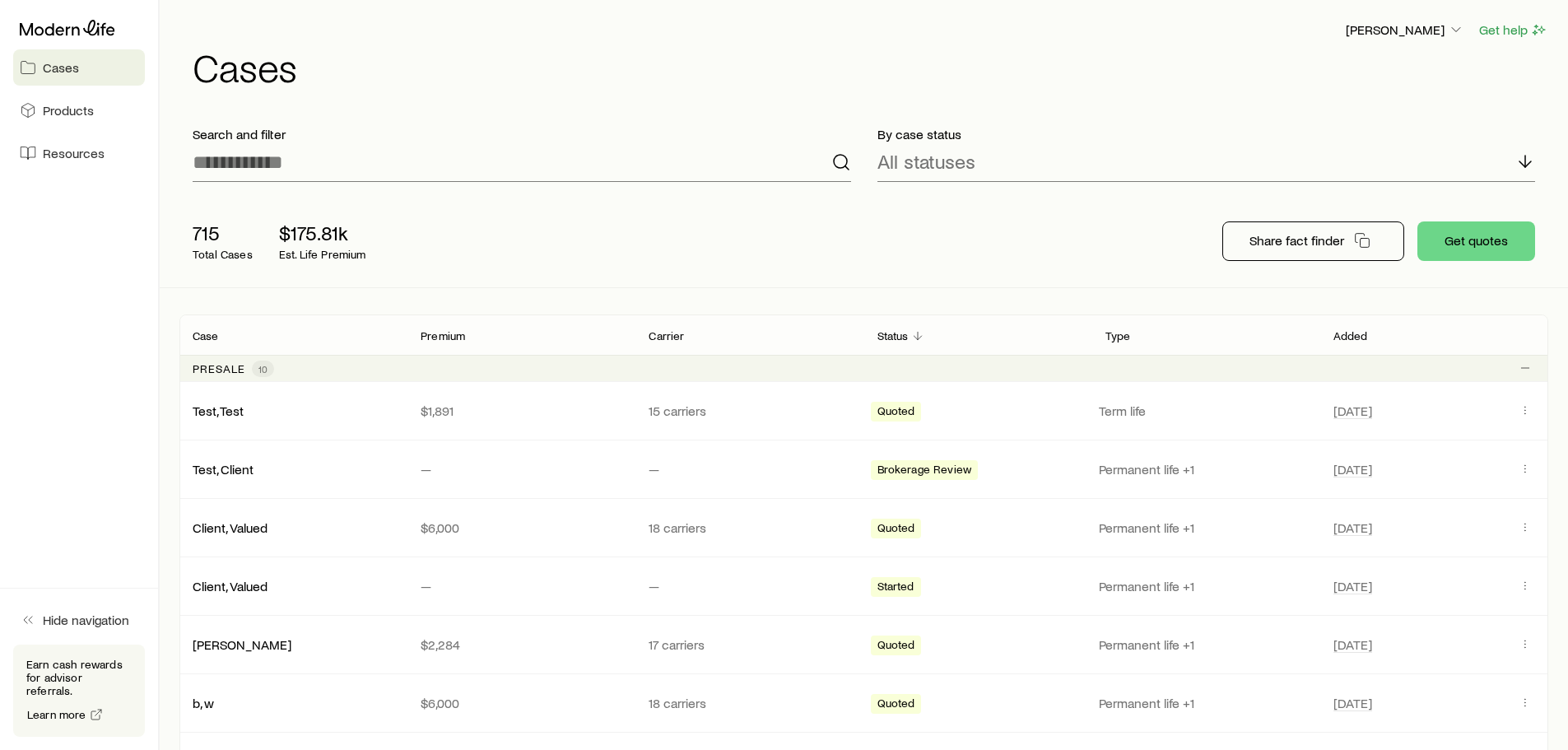click on "Search and filter" at bounding box center (522, 154) 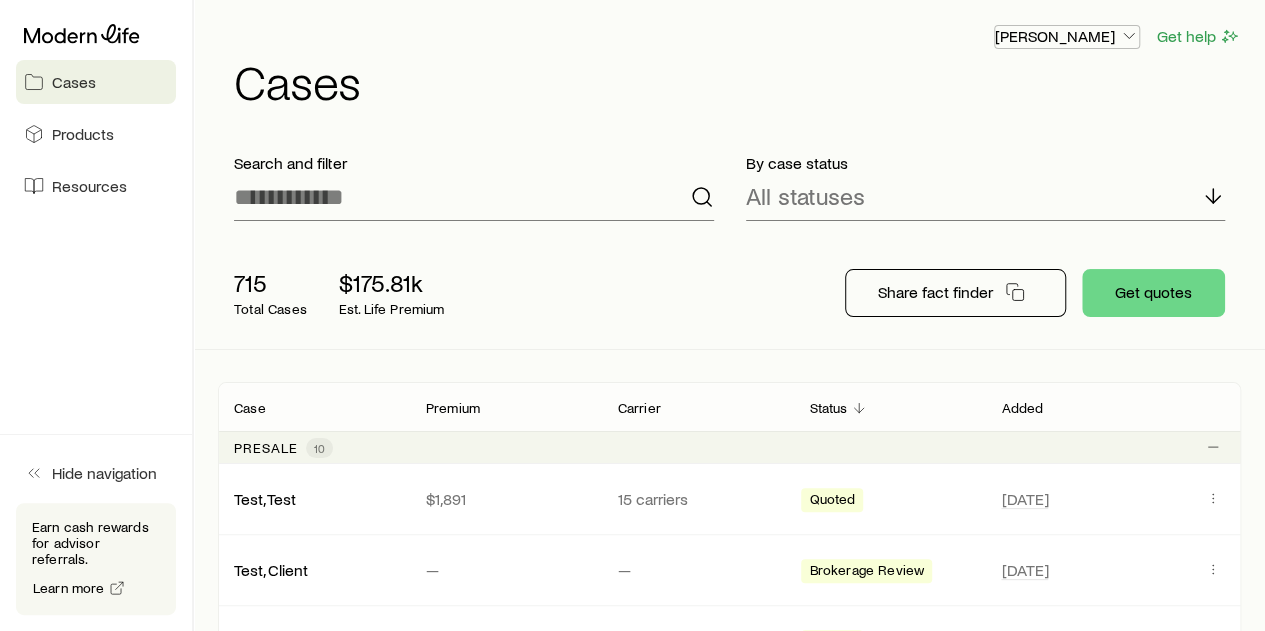 click 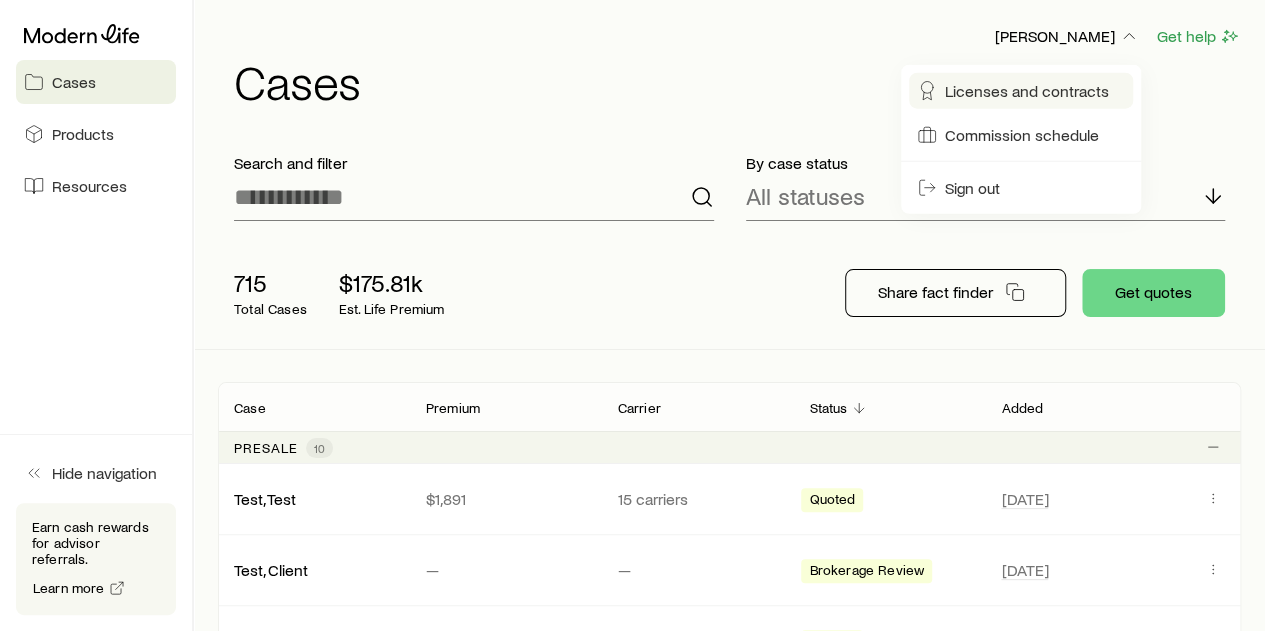 click on "Licenses and contracts" at bounding box center (1027, 91) 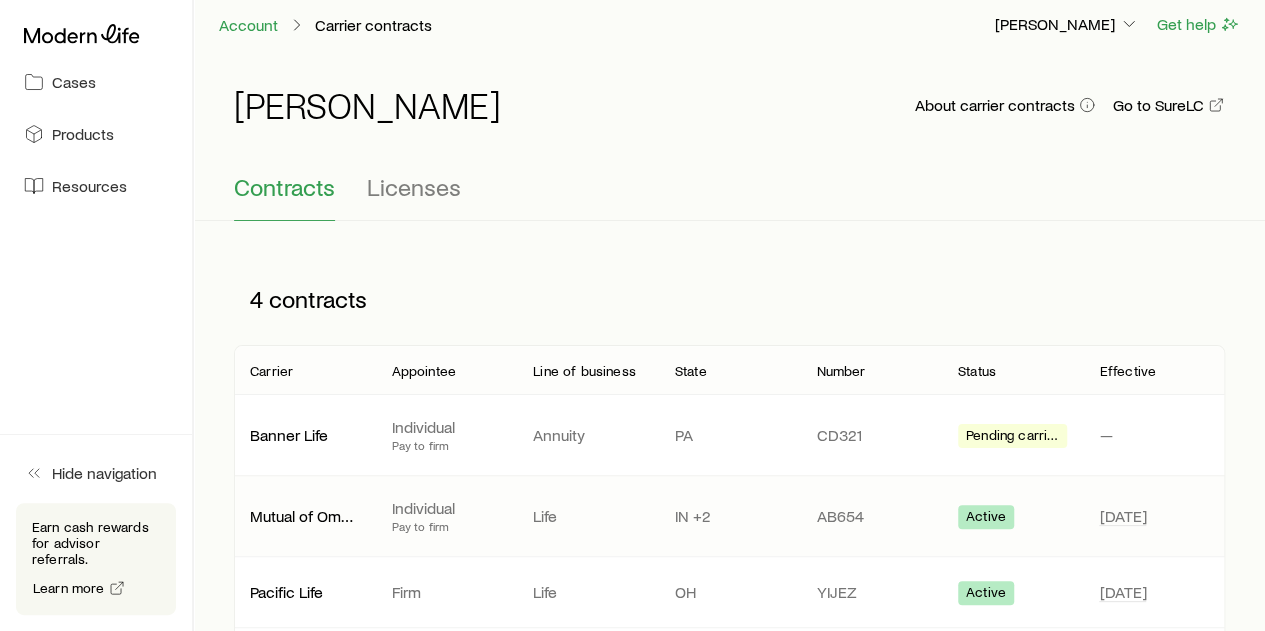 scroll, scrollTop: 0, scrollLeft: 0, axis: both 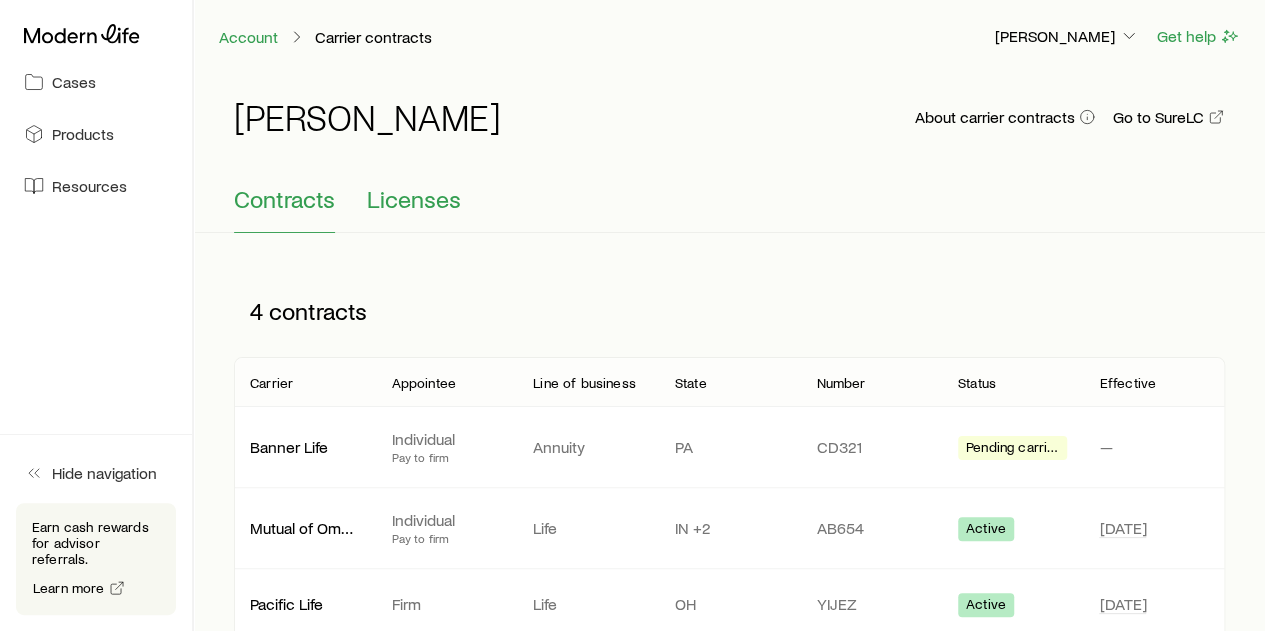 click on "Licenses" at bounding box center [414, 199] 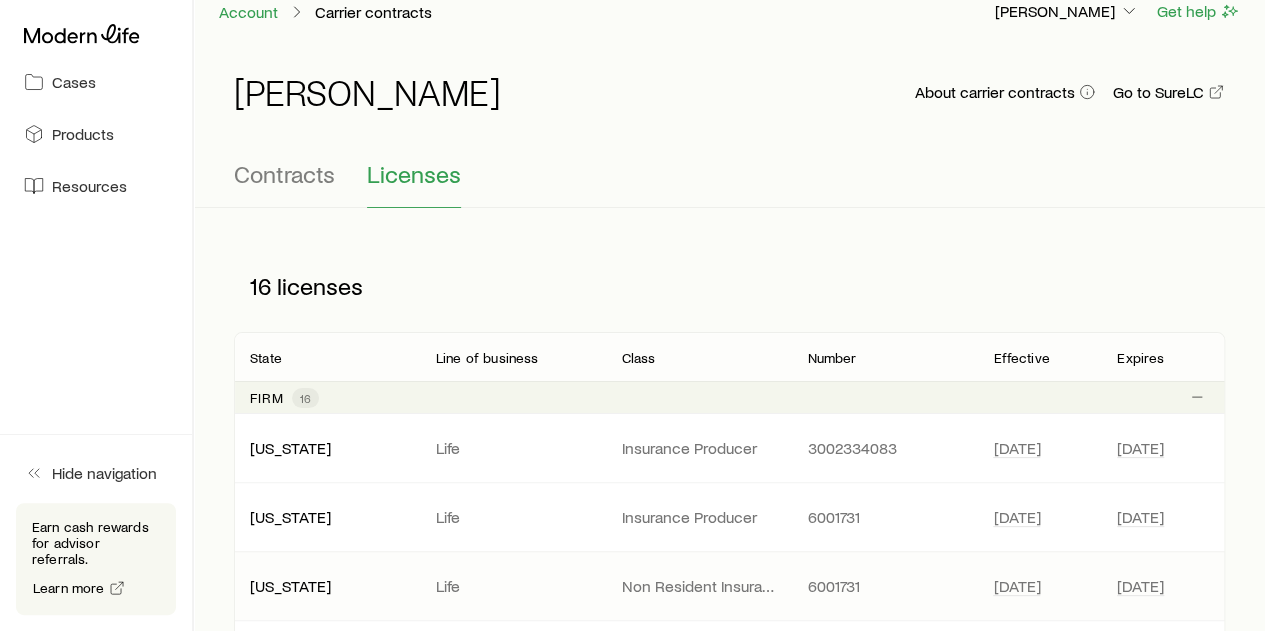scroll, scrollTop: 0, scrollLeft: 0, axis: both 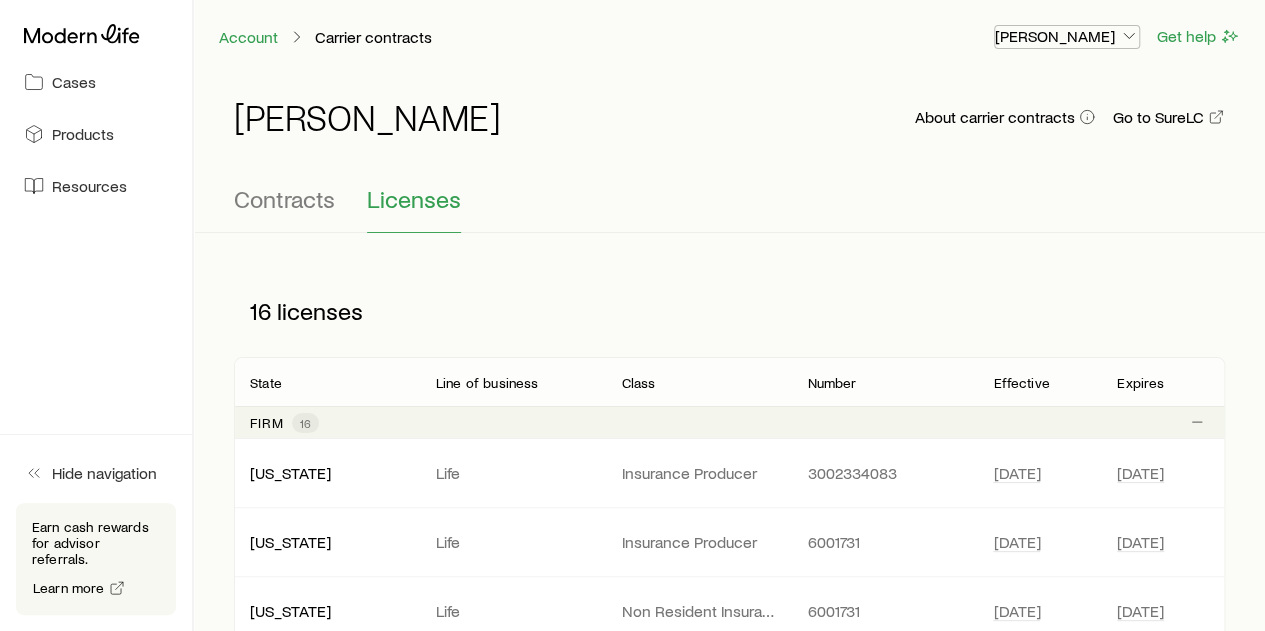 click 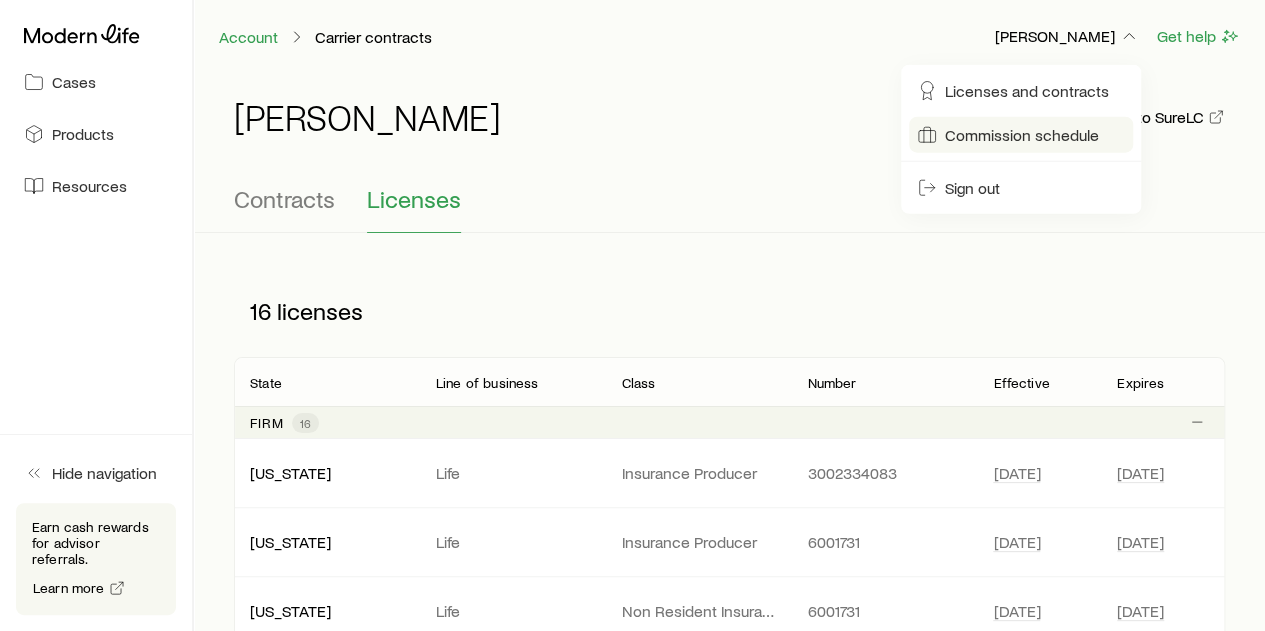 click on "Commission schedule" at bounding box center (1022, 135) 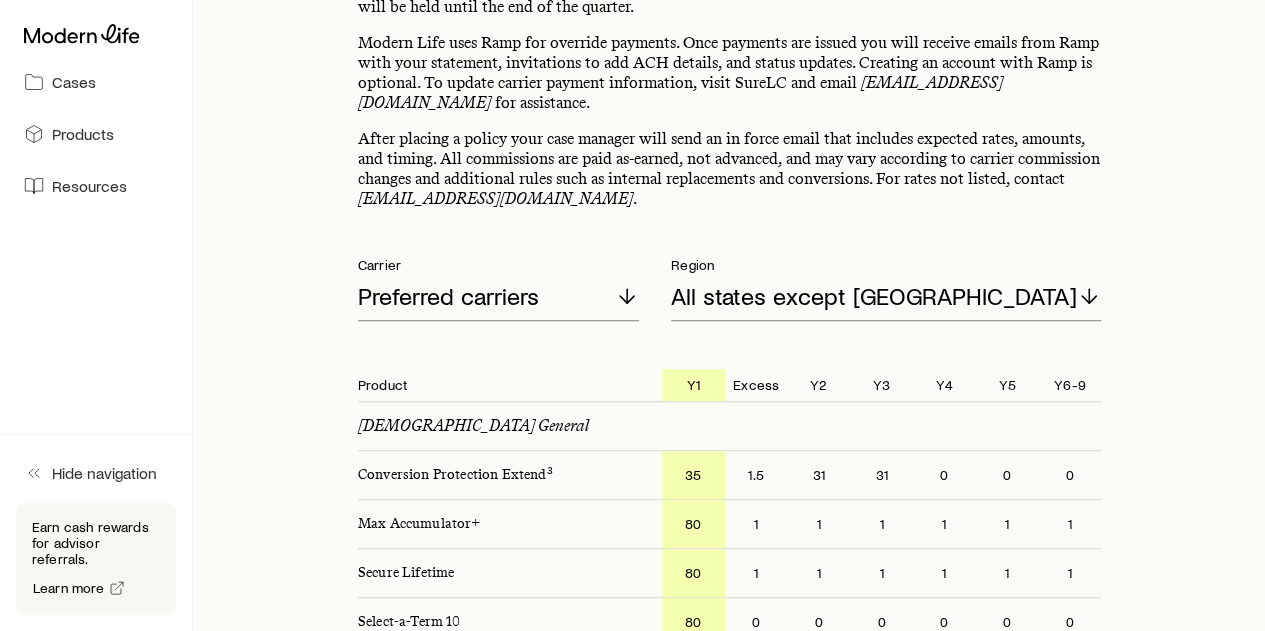 scroll, scrollTop: 0, scrollLeft: 0, axis: both 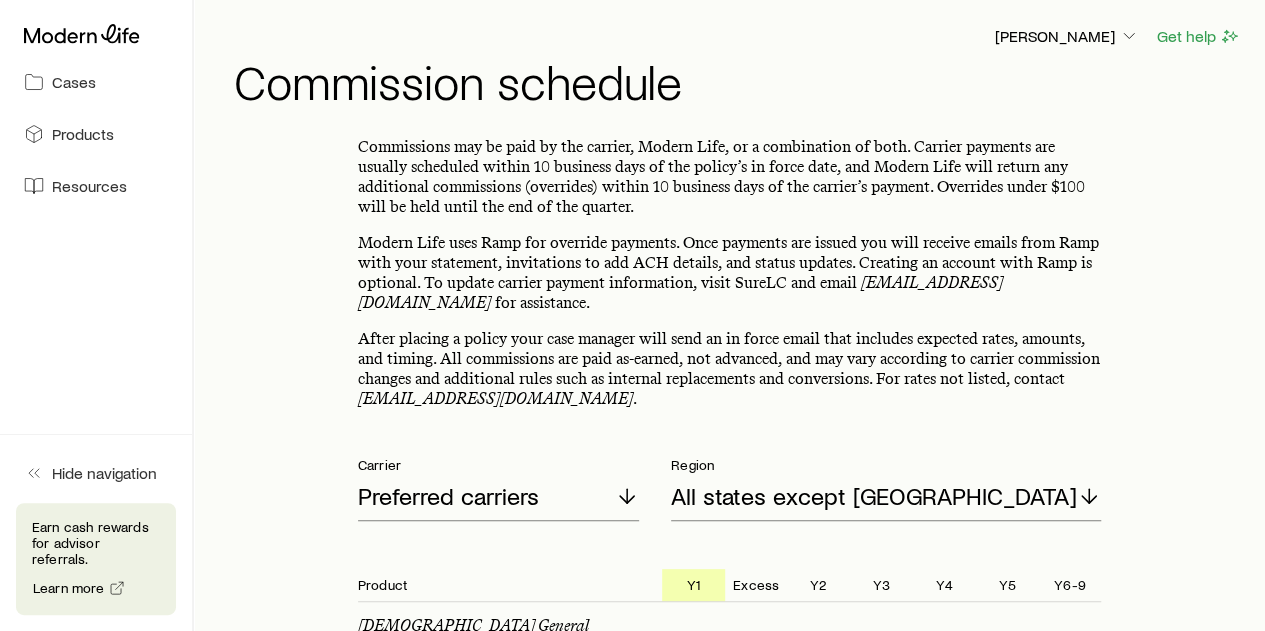 click on "Earn cash rewards for advisor referrals." at bounding box center [96, 543] 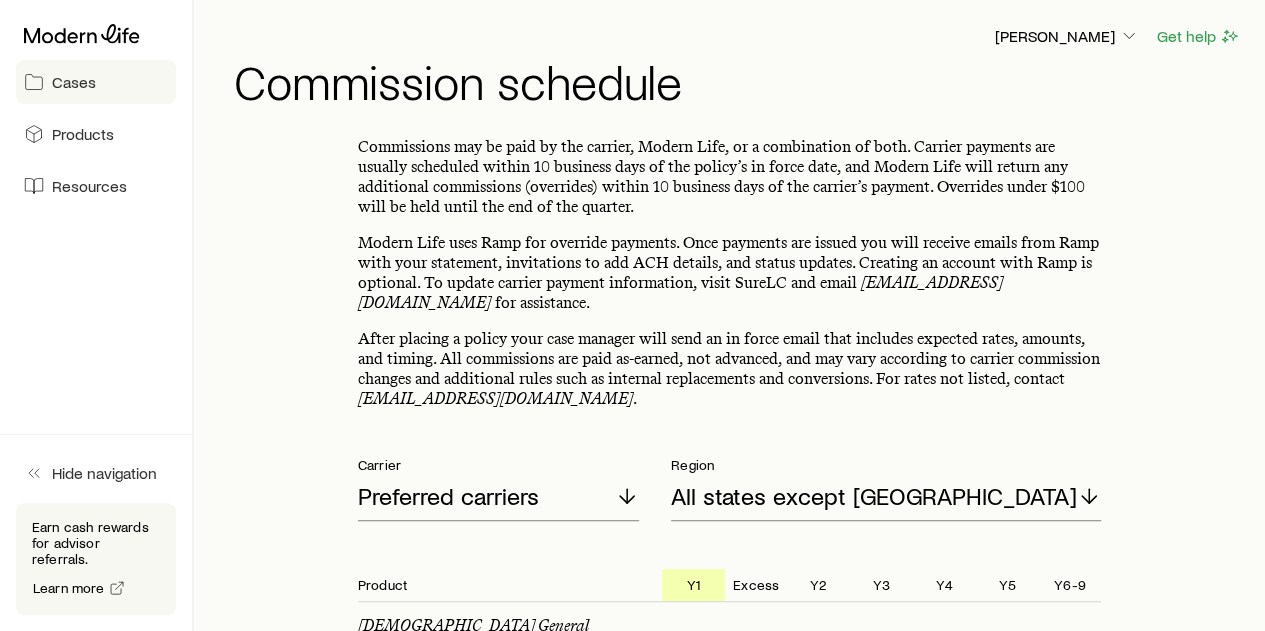 click on "Cases" at bounding box center [74, 82] 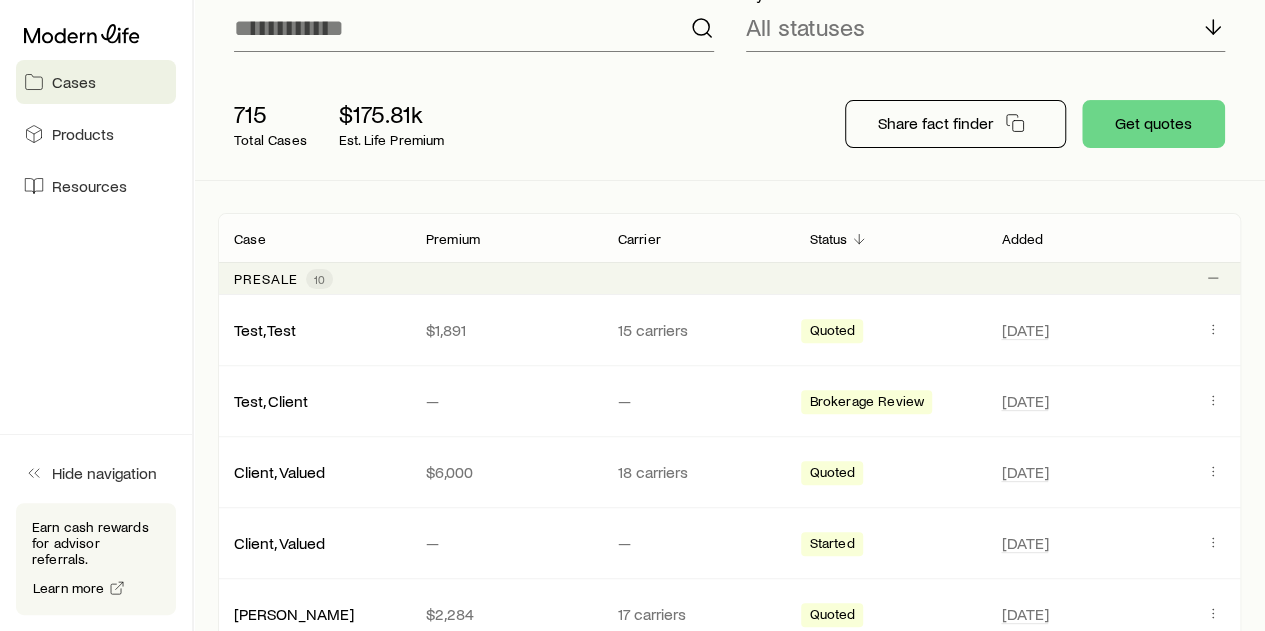 scroll, scrollTop: 200, scrollLeft: 0, axis: vertical 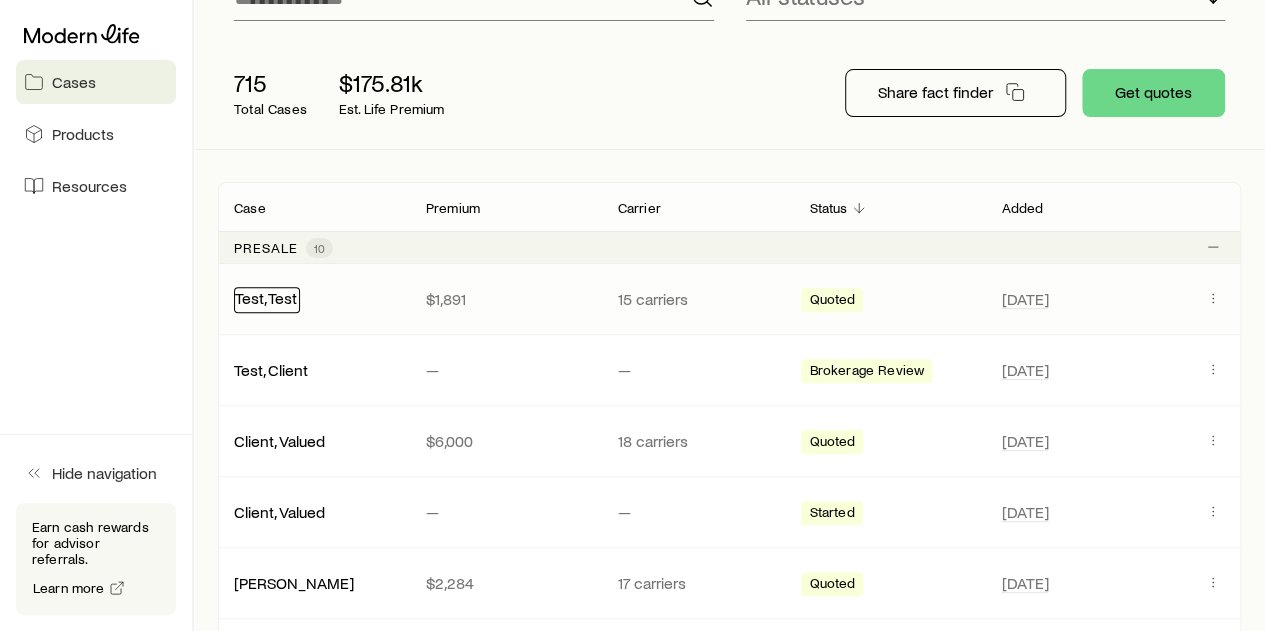 click on "Test, Test" at bounding box center (266, 297) 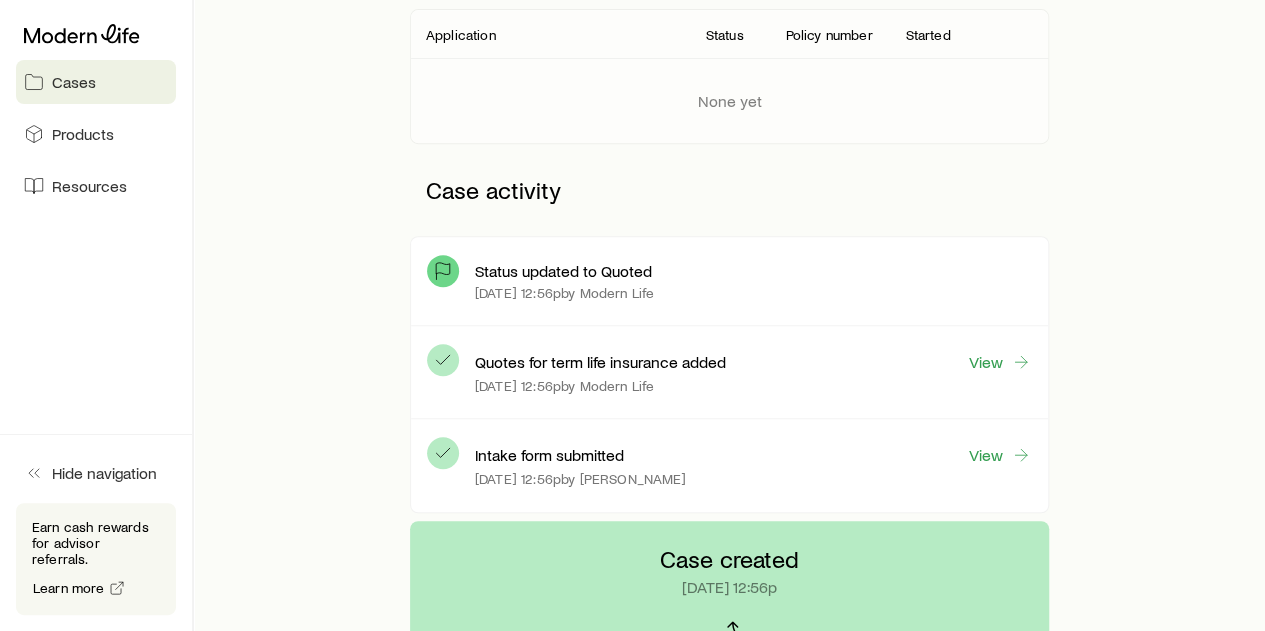 scroll, scrollTop: 400, scrollLeft: 0, axis: vertical 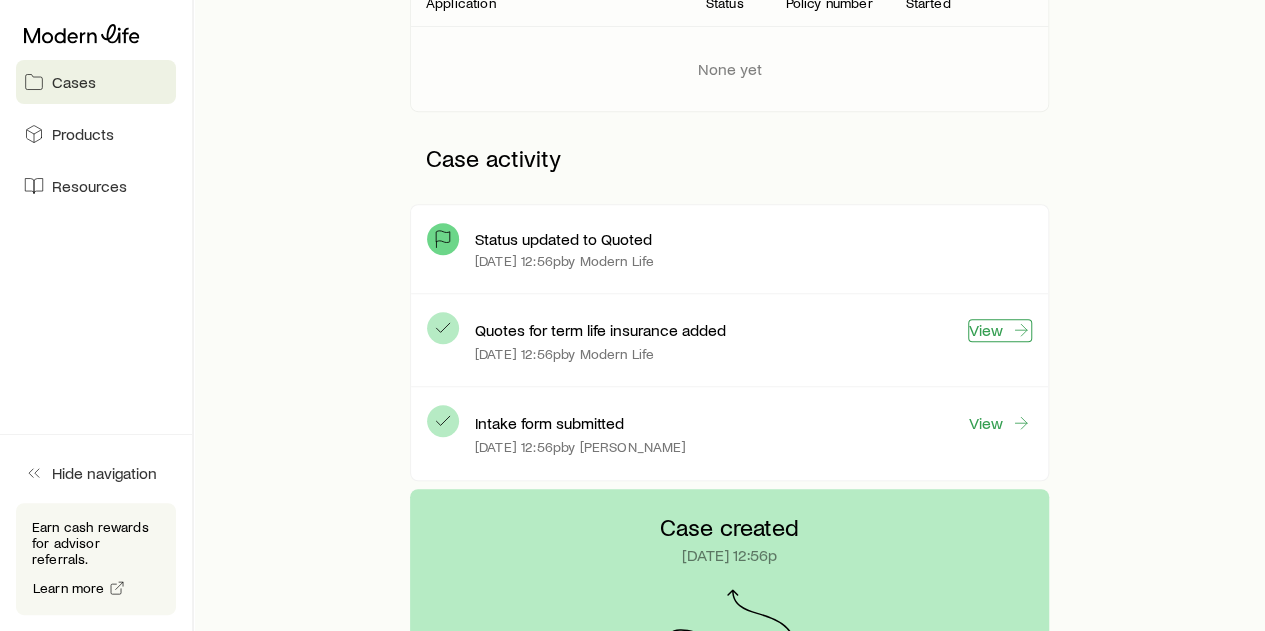 click on "View" at bounding box center [1000, 330] 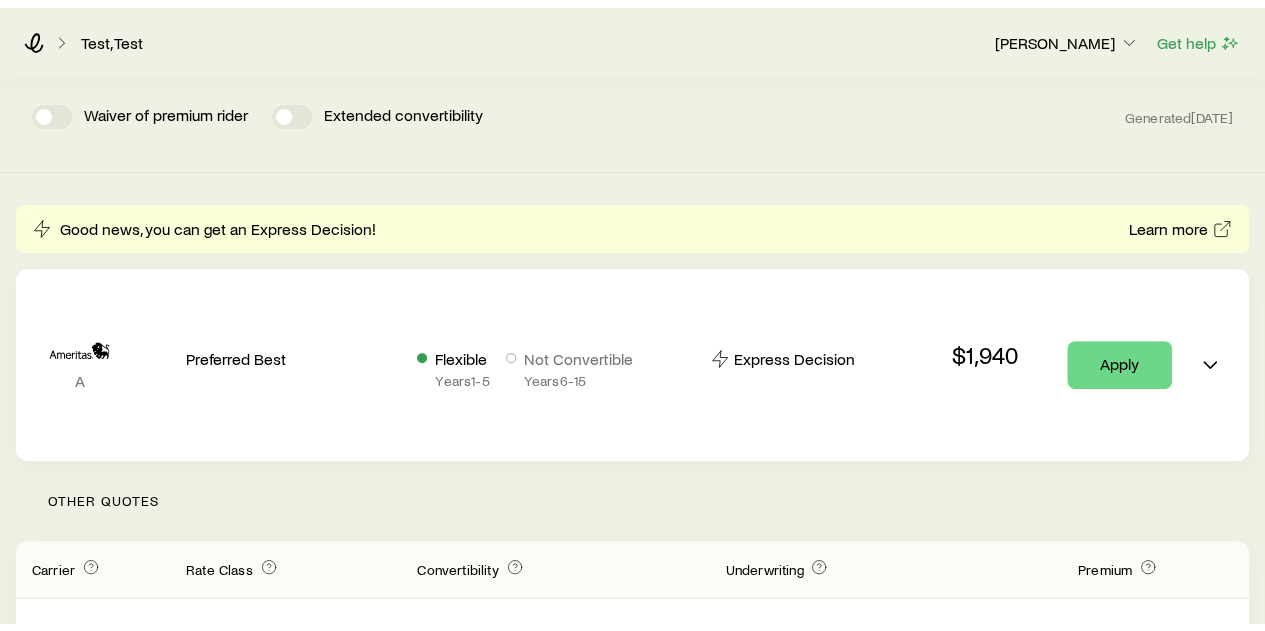 scroll, scrollTop: 0, scrollLeft: 0, axis: both 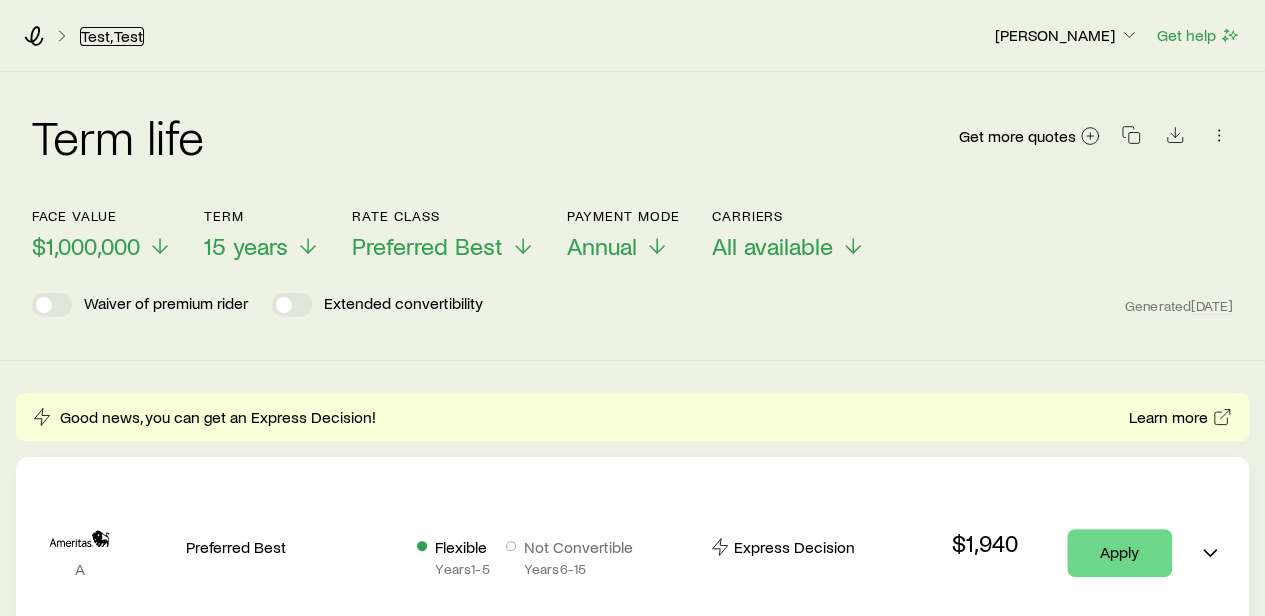 click on "Test, Test" at bounding box center [112, 36] 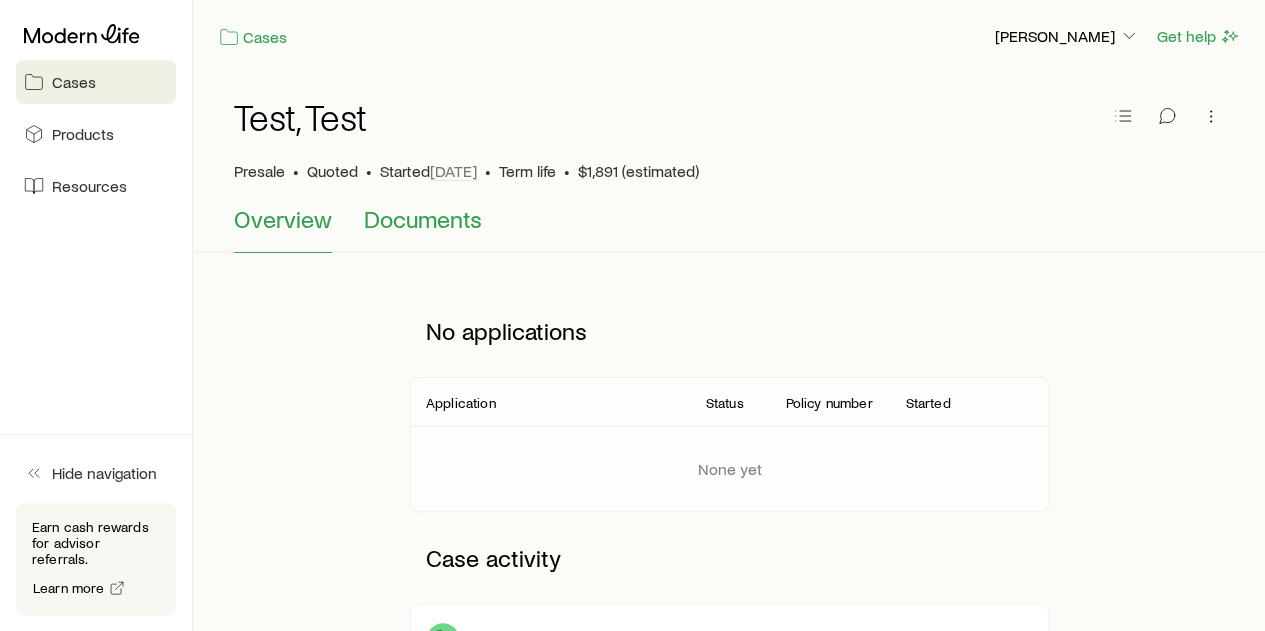 click on "Documents" at bounding box center [423, 219] 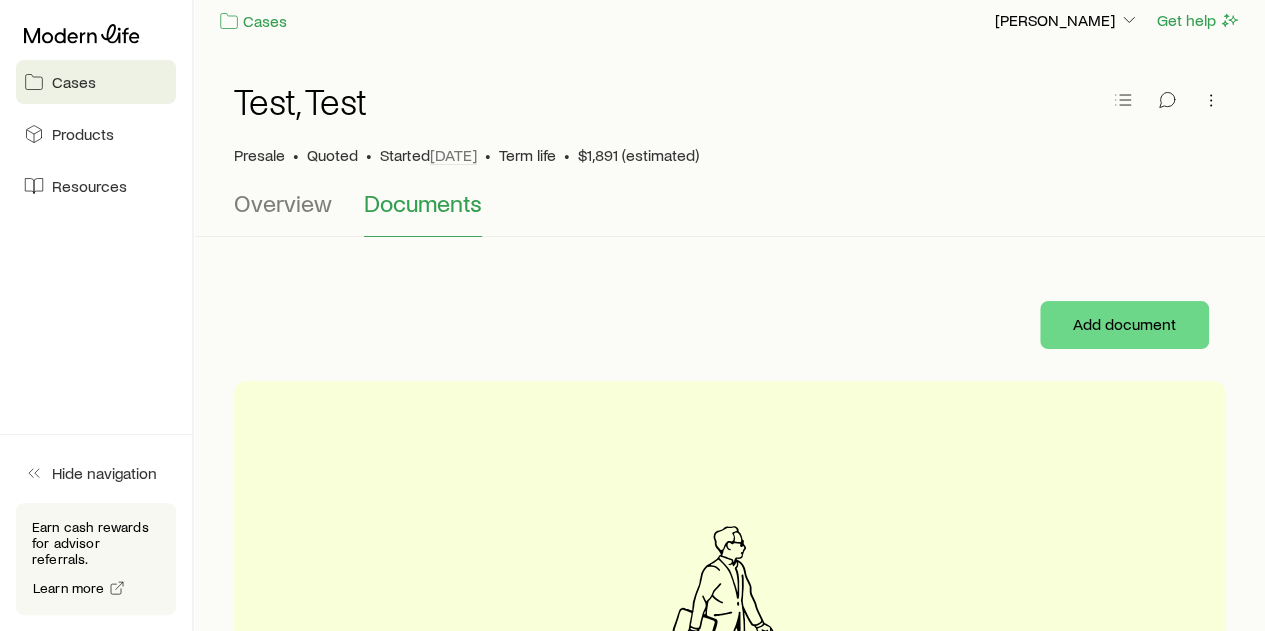 scroll, scrollTop: 0, scrollLeft: 0, axis: both 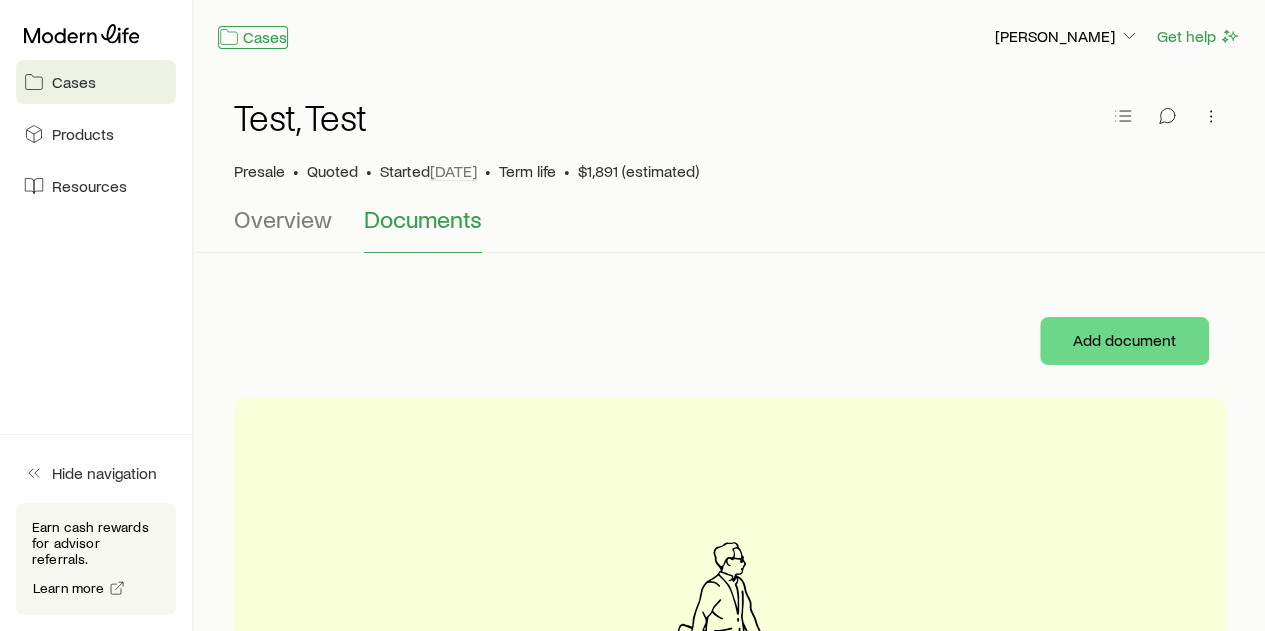 click on "Cases" at bounding box center [253, 37] 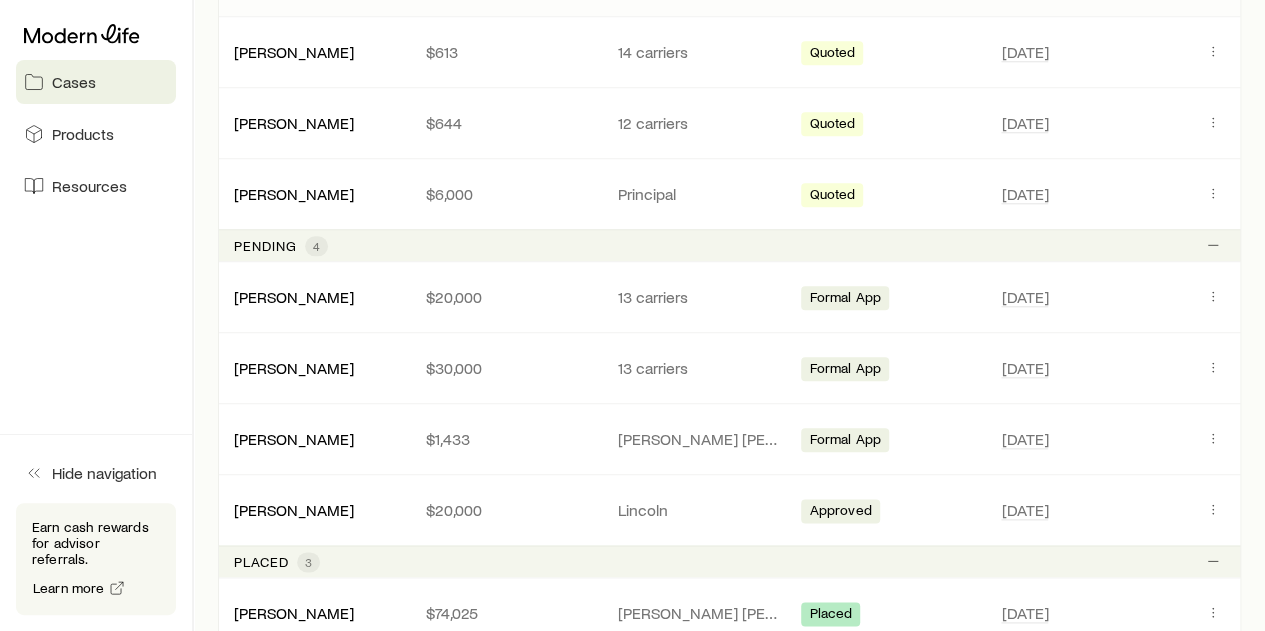 scroll, scrollTop: 1000, scrollLeft: 0, axis: vertical 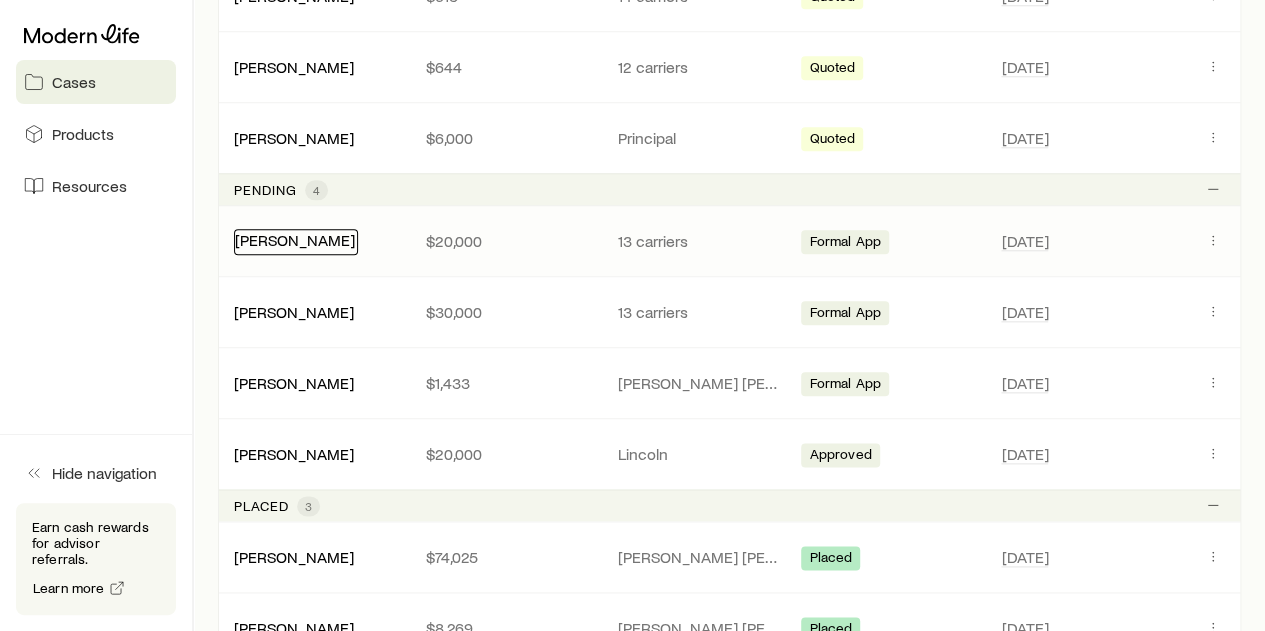 click on "[PERSON_NAME]" at bounding box center [295, 239] 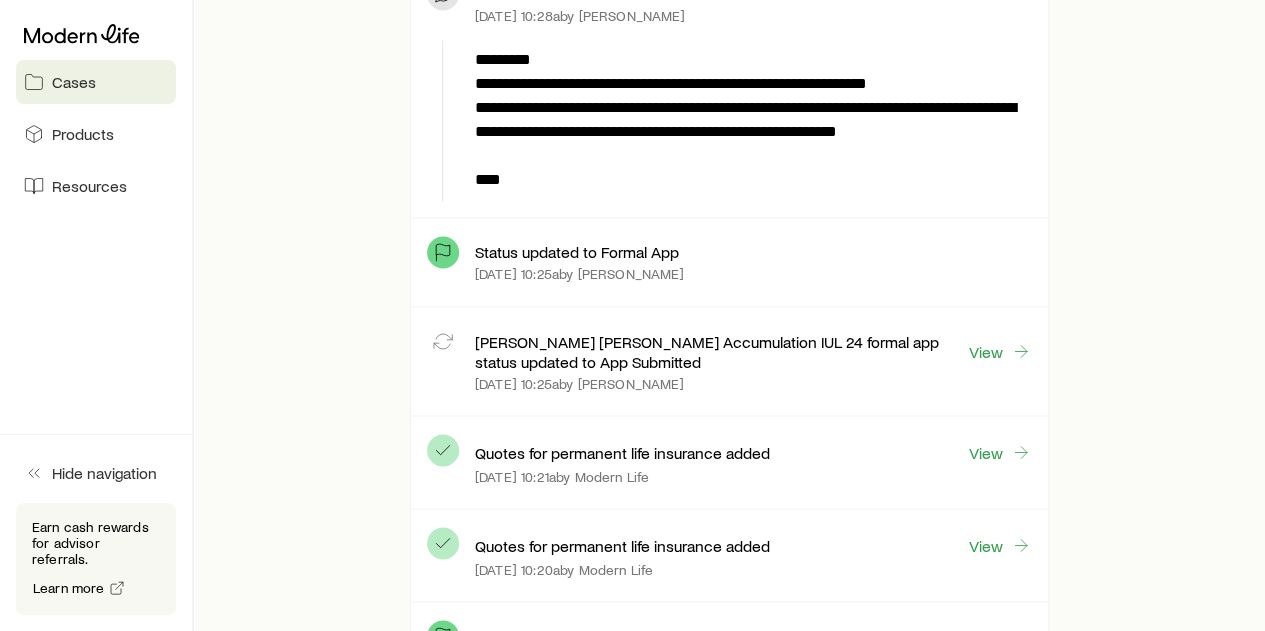 scroll, scrollTop: 1600, scrollLeft: 0, axis: vertical 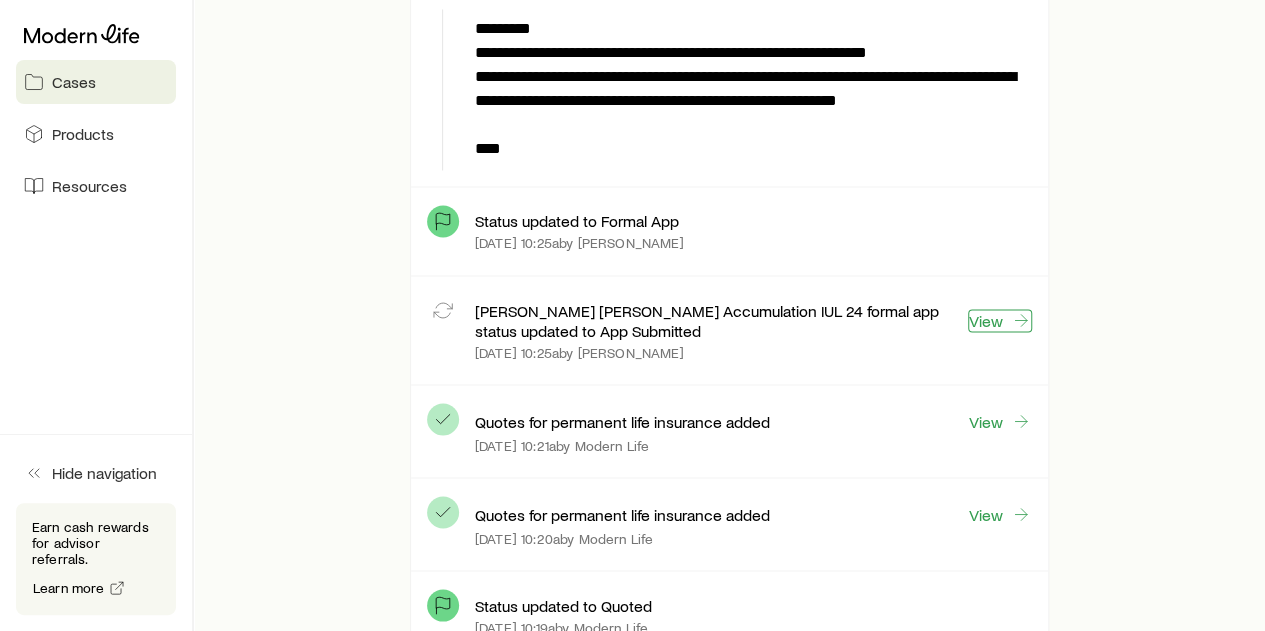 click on "View" at bounding box center [1000, 320] 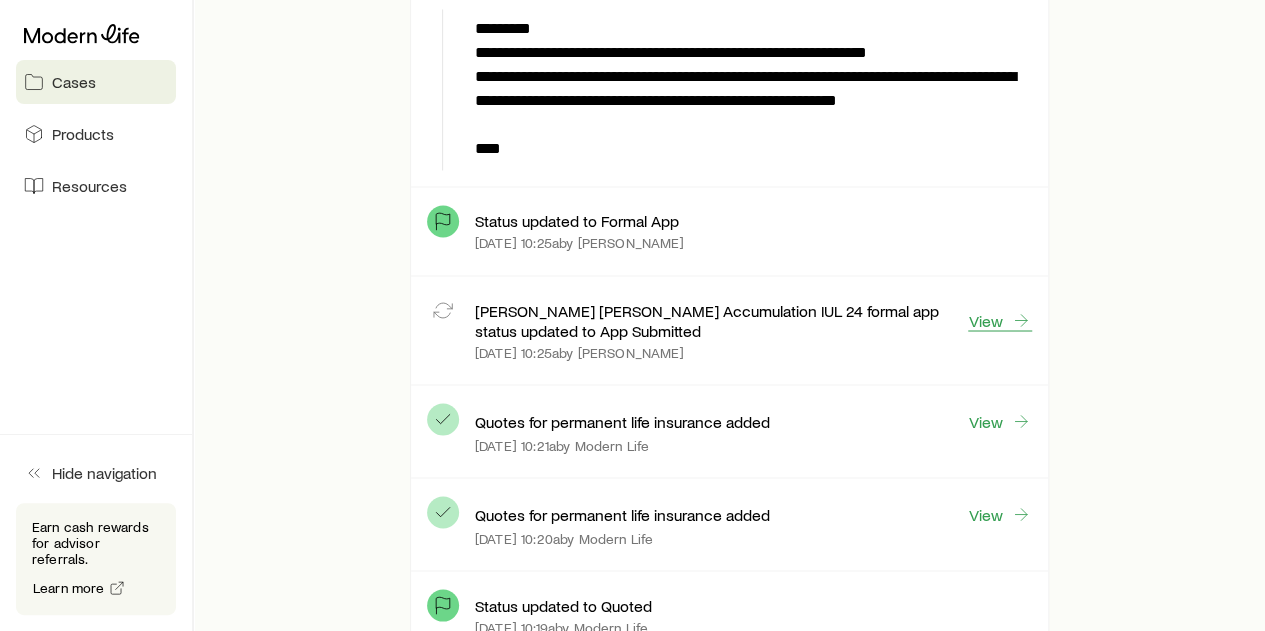 scroll, scrollTop: 0, scrollLeft: 0, axis: both 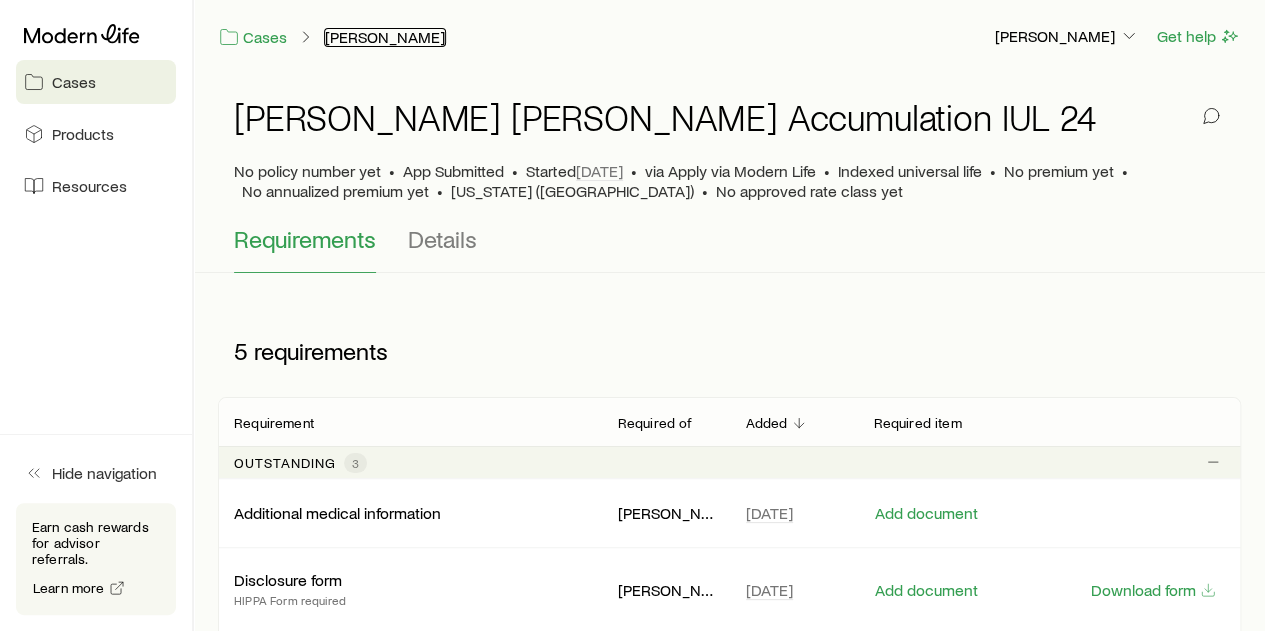 click on "[PERSON_NAME]" at bounding box center (385, 37) 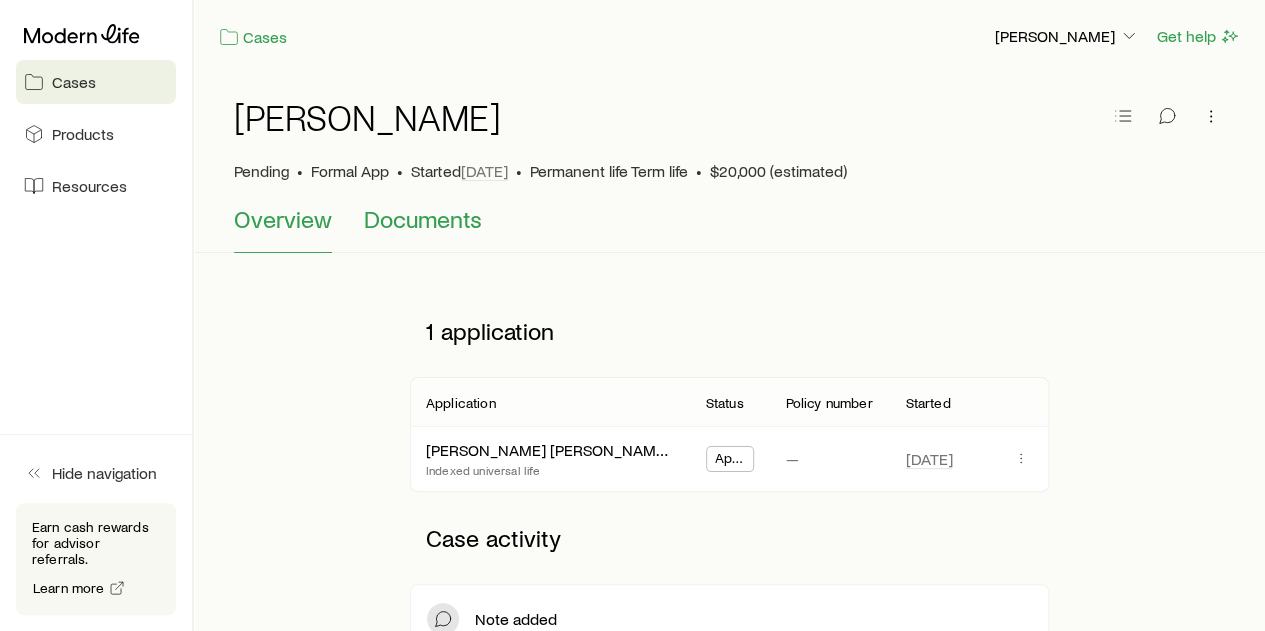 click on "Documents" at bounding box center [423, 219] 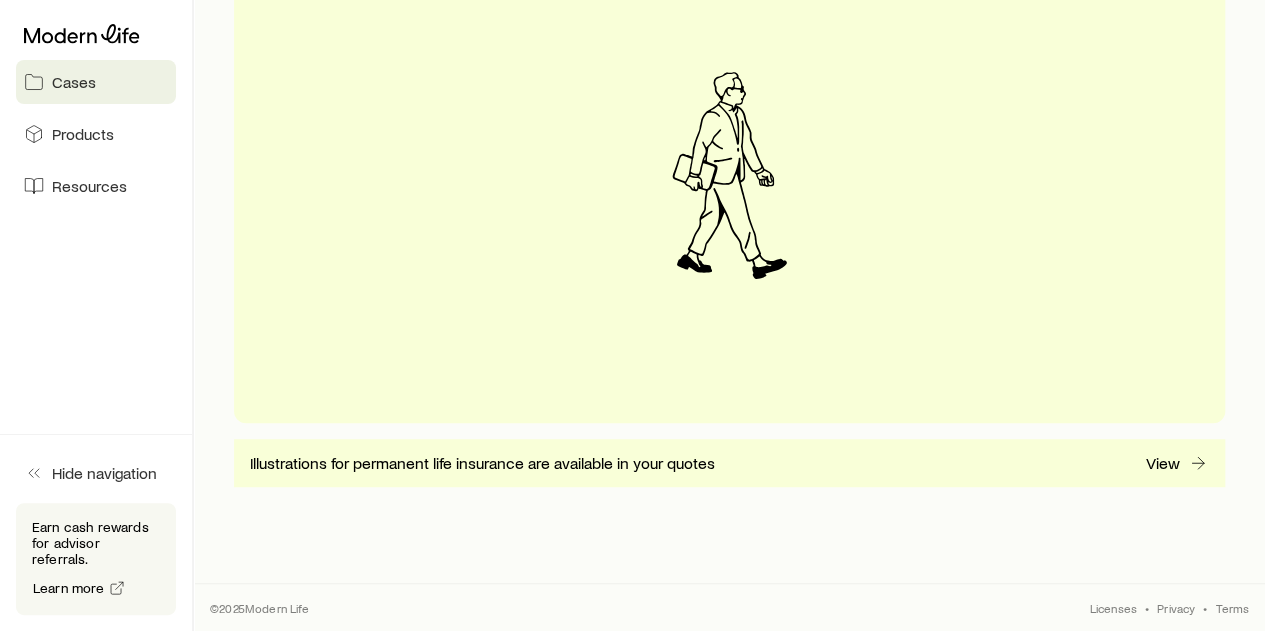 scroll, scrollTop: 70, scrollLeft: 0, axis: vertical 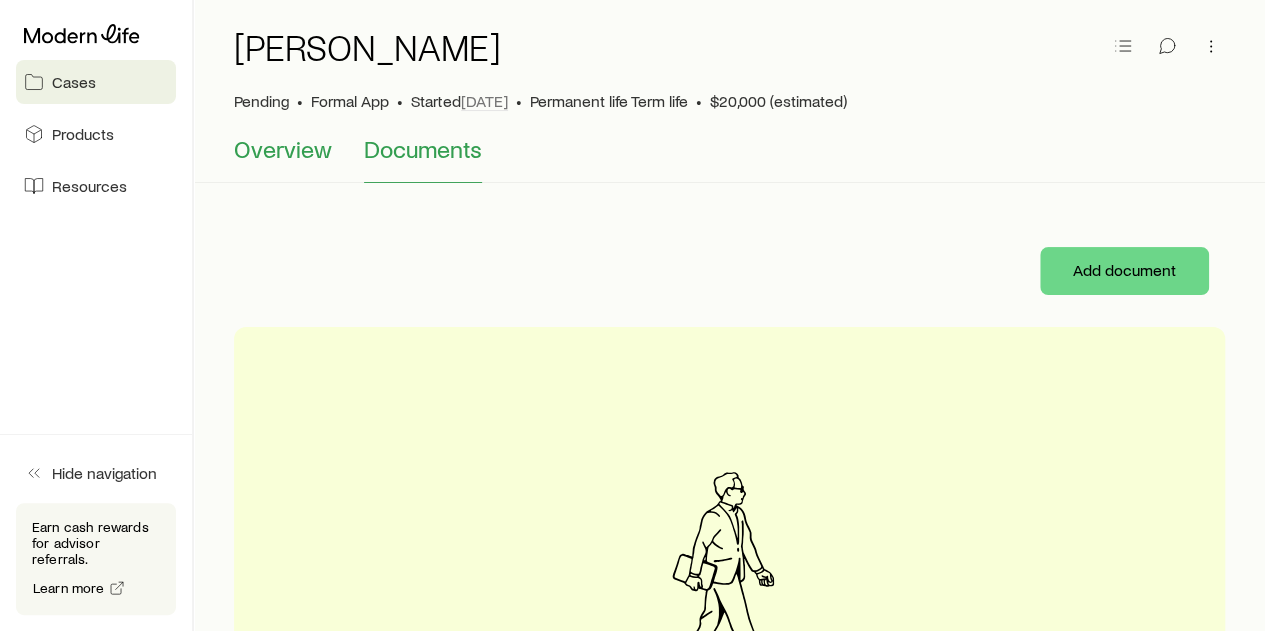 click on "Overview" at bounding box center [283, 149] 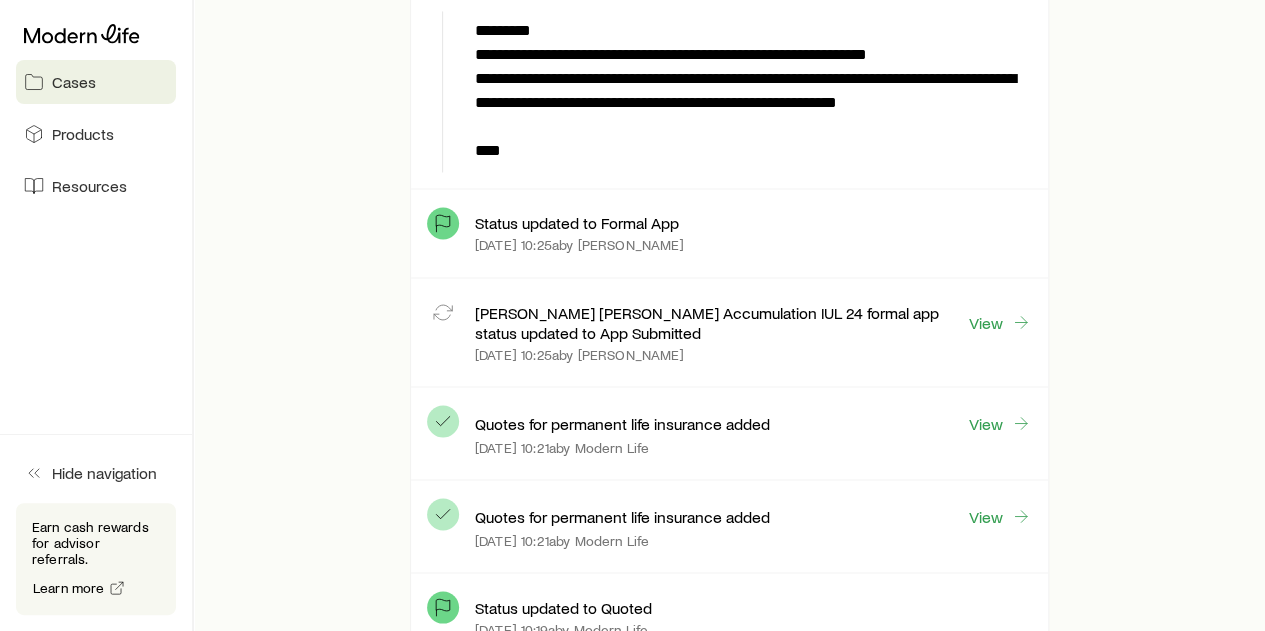 scroll, scrollTop: 1600, scrollLeft: 0, axis: vertical 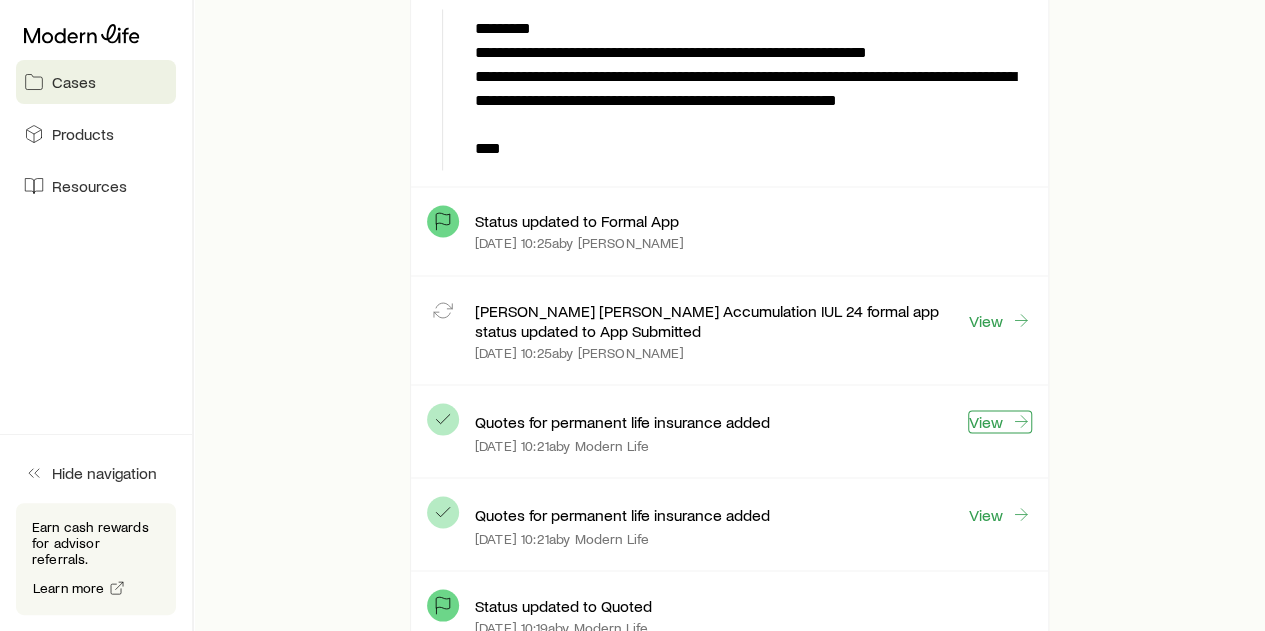 click on "View" at bounding box center (1000, 421) 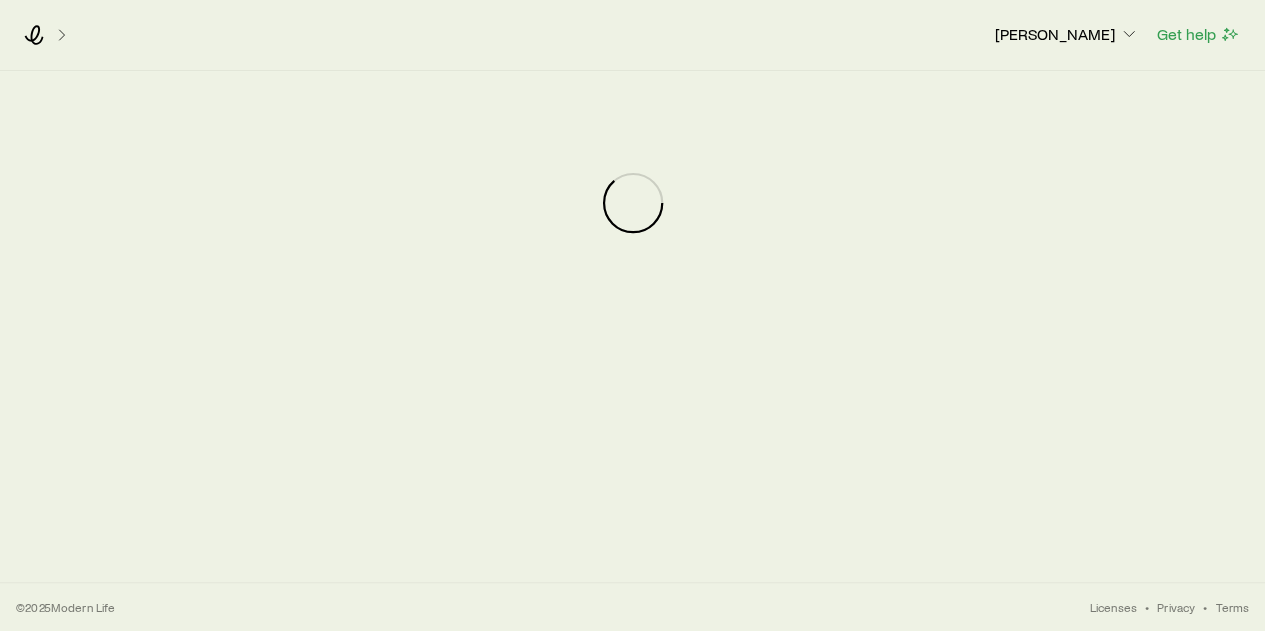 scroll, scrollTop: 0, scrollLeft: 0, axis: both 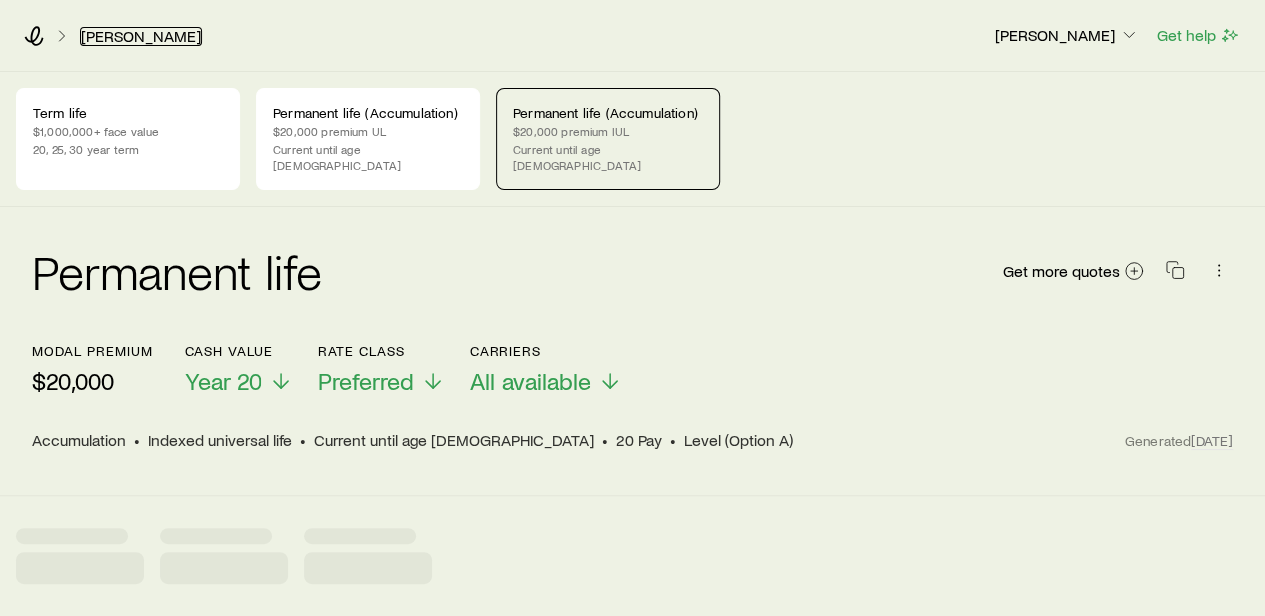 click on "[PERSON_NAME]" at bounding box center [141, 36] 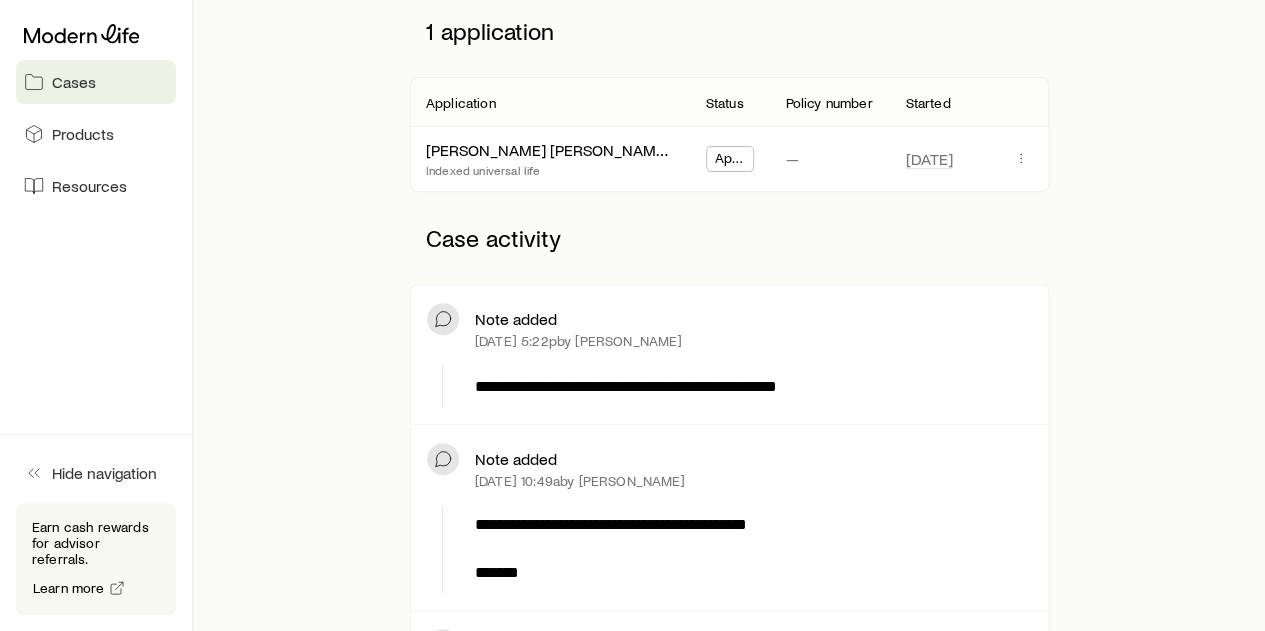 scroll, scrollTop: 0, scrollLeft: 0, axis: both 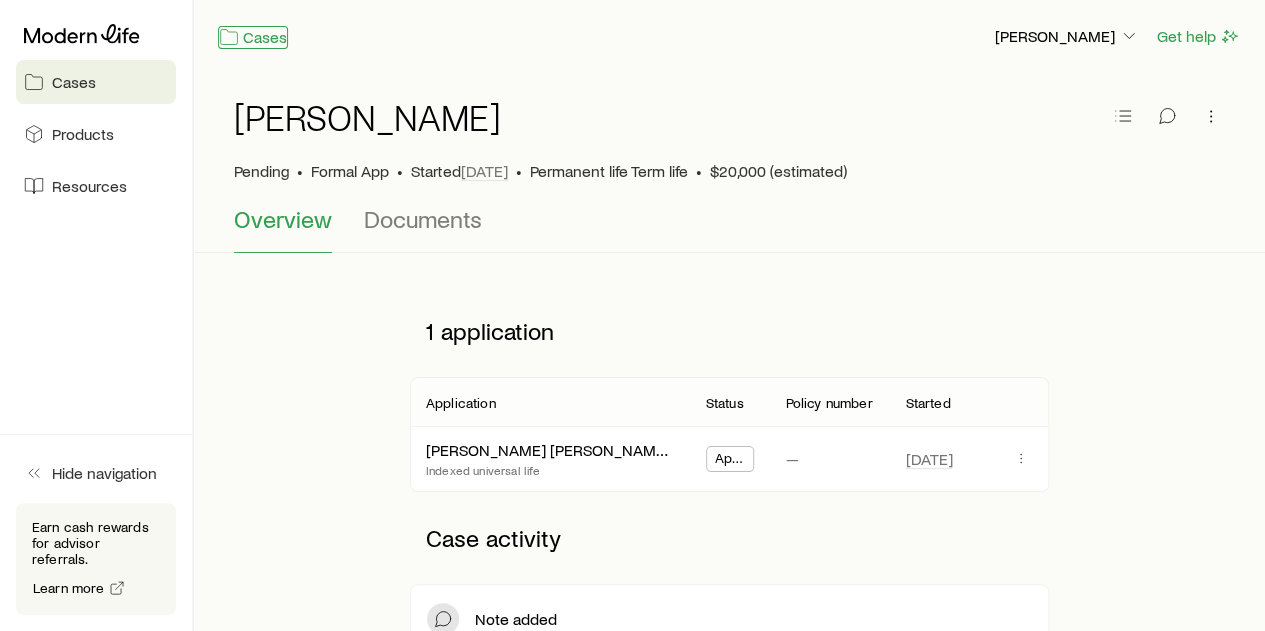 click on "Cases" at bounding box center (253, 37) 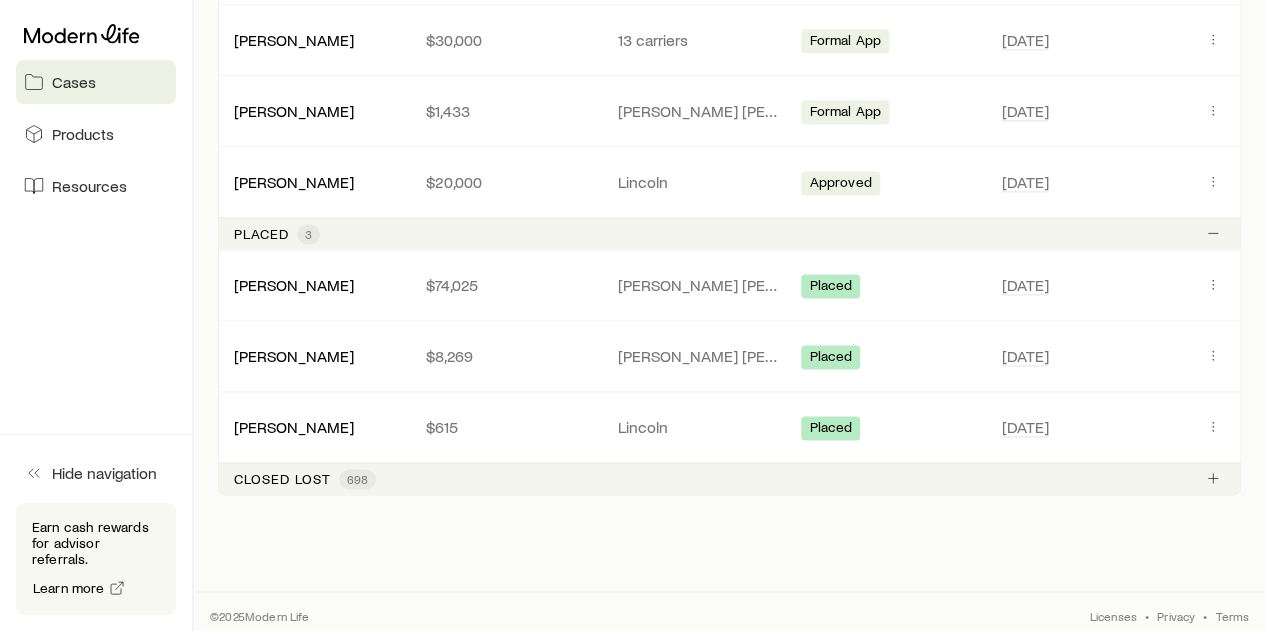 scroll, scrollTop: 1273, scrollLeft: 0, axis: vertical 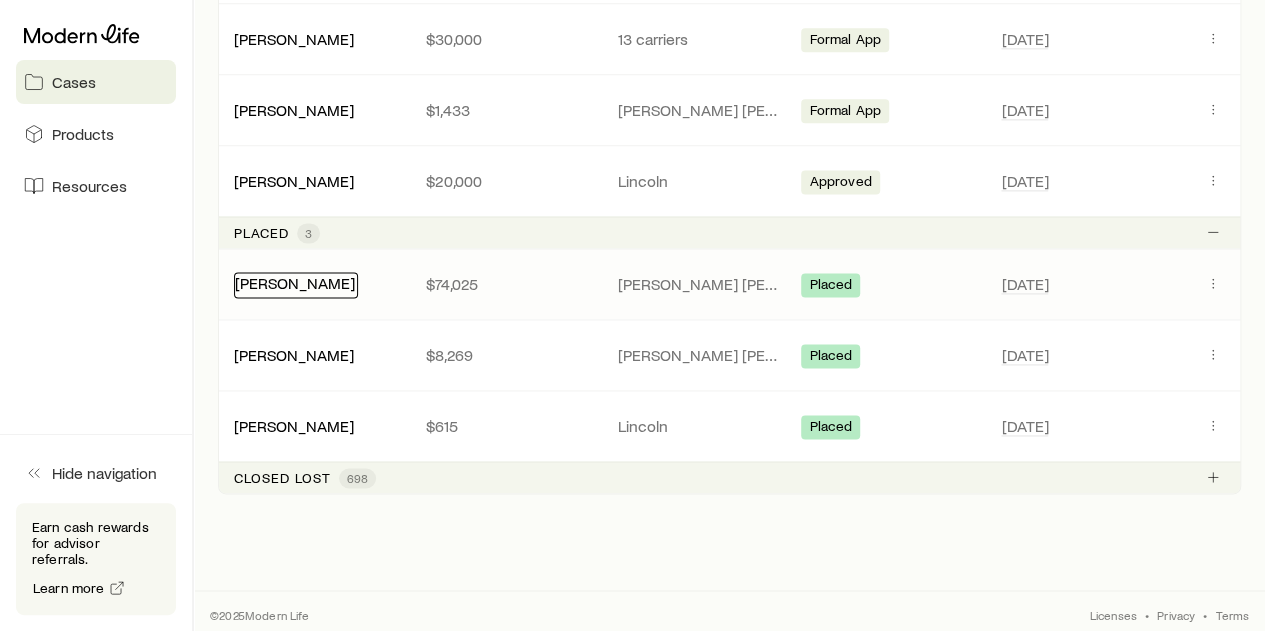 click on "[PERSON_NAME]" at bounding box center [295, 282] 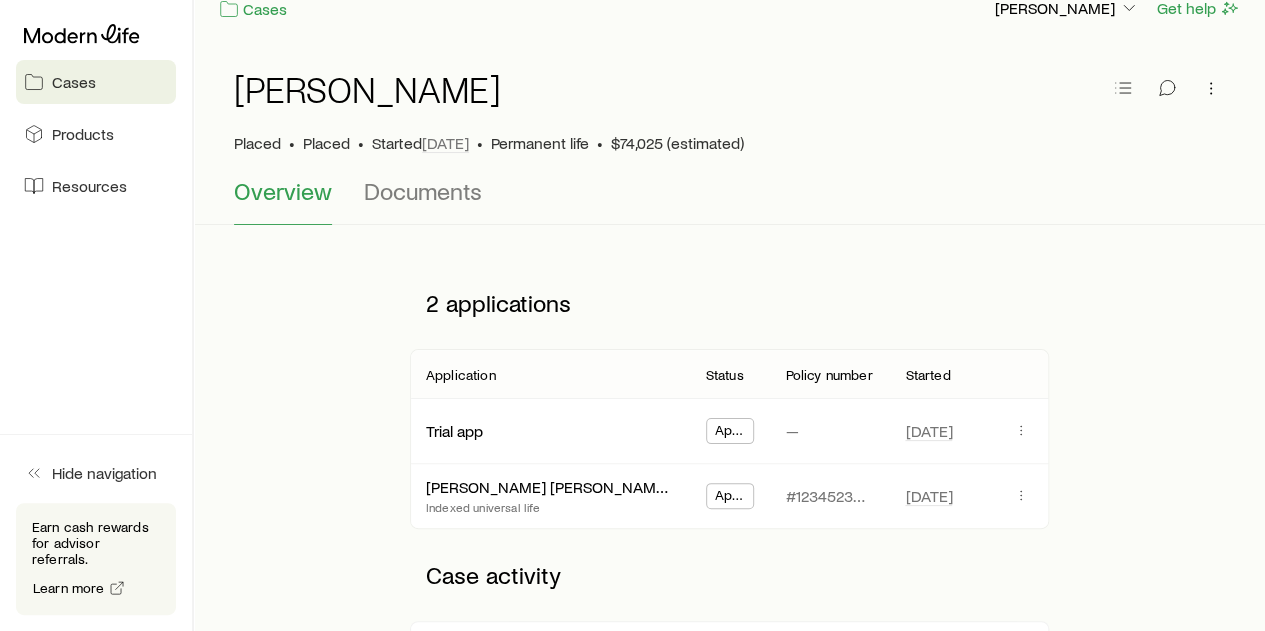 scroll, scrollTop: 0, scrollLeft: 0, axis: both 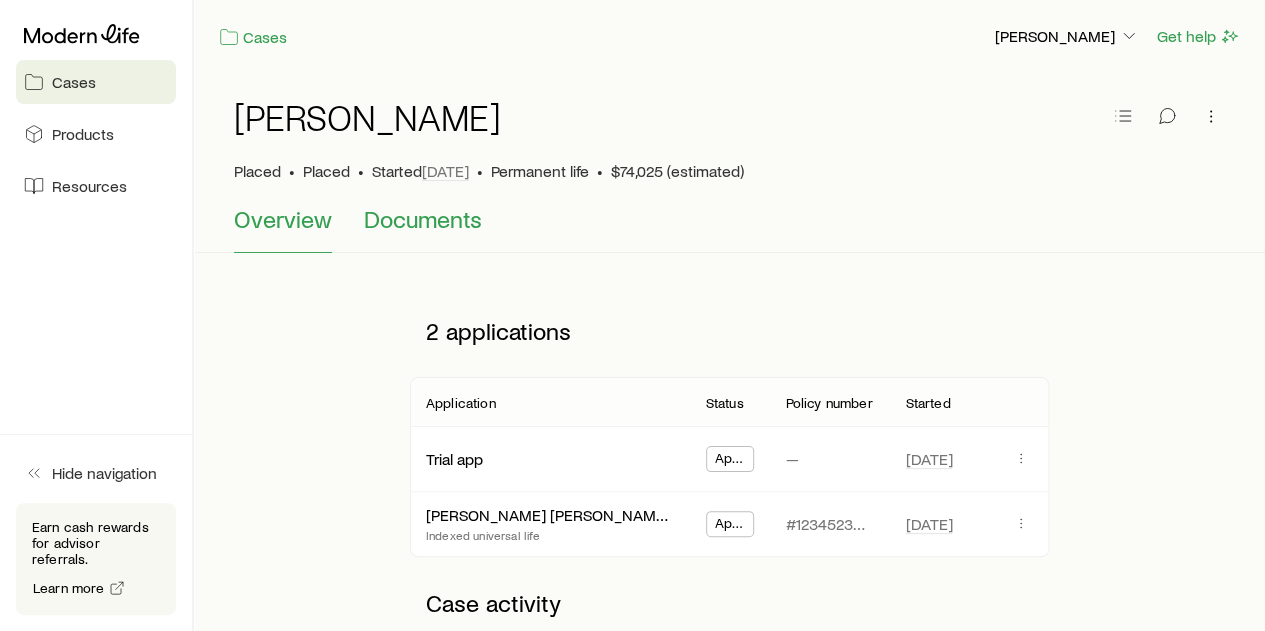 click on "Documents" at bounding box center [423, 219] 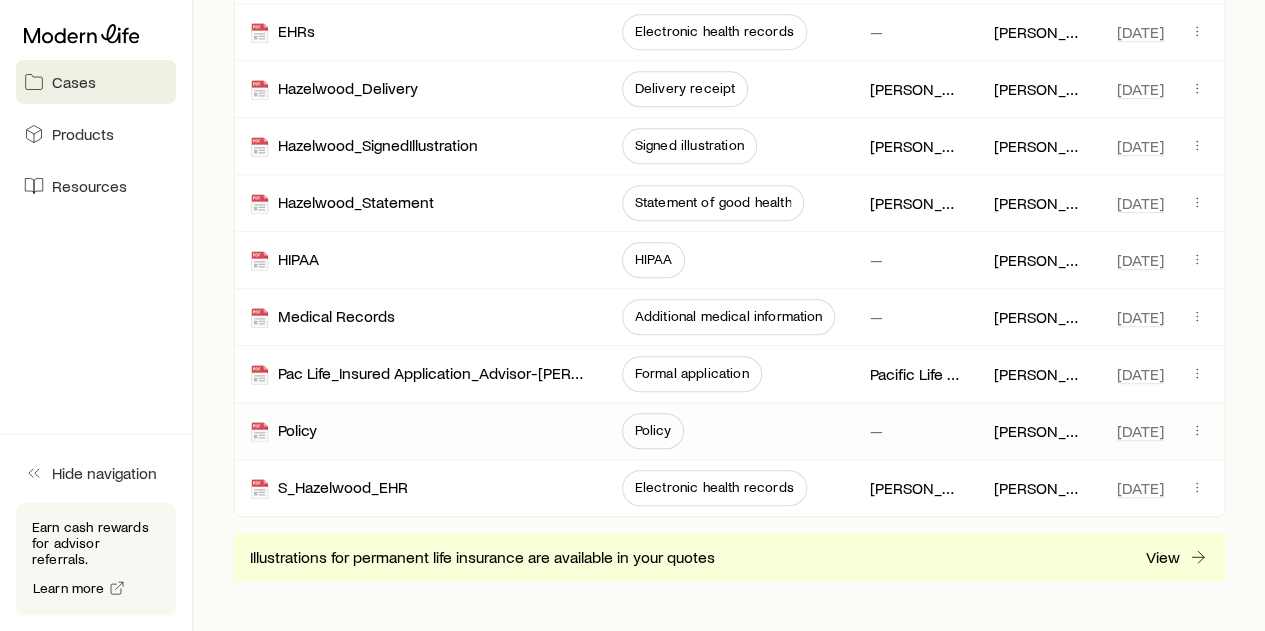 scroll, scrollTop: 400, scrollLeft: 0, axis: vertical 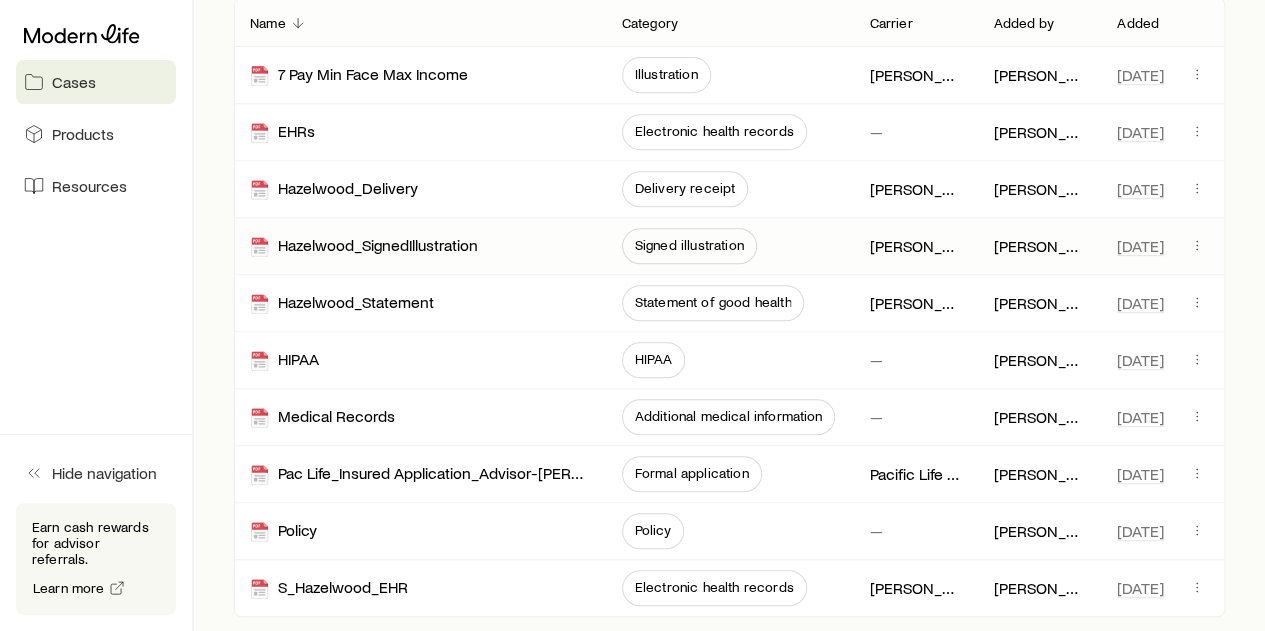 click on "Signed illustration" at bounding box center (689, 245) 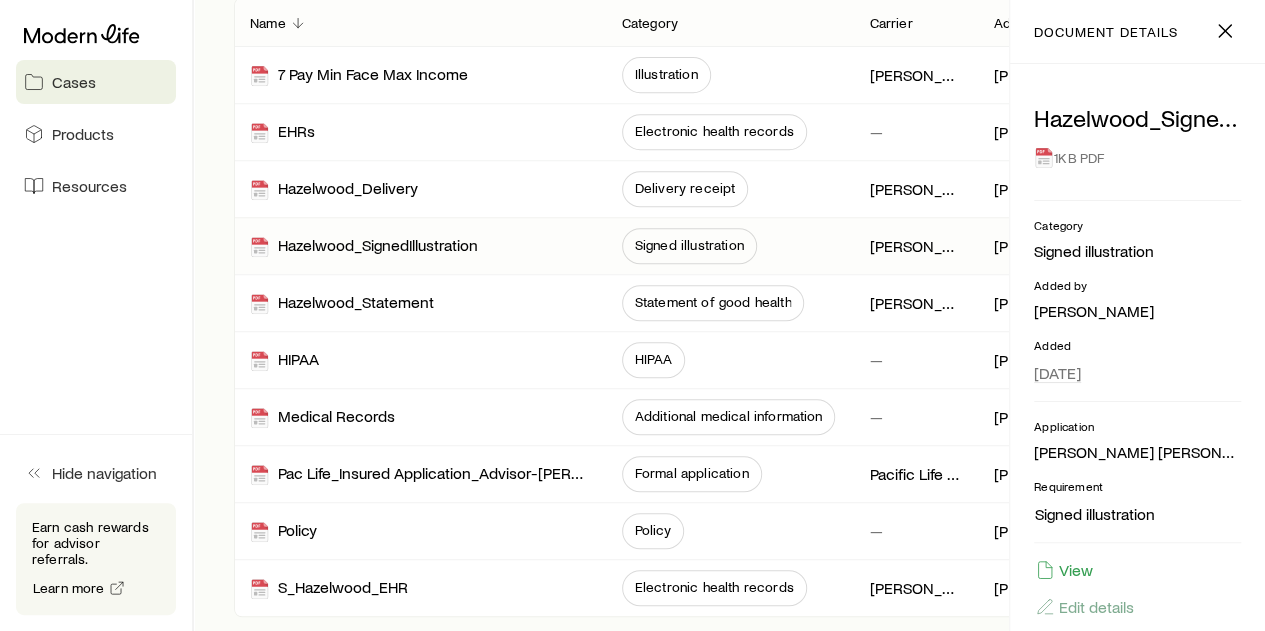 click on "Signed illustration" at bounding box center (689, 245) 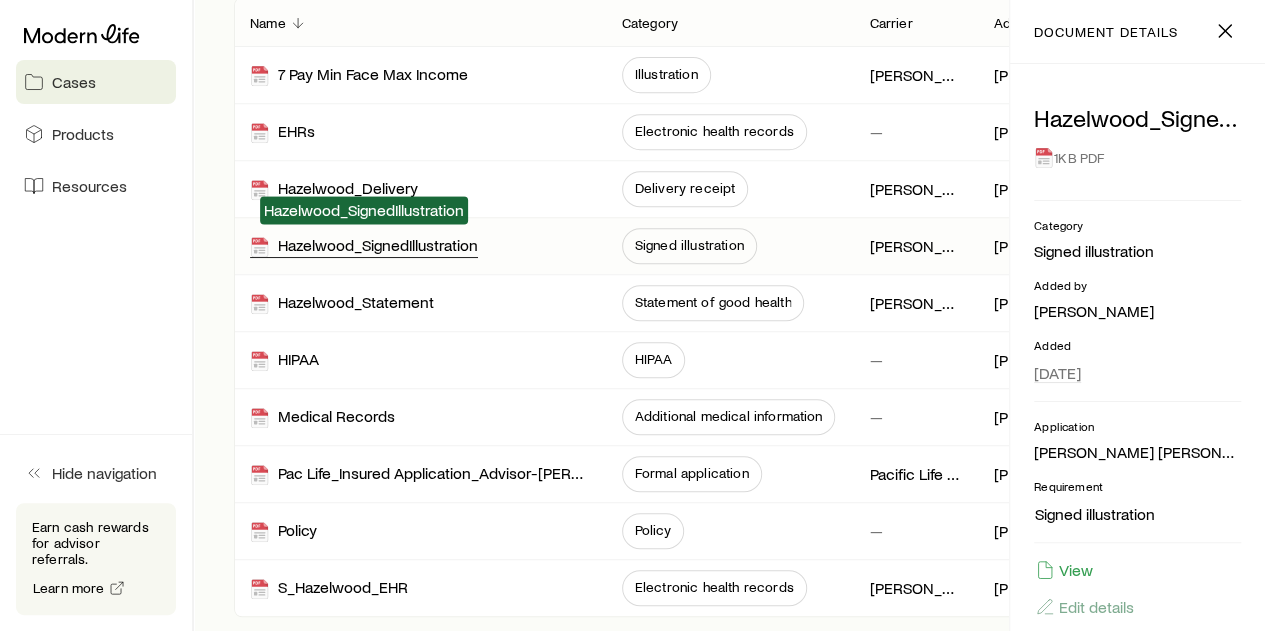 click on "Hazelwood_SignedIllustration" at bounding box center [364, 246] 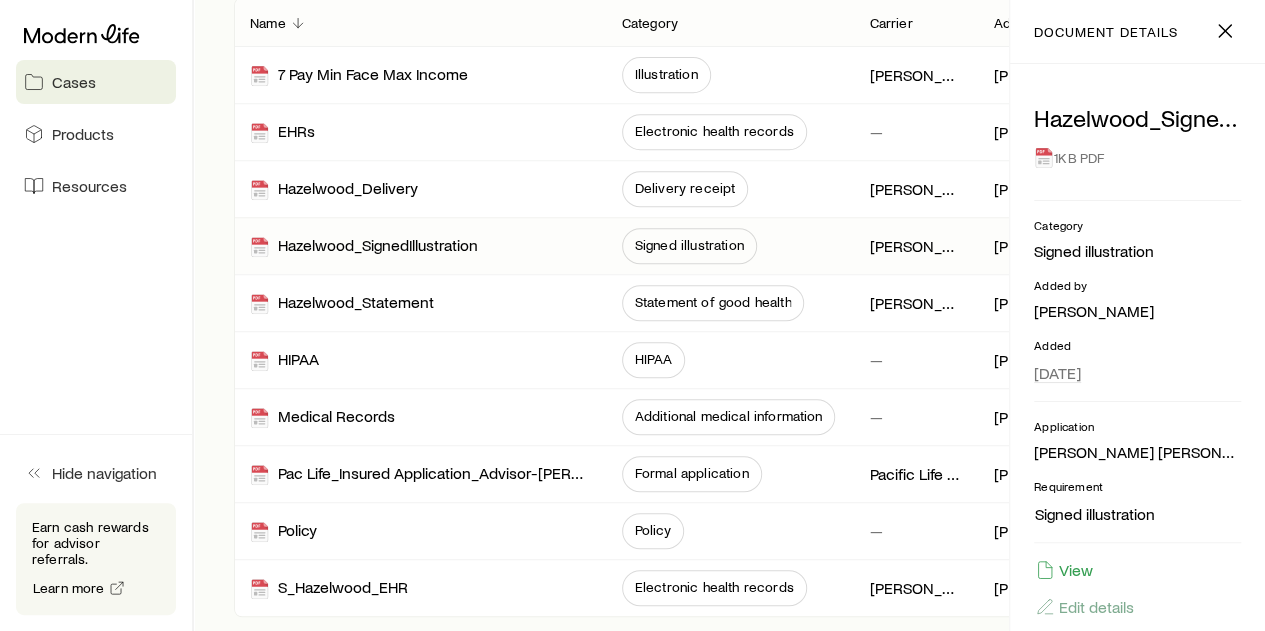 scroll, scrollTop: 100, scrollLeft: 0, axis: vertical 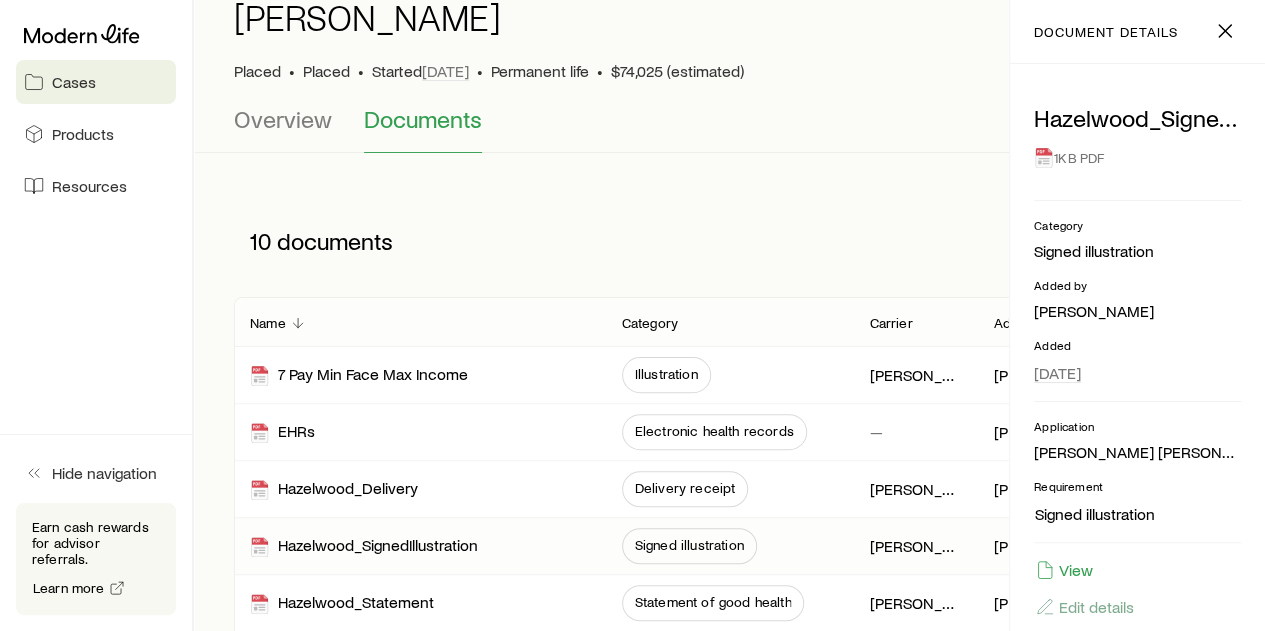 click on "Cases" at bounding box center (74, 82) 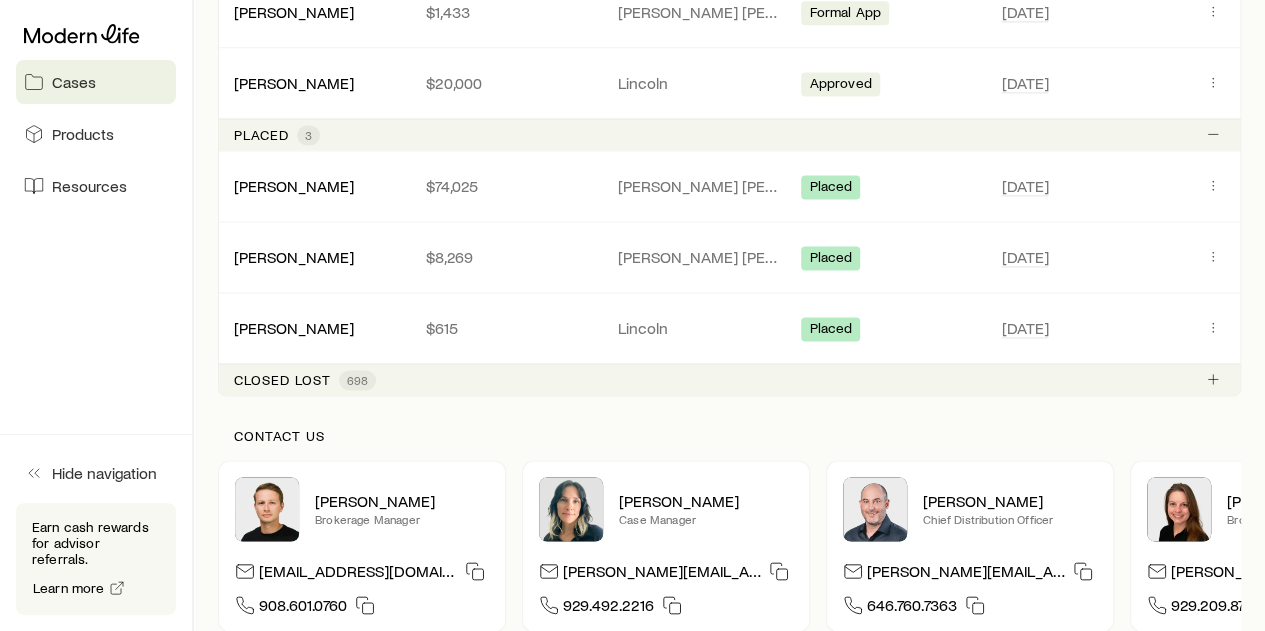 scroll, scrollTop: 1400, scrollLeft: 0, axis: vertical 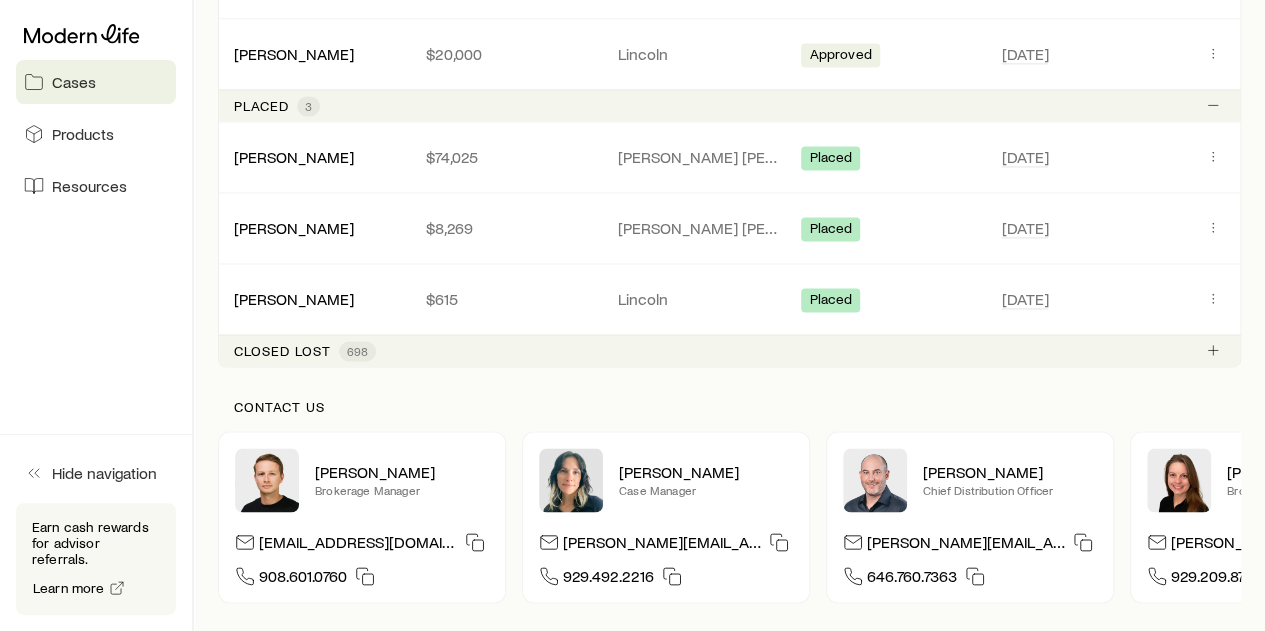 click on "Closed lost" at bounding box center [282, 351] 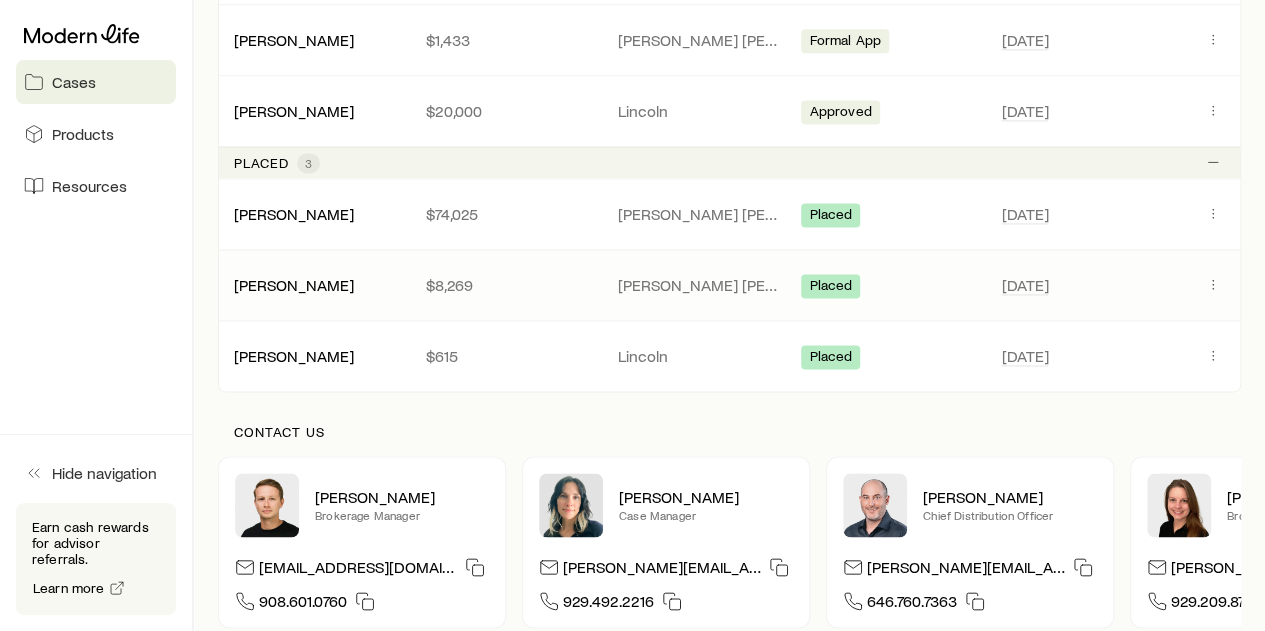 scroll, scrollTop: 1324, scrollLeft: 0, axis: vertical 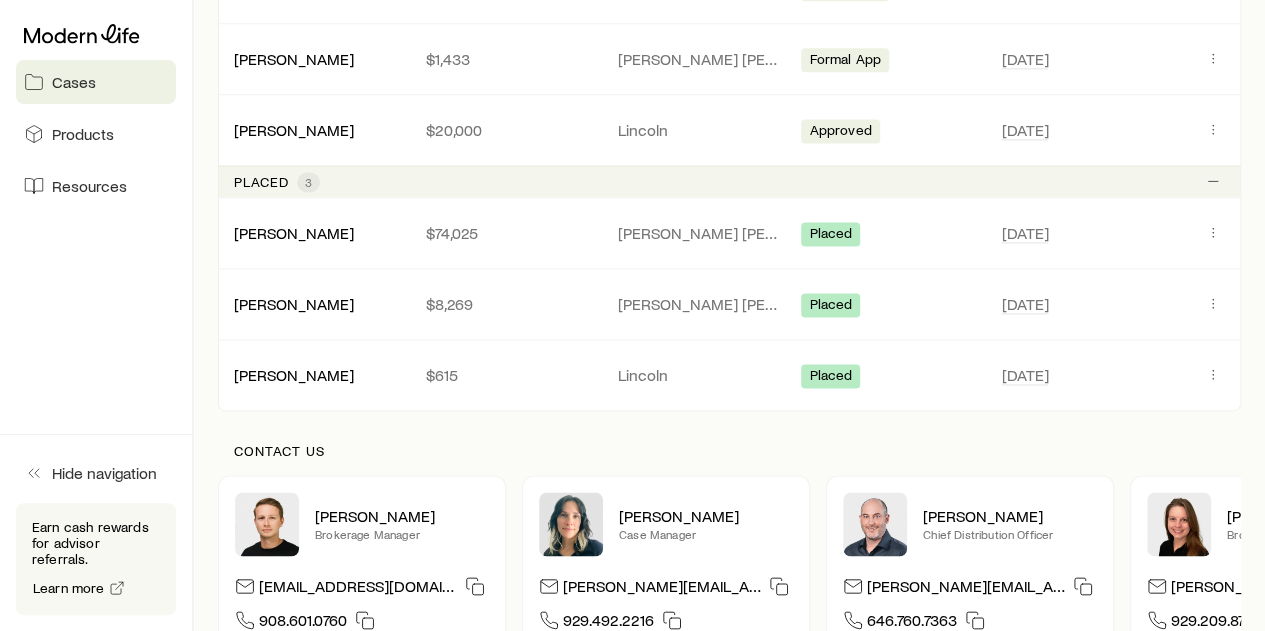 click on "Contact us [PERSON_NAME] Brokerage Manager [EMAIL_ADDRESS][DOMAIN_NAME] 908.601.0760 [PERSON_NAME] Case Manager [PERSON_NAME][EMAIL_ADDRESS][DOMAIN_NAME] 929.492.2216 [PERSON_NAME] Chief Distribution Officer [PERSON_NAME][EMAIL_ADDRESS][DOMAIN_NAME] 646.760.7363 [PERSON_NAME] Brokerage Operations [PERSON_NAME][EMAIL_ADDRESS][DOMAIN_NAME] 929.209.8778" at bounding box center (729, 545) 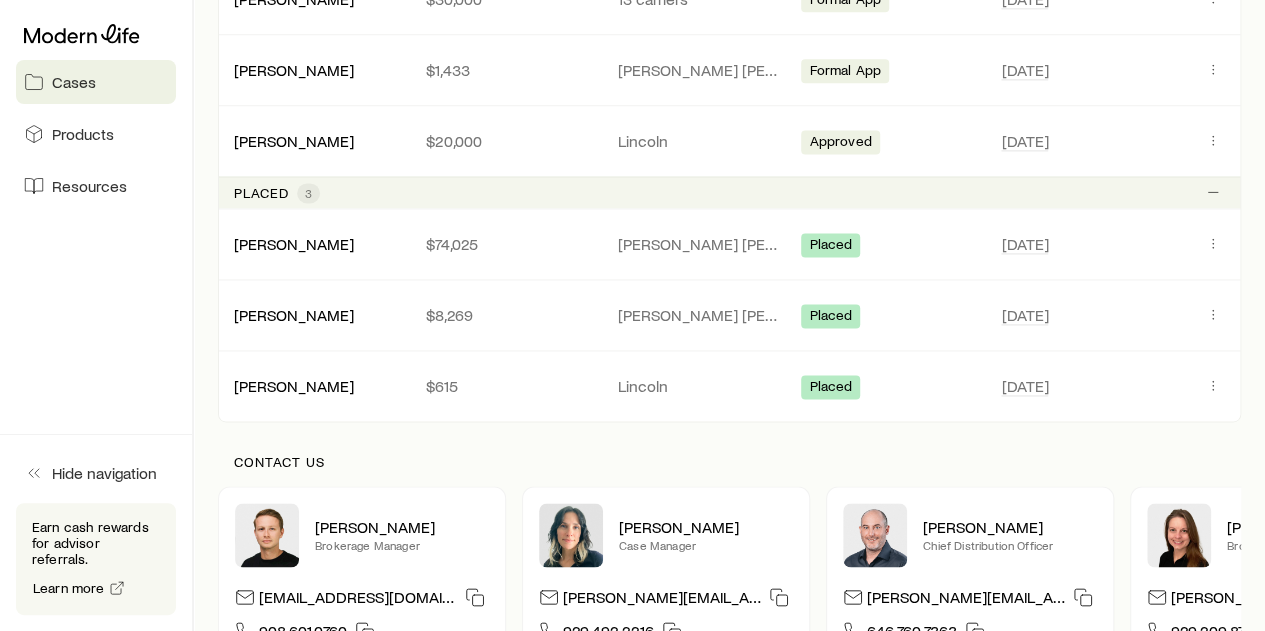 scroll, scrollTop: 1524, scrollLeft: 0, axis: vertical 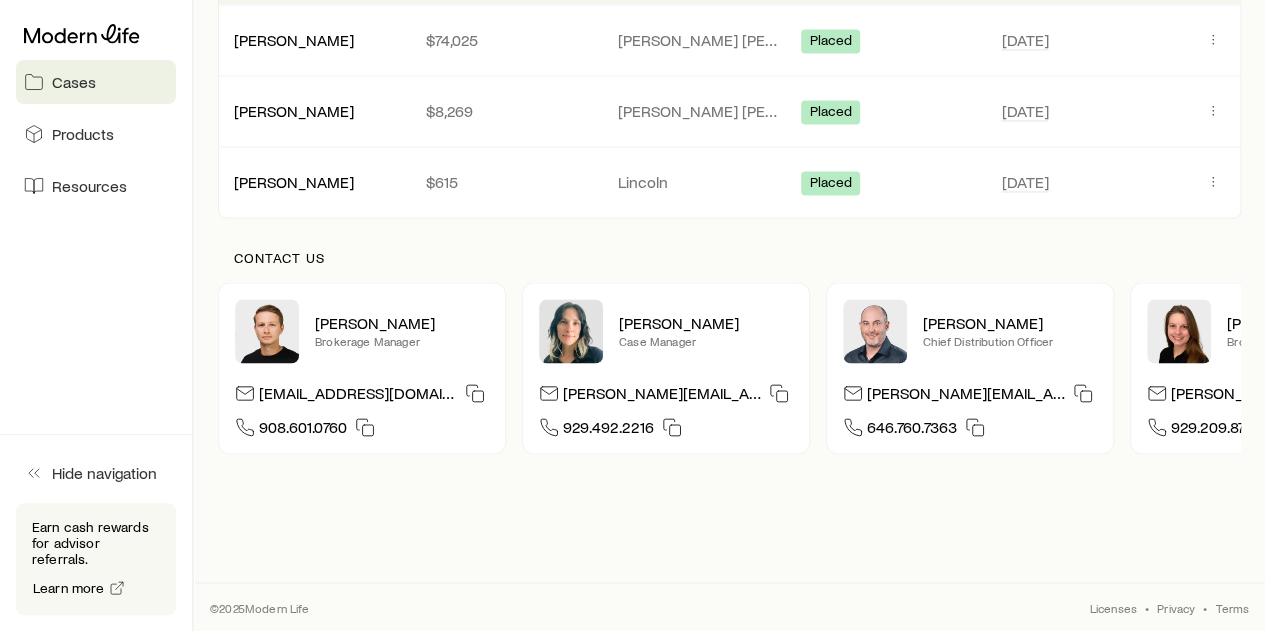 click on "Contact us [PERSON_NAME] Brokerage Manager [EMAIL_ADDRESS][DOMAIN_NAME] 908.601.0760 [PERSON_NAME] Case Manager [PERSON_NAME][EMAIL_ADDRESS][DOMAIN_NAME] 929.492.2216 [PERSON_NAME] Chief Distribution Officer [PERSON_NAME][EMAIL_ADDRESS][DOMAIN_NAME] 646.760.7363 [PERSON_NAME] Brokerage Operations [PERSON_NAME][EMAIL_ADDRESS][DOMAIN_NAME] 929.209.8778" at bounding box center (729, 352) 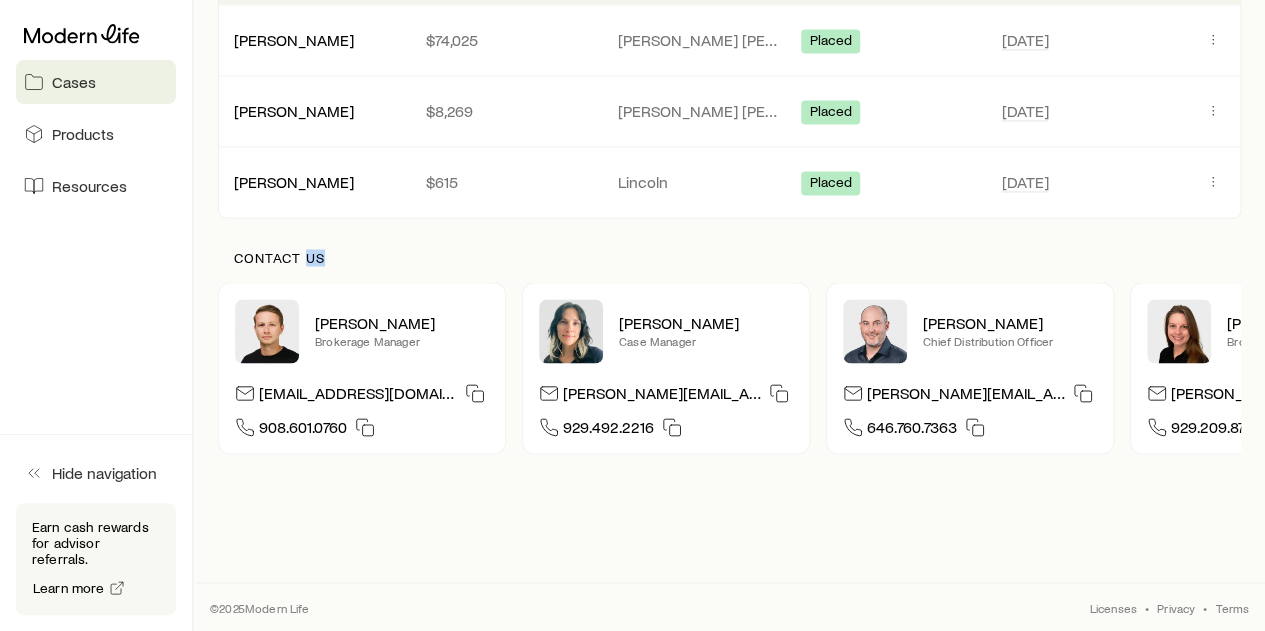 click on "Contact us [PERSON_NAME] Brokerage Manager [EMAIL_ADDRESS][DOMAIN_NAME] 908.601.0760 [PERSON_NAME] Case Manager [PERSON_NAME][EMAIL_ADDRESS][DOMAIN_NAME] 929.492.2216 [PERSON_NAME] Chief Distribution Officer [PERSON_NAME][EMAIL_ADDRESS][DOMAIN_NAME] 646.760.7363 [PERSON_NAME] Brokerage Operations [PERSON_NAME][EMAIL_ADDRESS][DOMAIN_NAME] 929.209.8778" at bounding box center (729, 352) 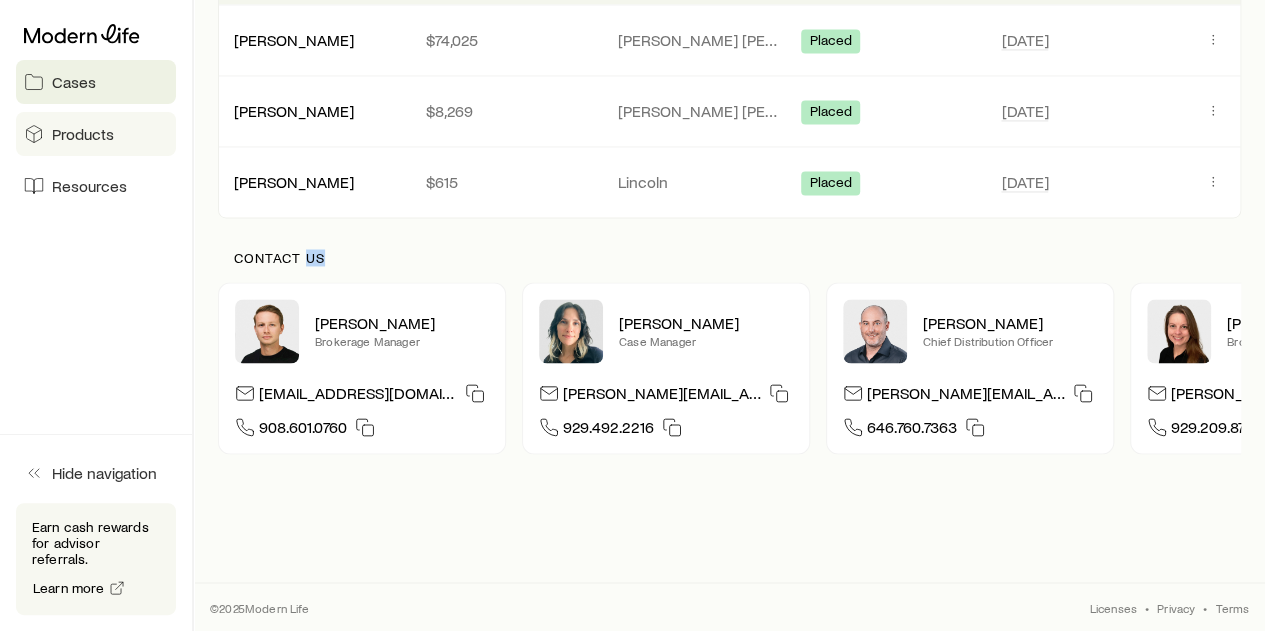 click on "Products" at bounding box center [83, 134] 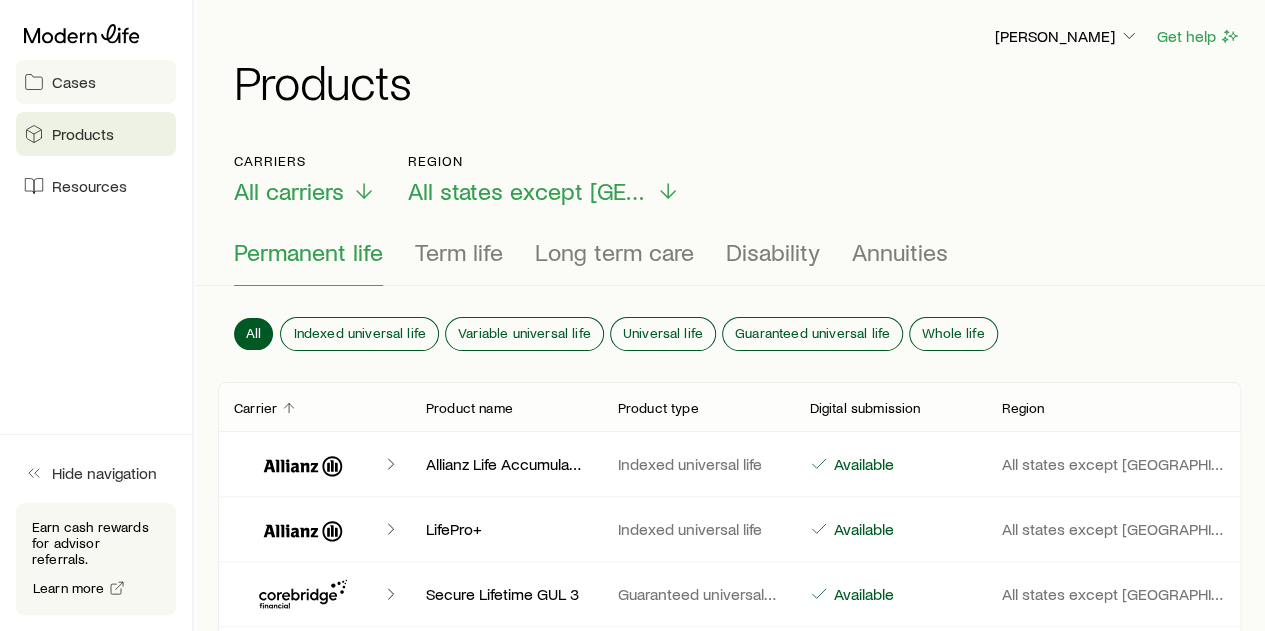 click on "Cases" at bounding box center (74, 82) 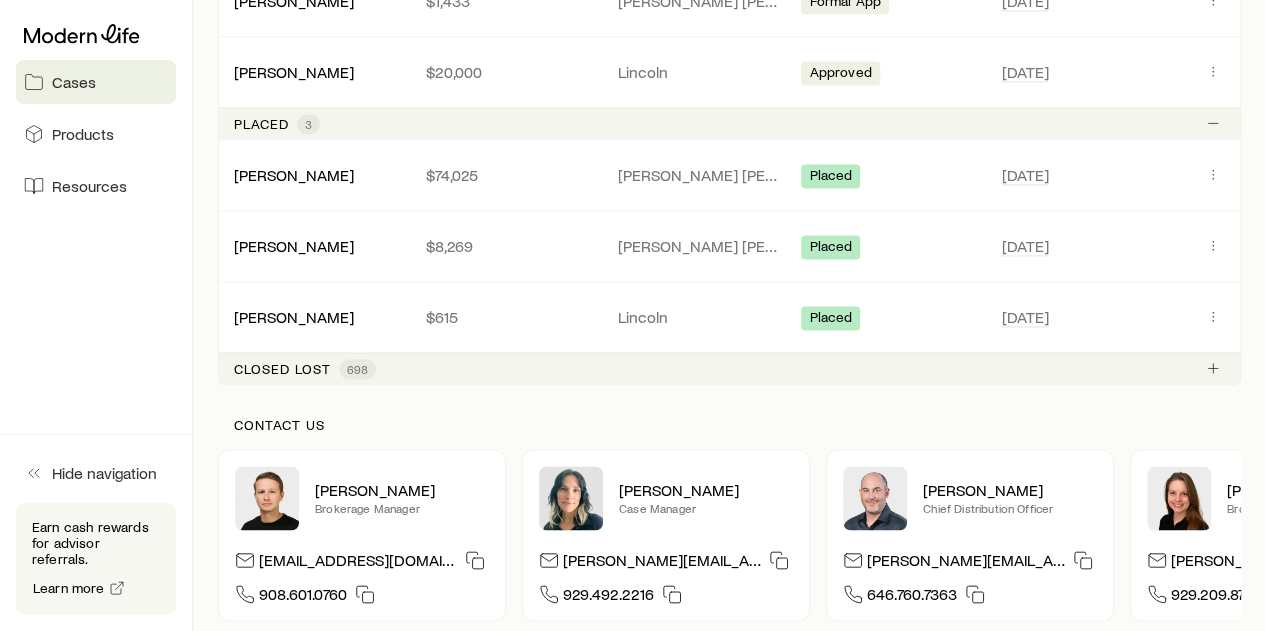 scroll, scrollTop: 1400, scrollLeft: 0, axis: vertical 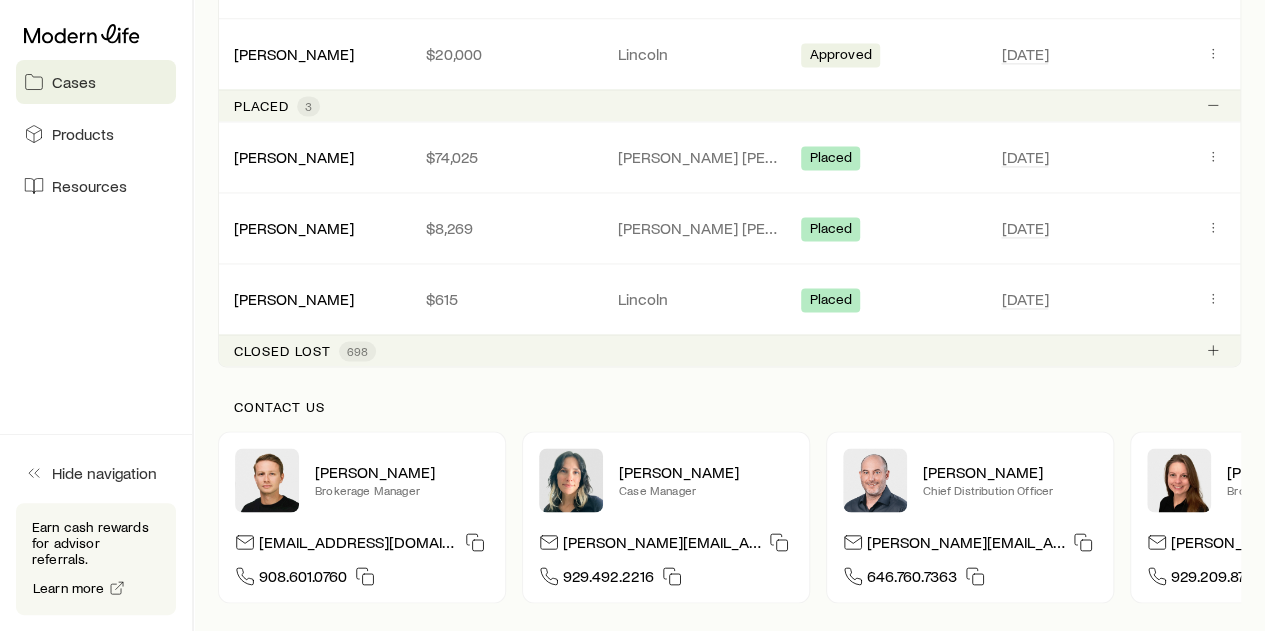 click on "Closed lost" at bounding box center (282, 351) 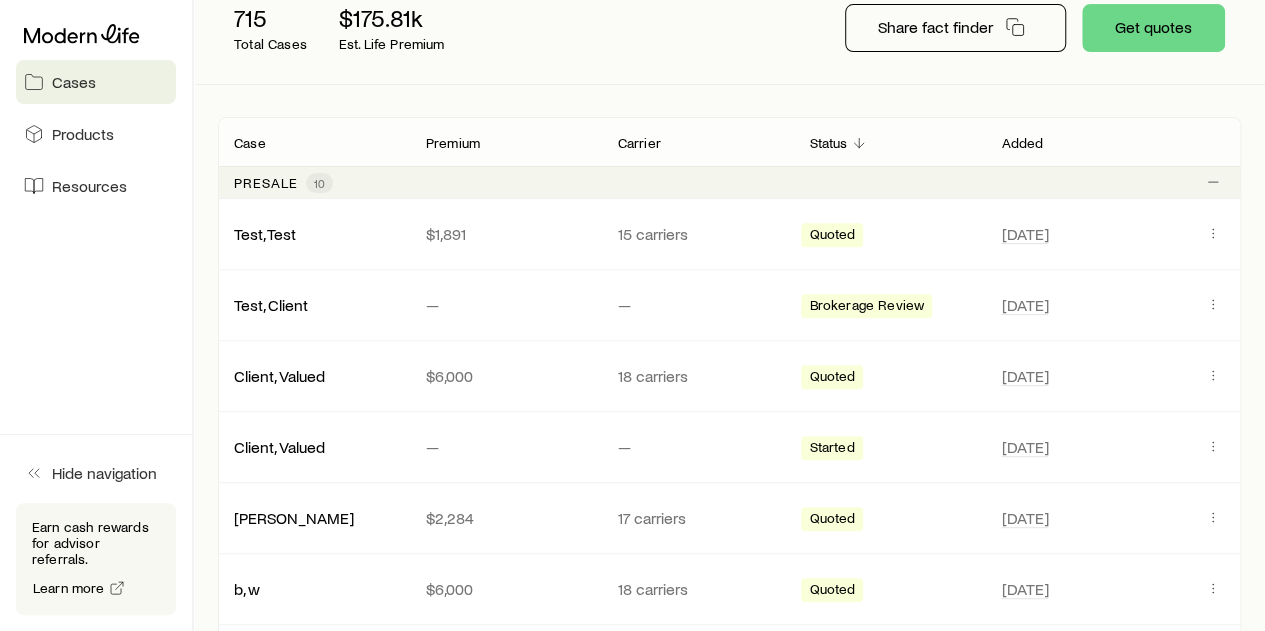 scroll, scrollTop: 200, scrollLeft: 0, axis: vertical 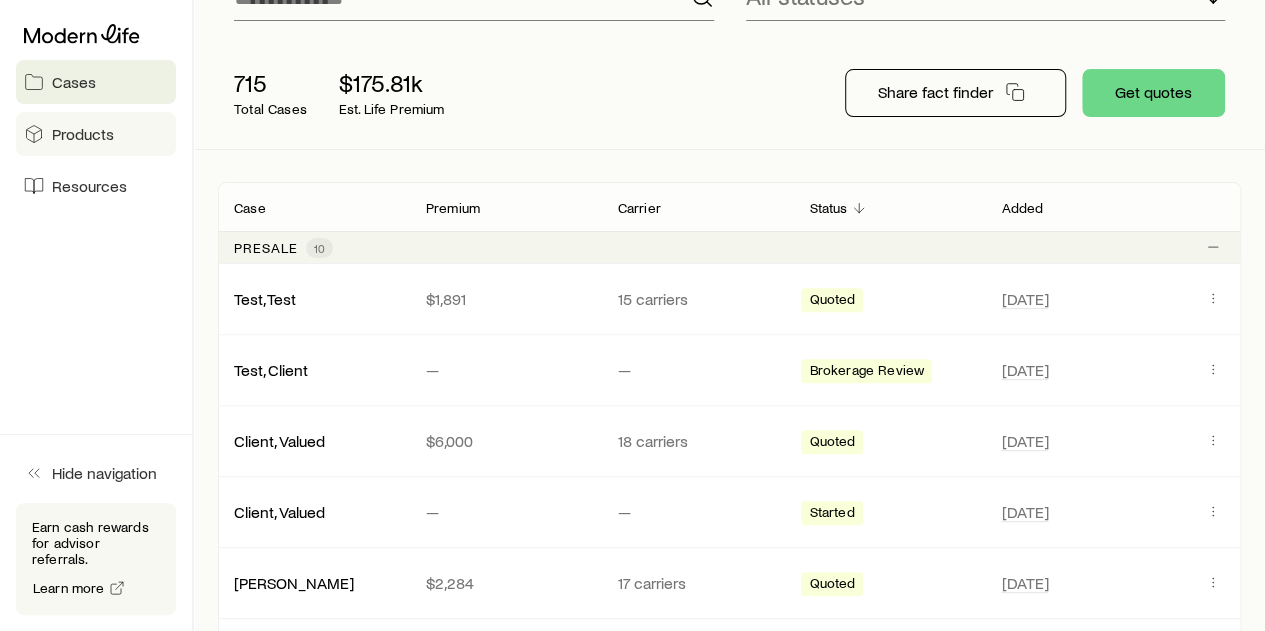 click on "Products" at bounding box center (83, 134) 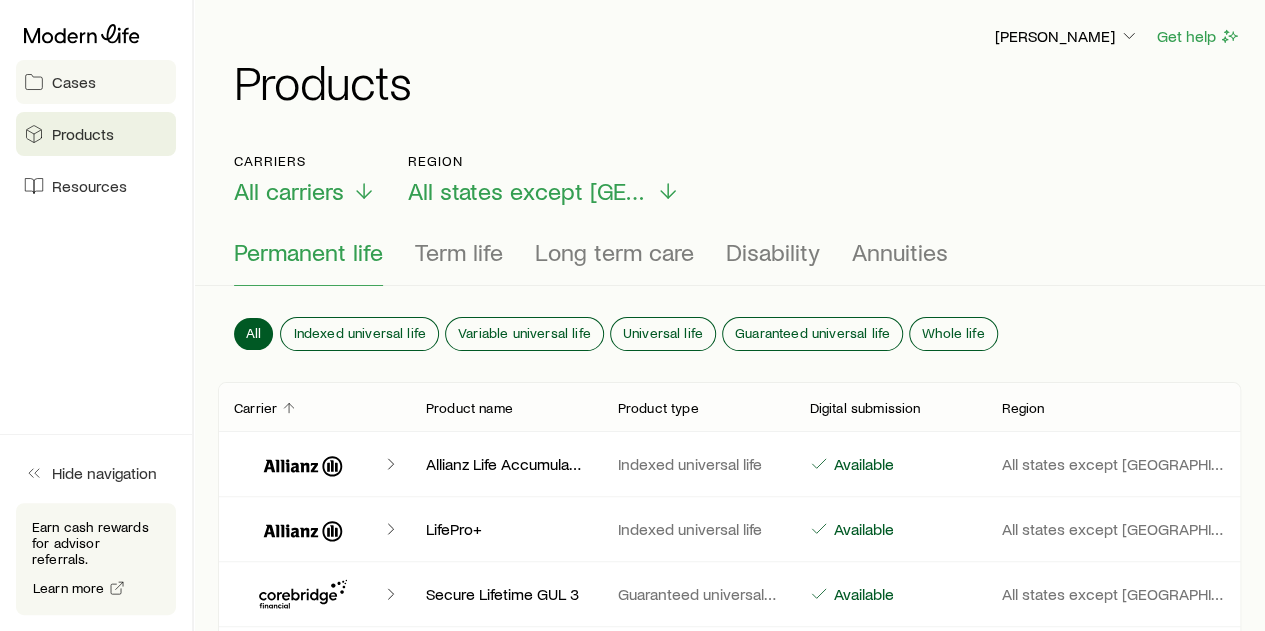 click on "Cases" at bounding box center (74, 82) 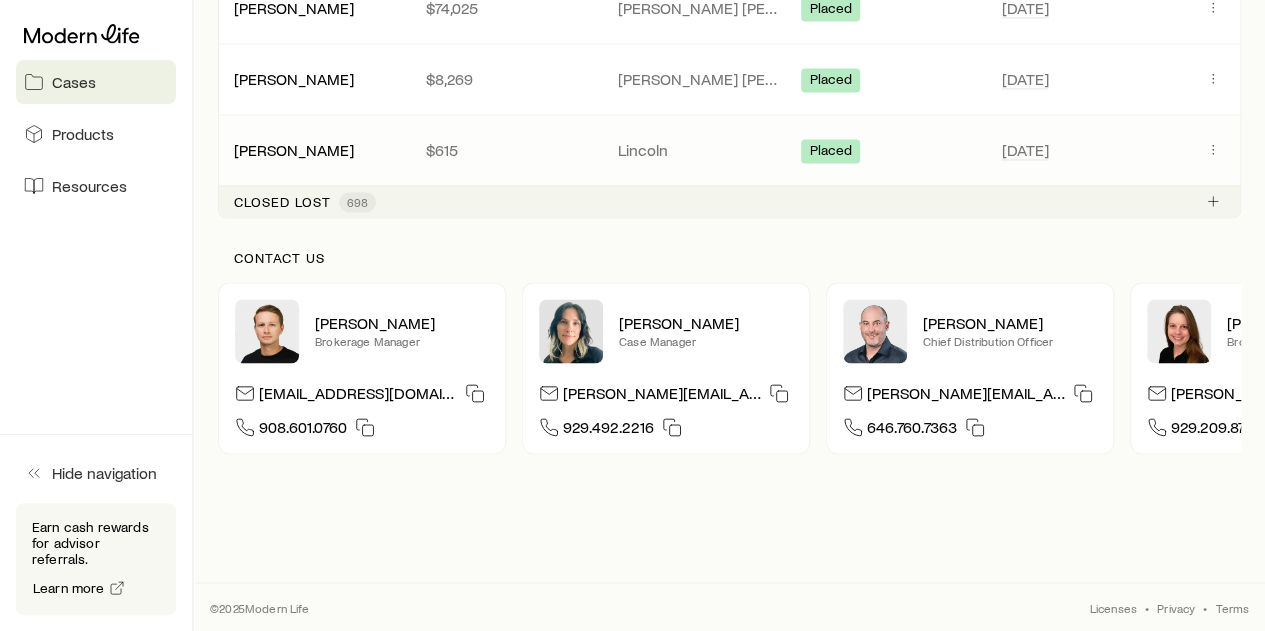 scroll, scrollTop: 1556, scrollLeft: 0, axis: vertical 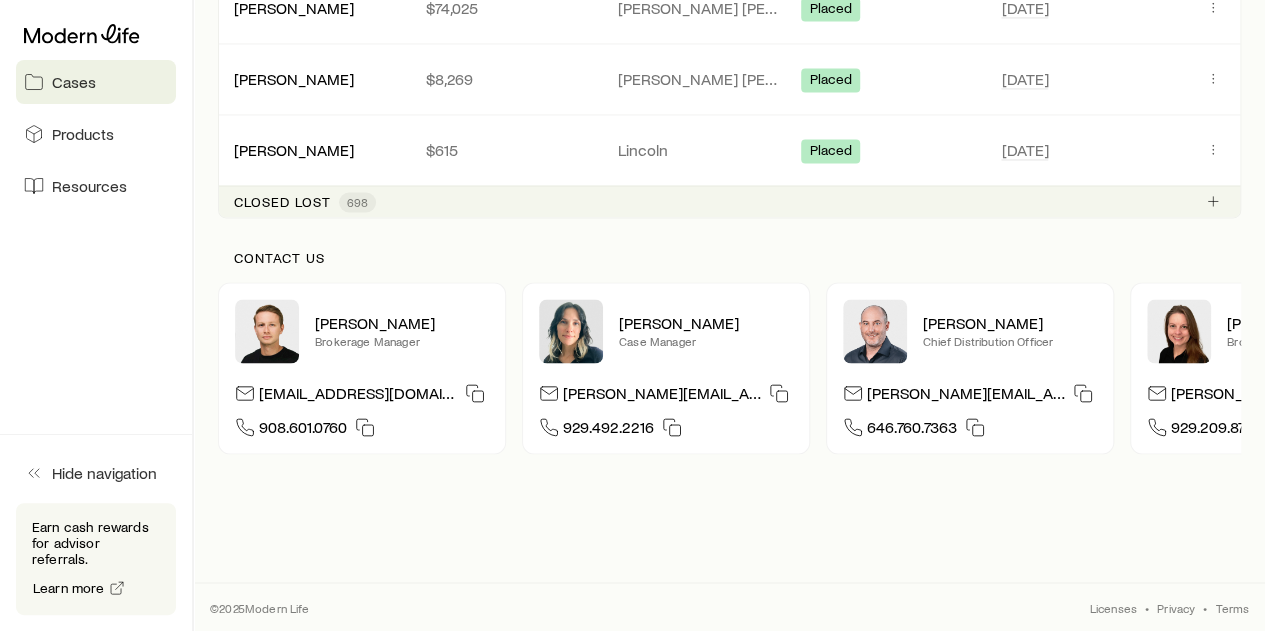 click on "698" at bounding box center [357, 202] 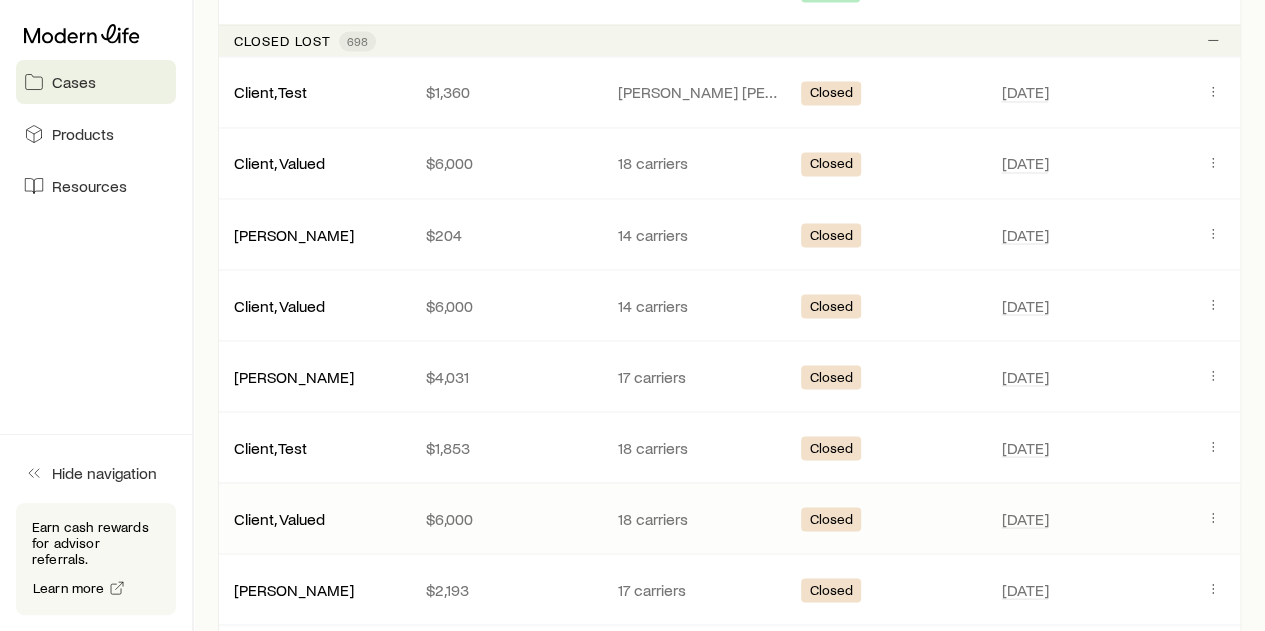scroll, scrollTop: 1524, scrollLeft: 0, axis: vertical 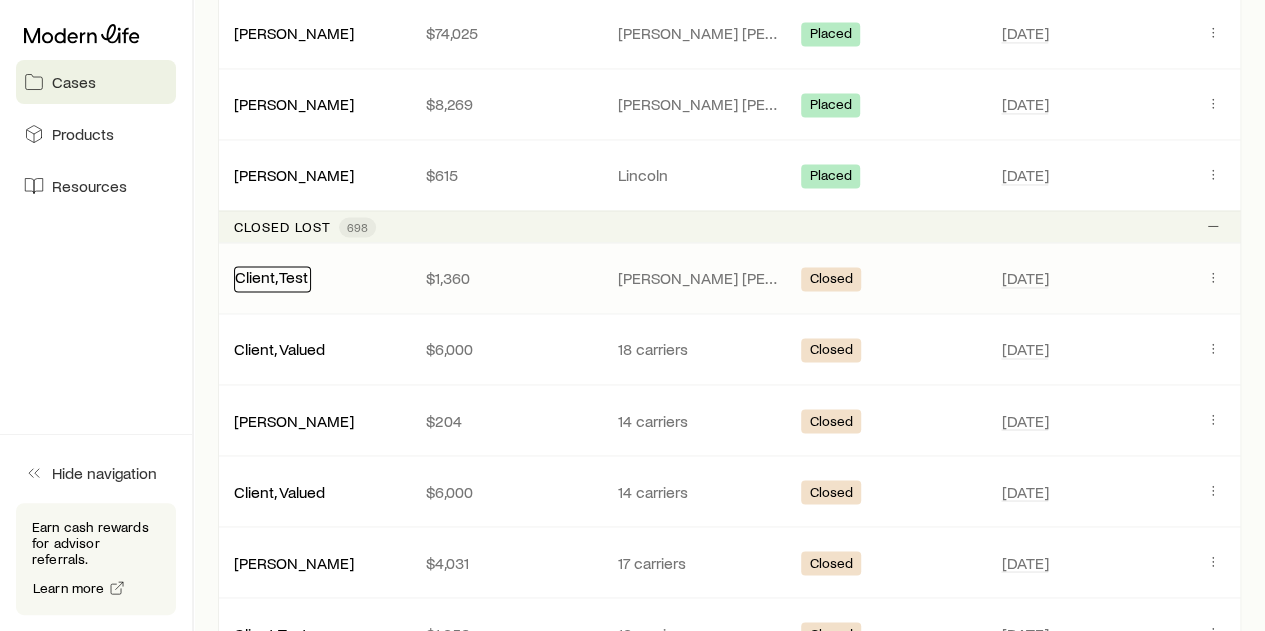 click on "Client, Test" at bounding box center (271, 276) 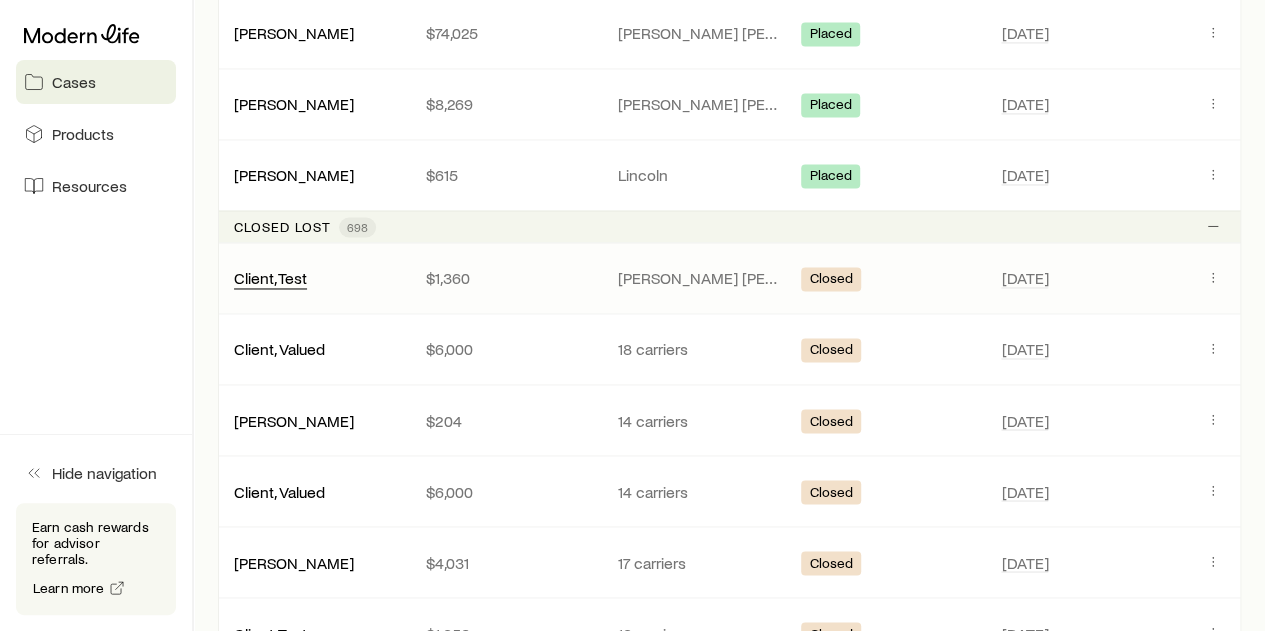 scroll, scrollTop: 0, scrollLeft: 0, axis: both 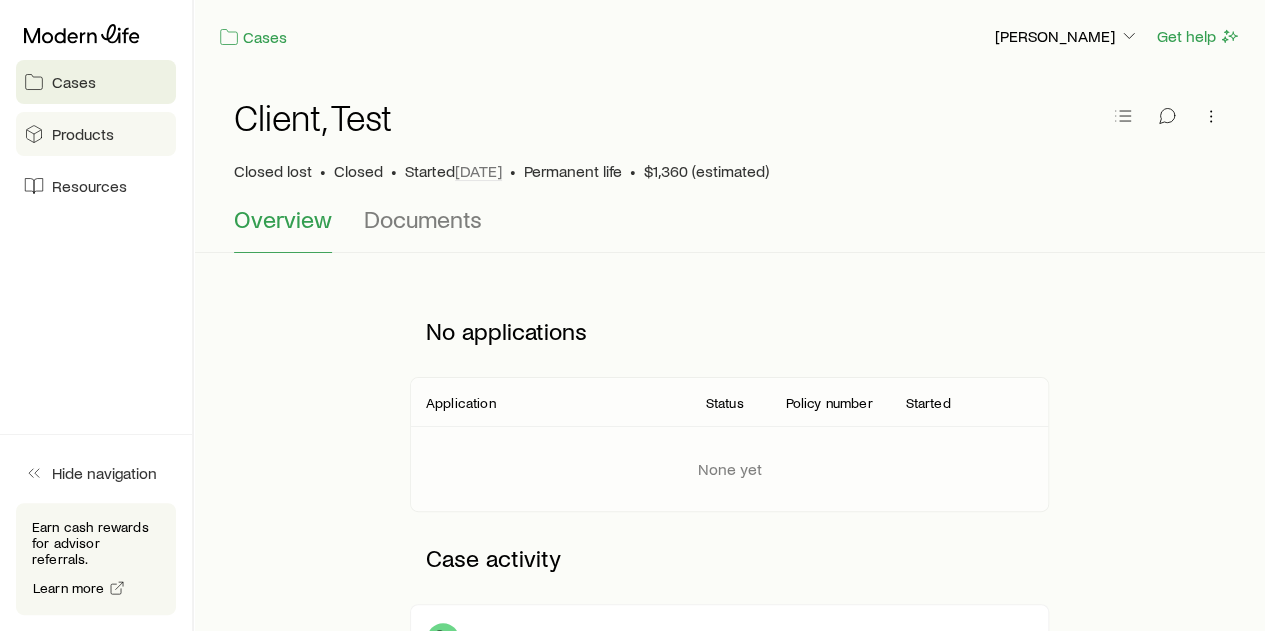 click on "Products" at bounding box center [83, 134] 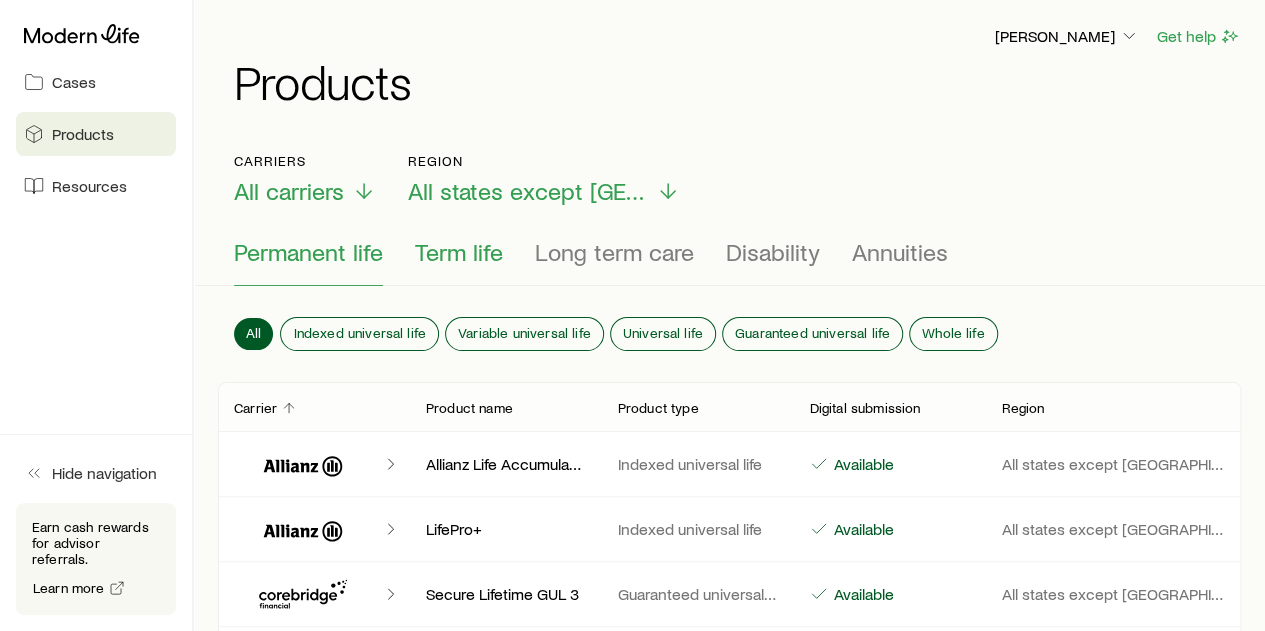 click on "Term life" at bounding box center [459, 252] 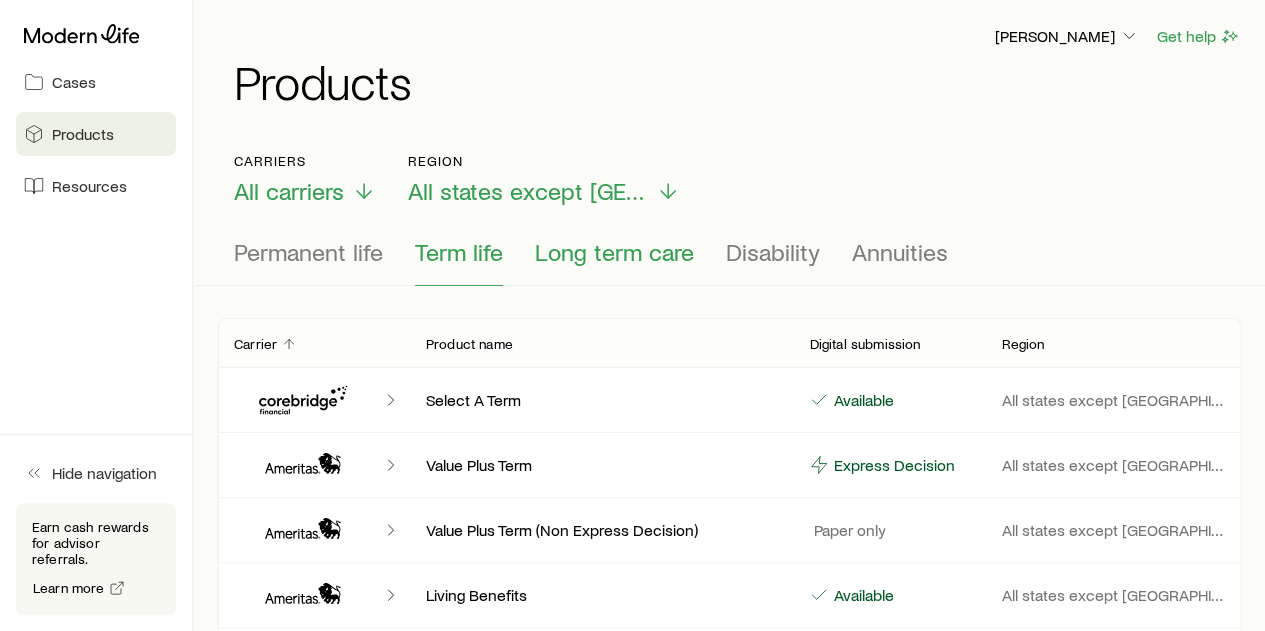 click on "Long term care" at bounding box center [614, 252] 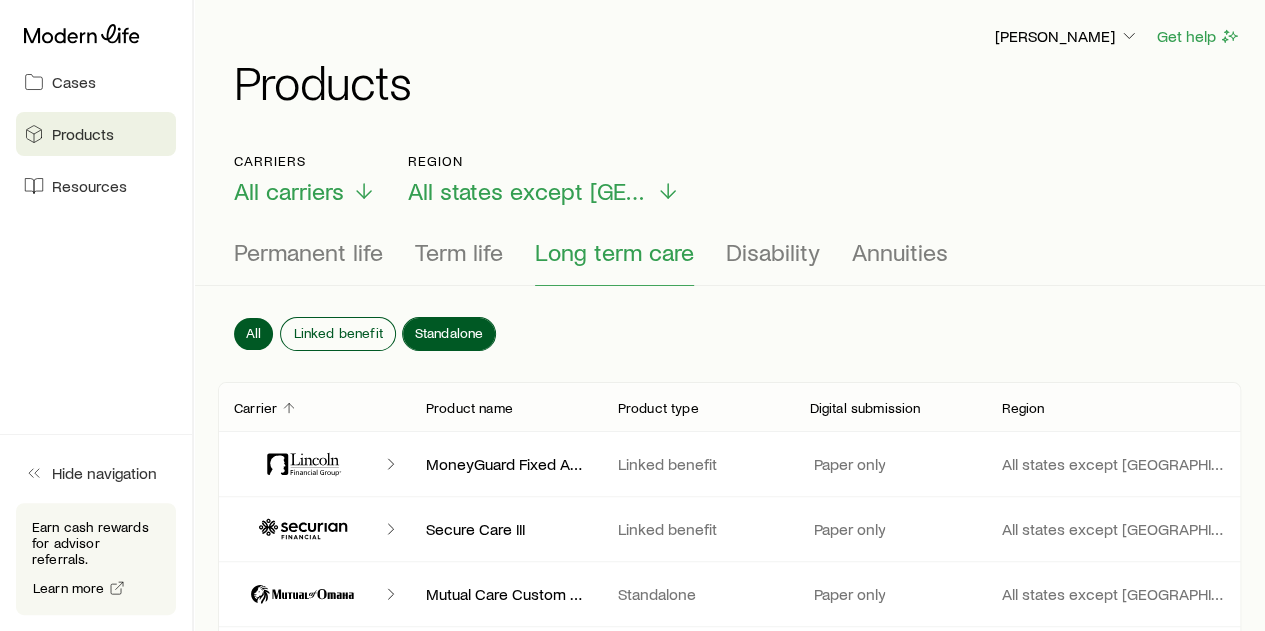 click on "Standalone" at bounding box center (449, 333) 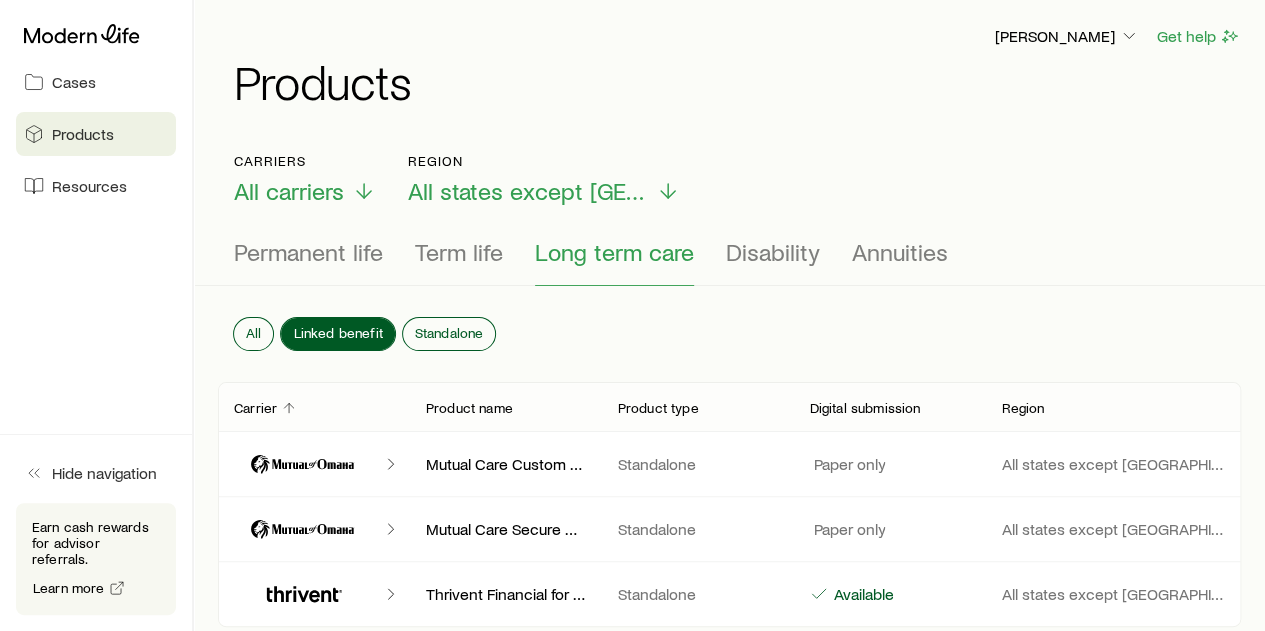 click on "Linked benefit" at bounding box center [337, 333] 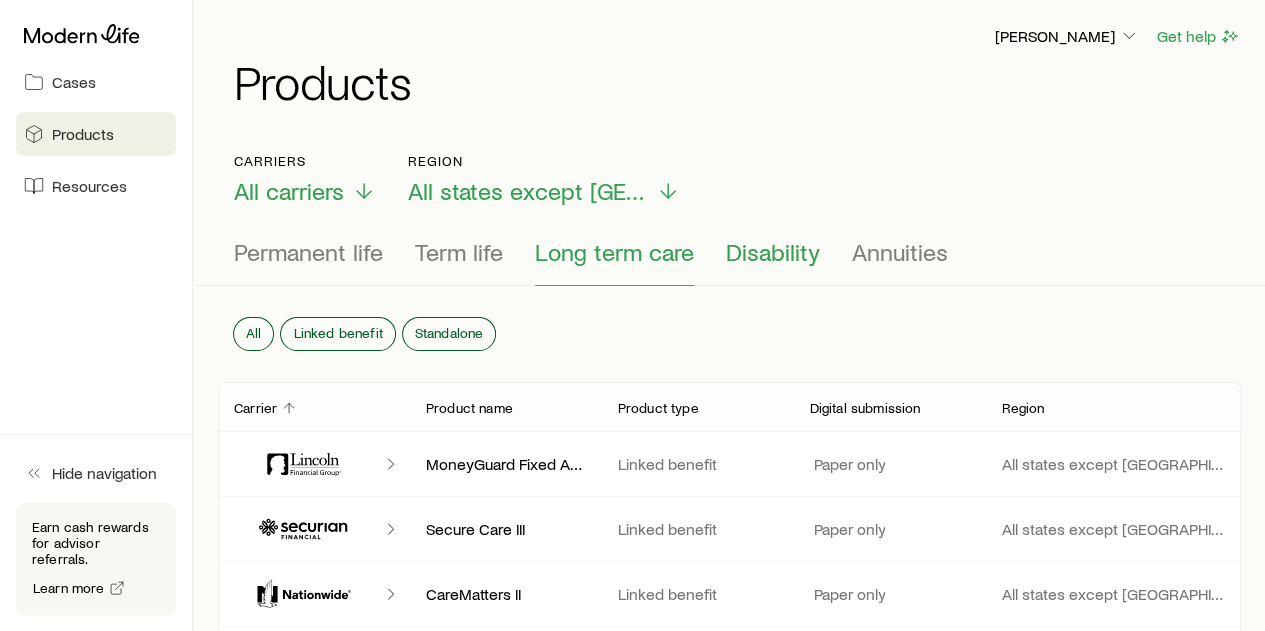 click on "Disability" at bounding box center [773, 252] 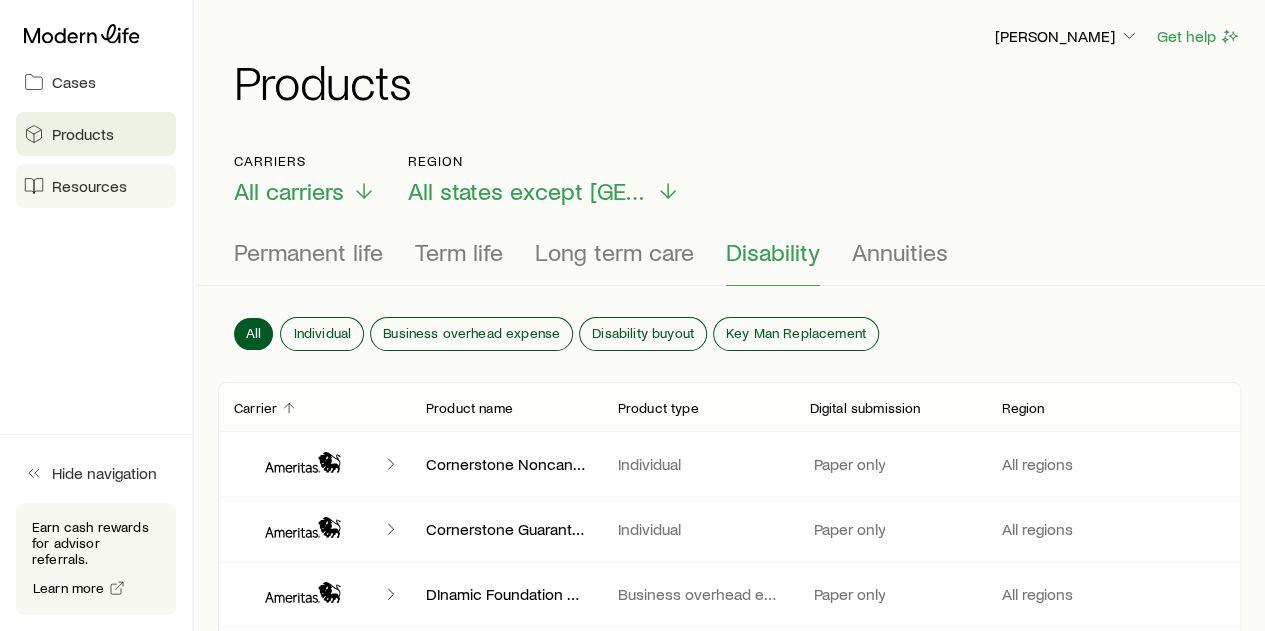click on "Resources" at bounding box center [89, 186] 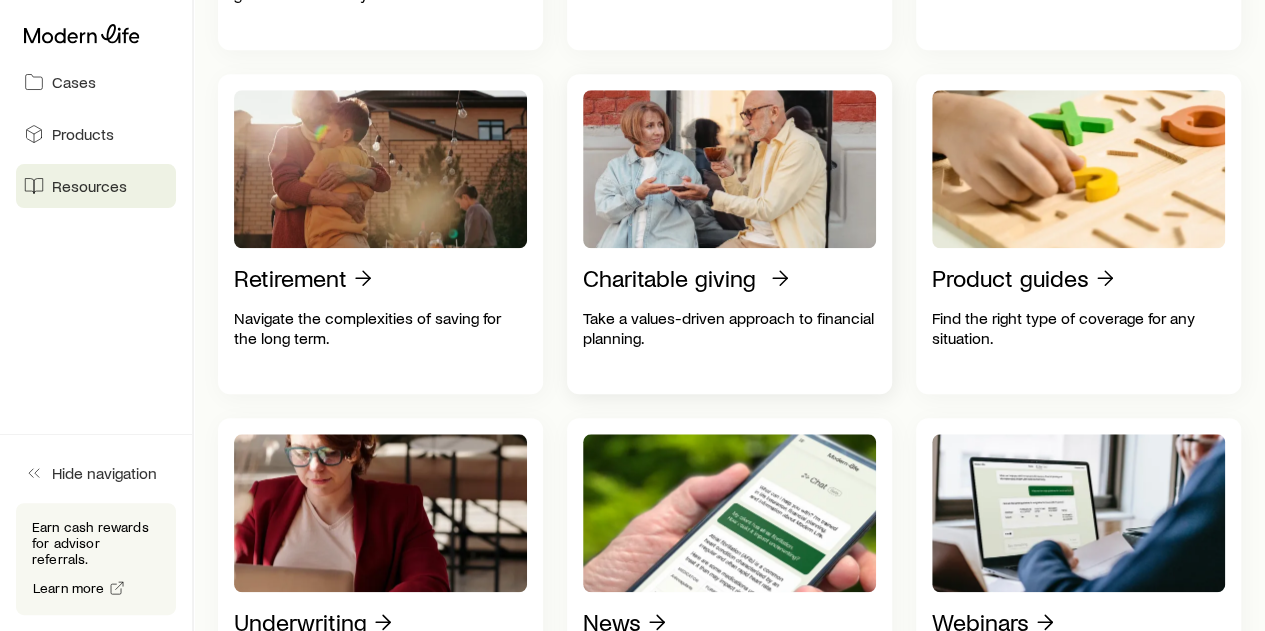 scroll, scrollTop: 800, scrollLeft: 0, axis: vertical 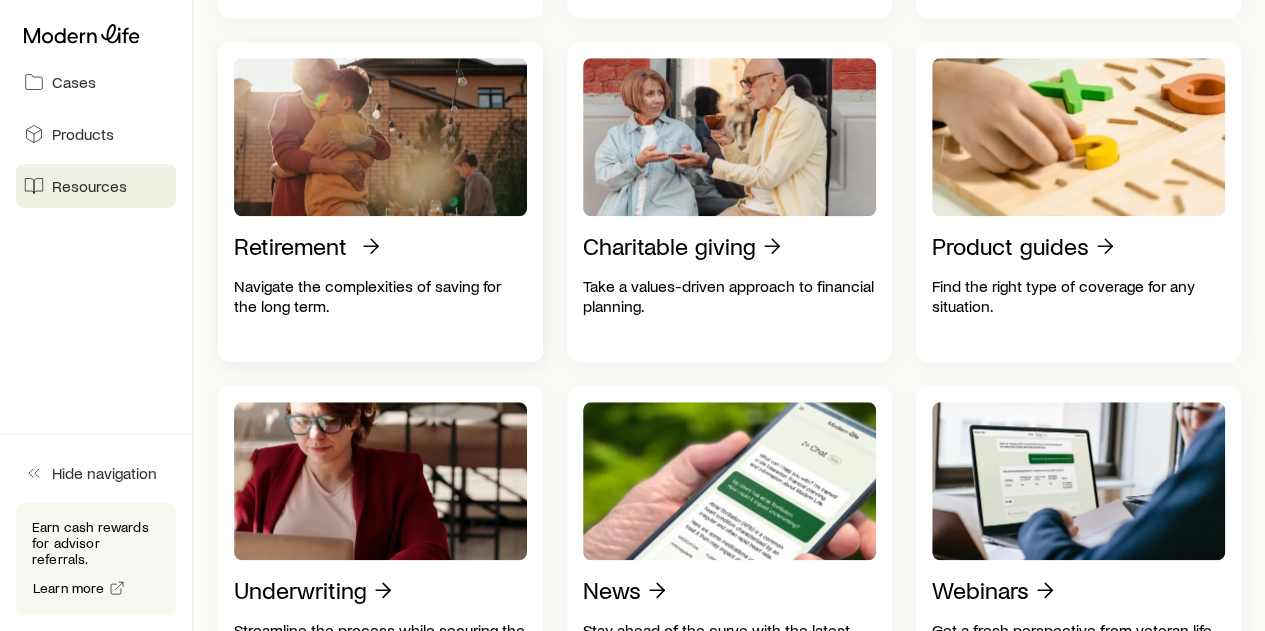 click on "Retirement" at bounding box center [290, 246] 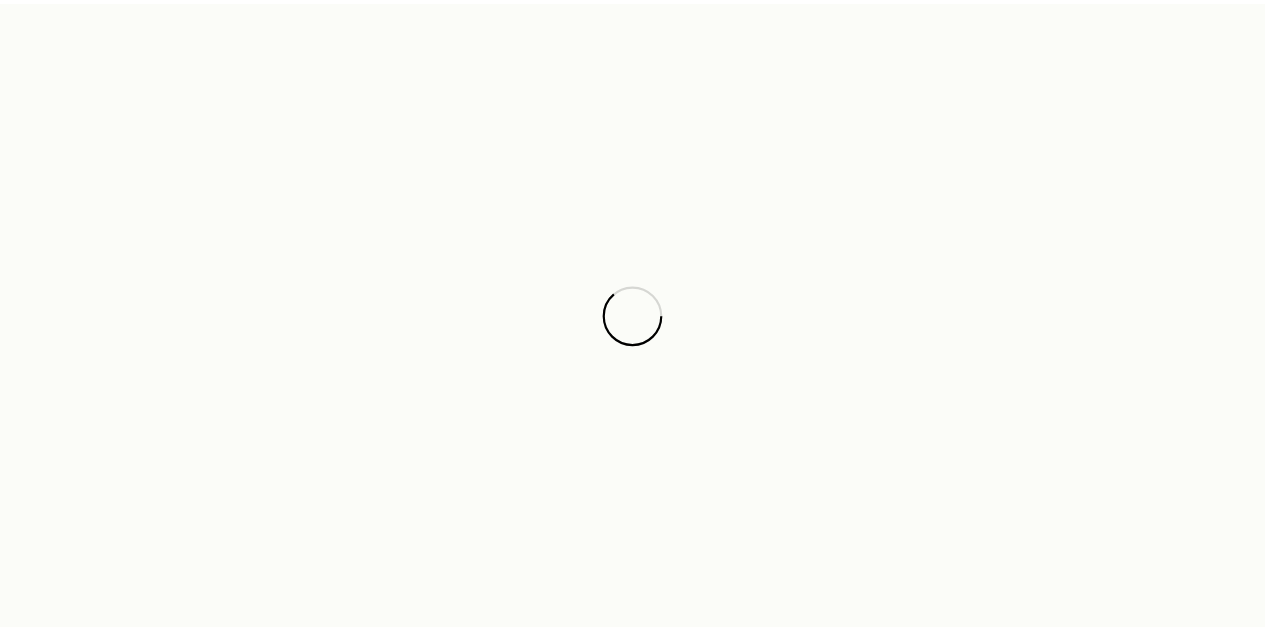 scroll, scrollTop: 0, scrollLeft: 0, axis: both 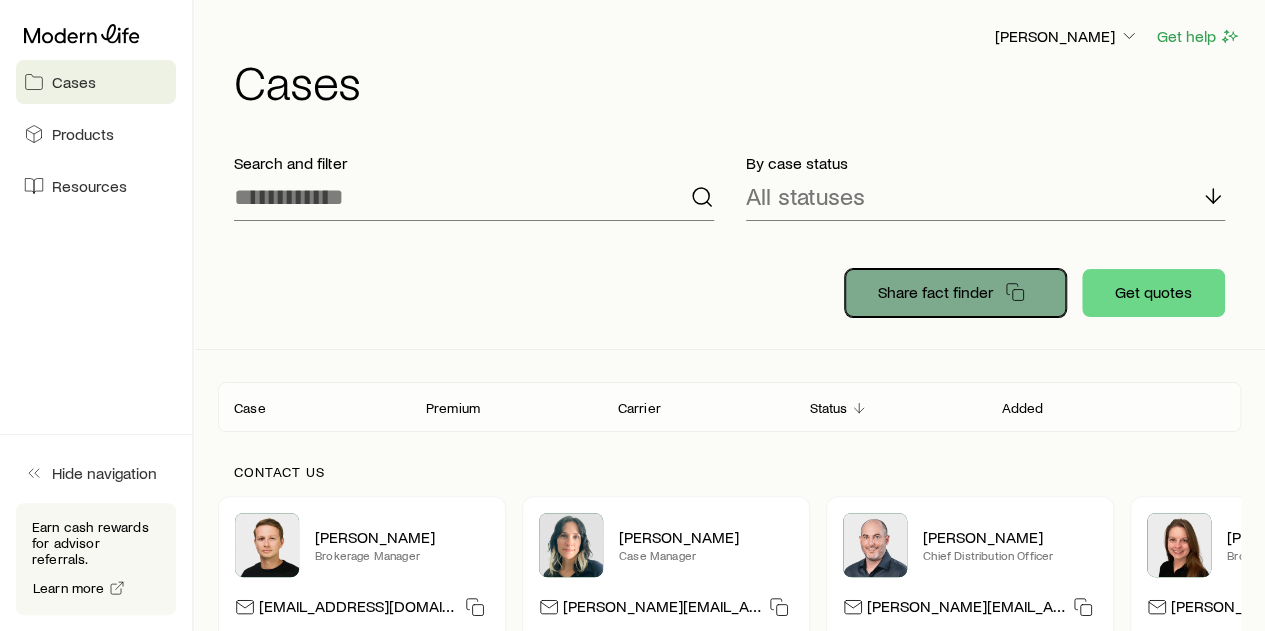 click on "Share fact finder" at bounding box center (935, 292) 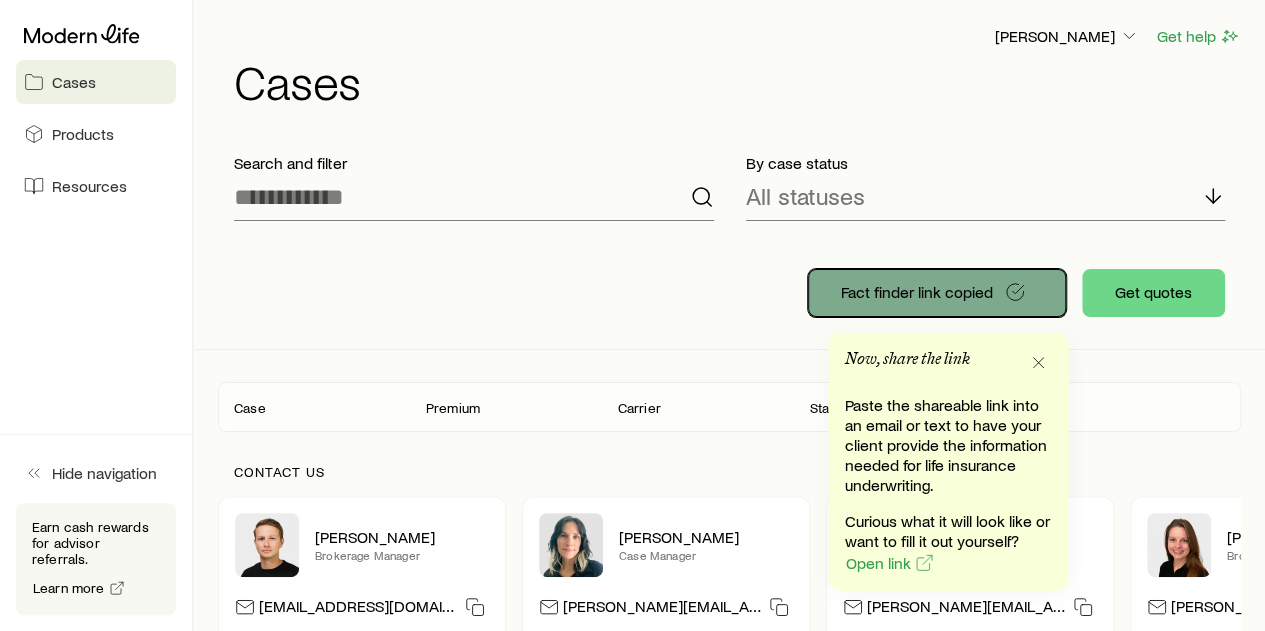 scroll, scrollTop: 100, scrollLeft: 0, axis: vertical 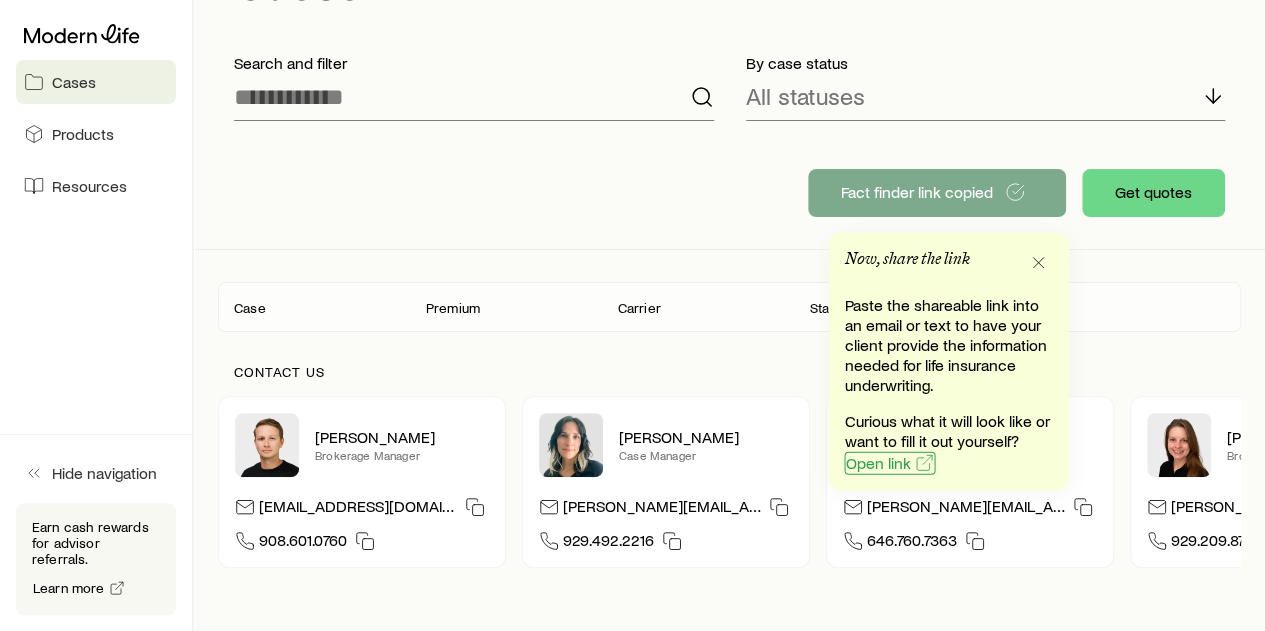 click on "Open link" at bounding box center [877, 463] 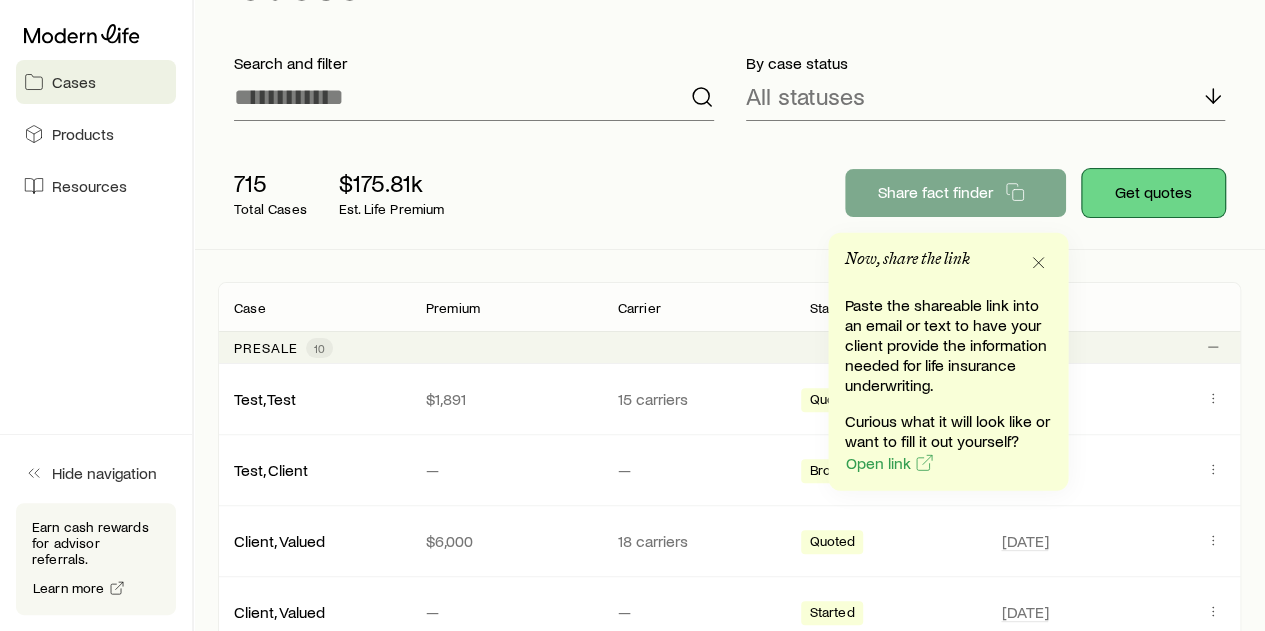 click on "Get quotes" at bounding box center (1153, 193) 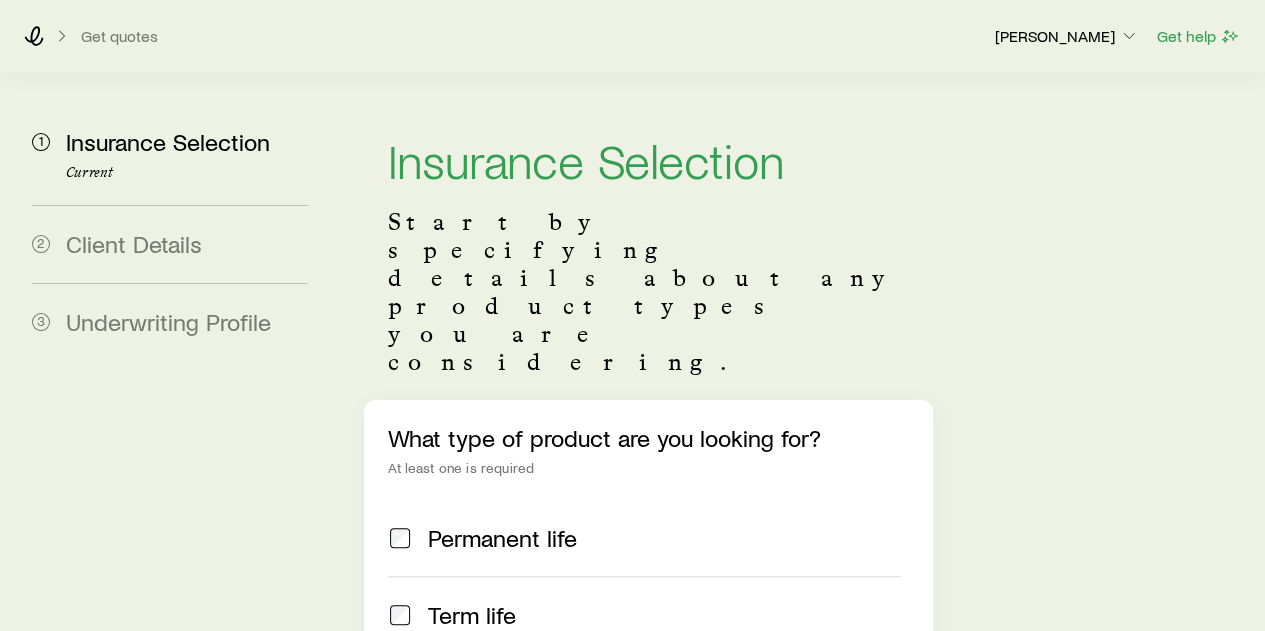 scroll, scrollTop: 100, scrollLeft: 0, axis: vertical 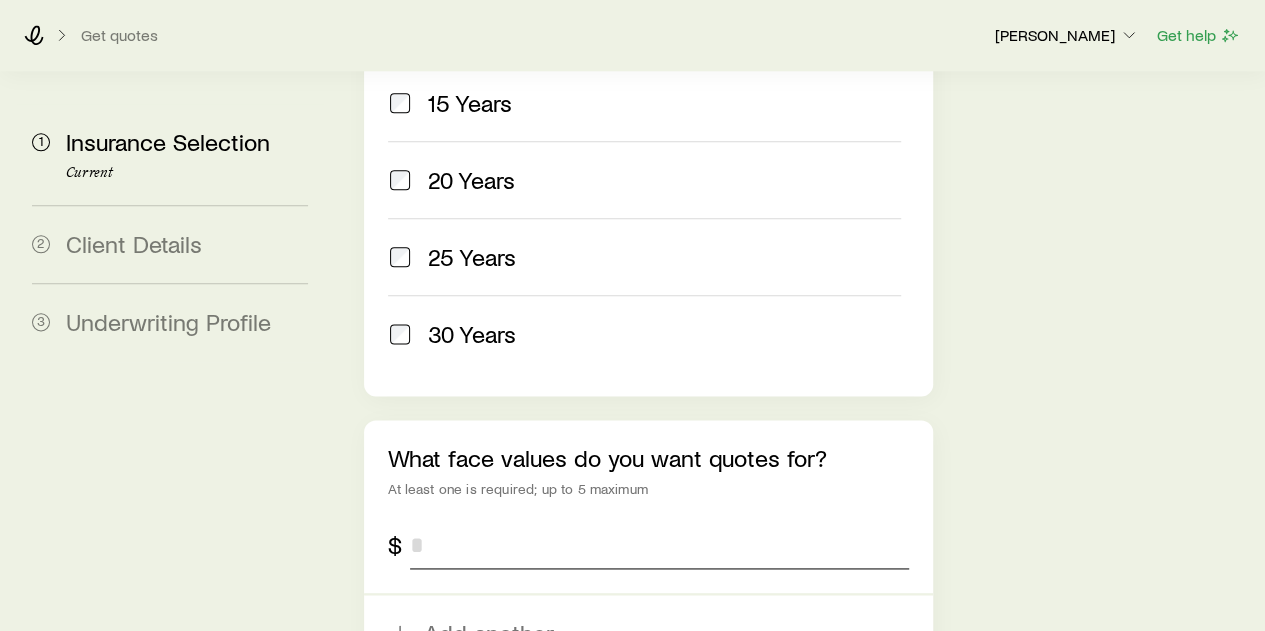 click at bounding box center [659, 545] 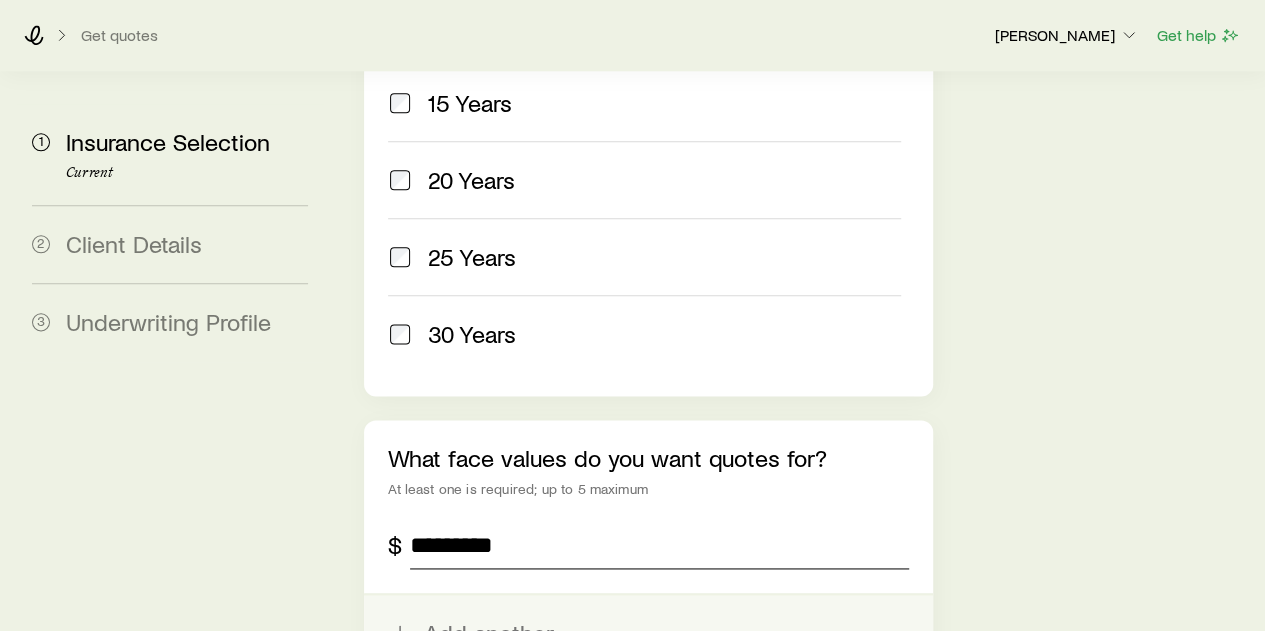 type on "*********" 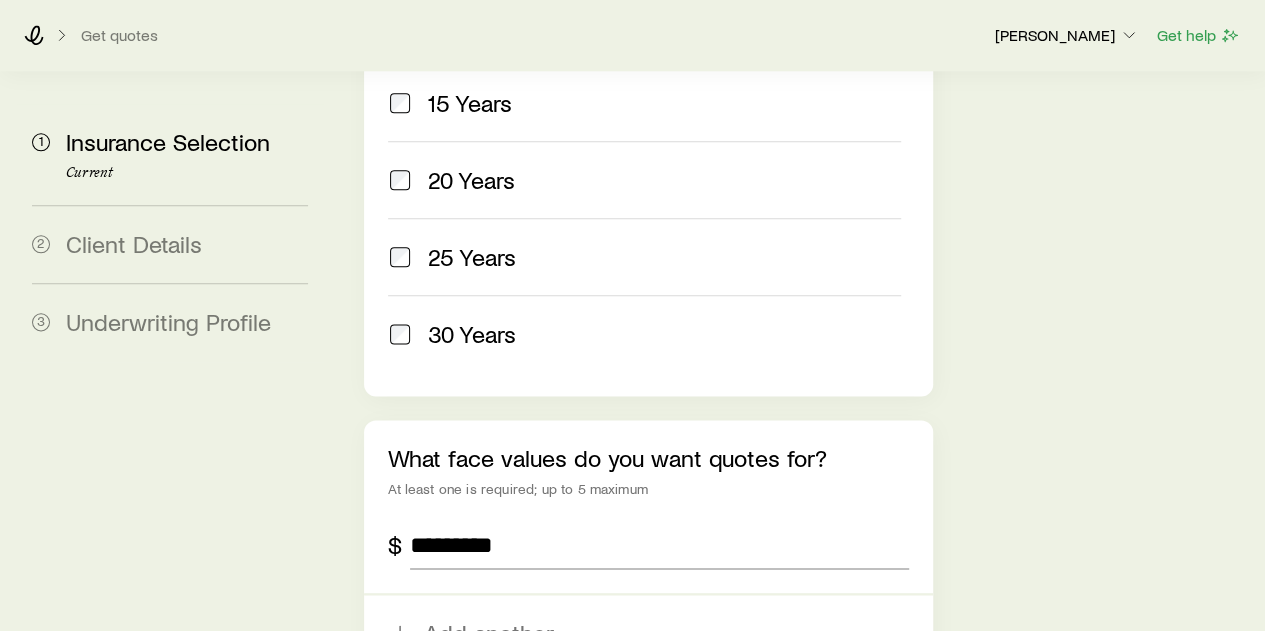 click on "Add another" at bounding box center [648, 633] 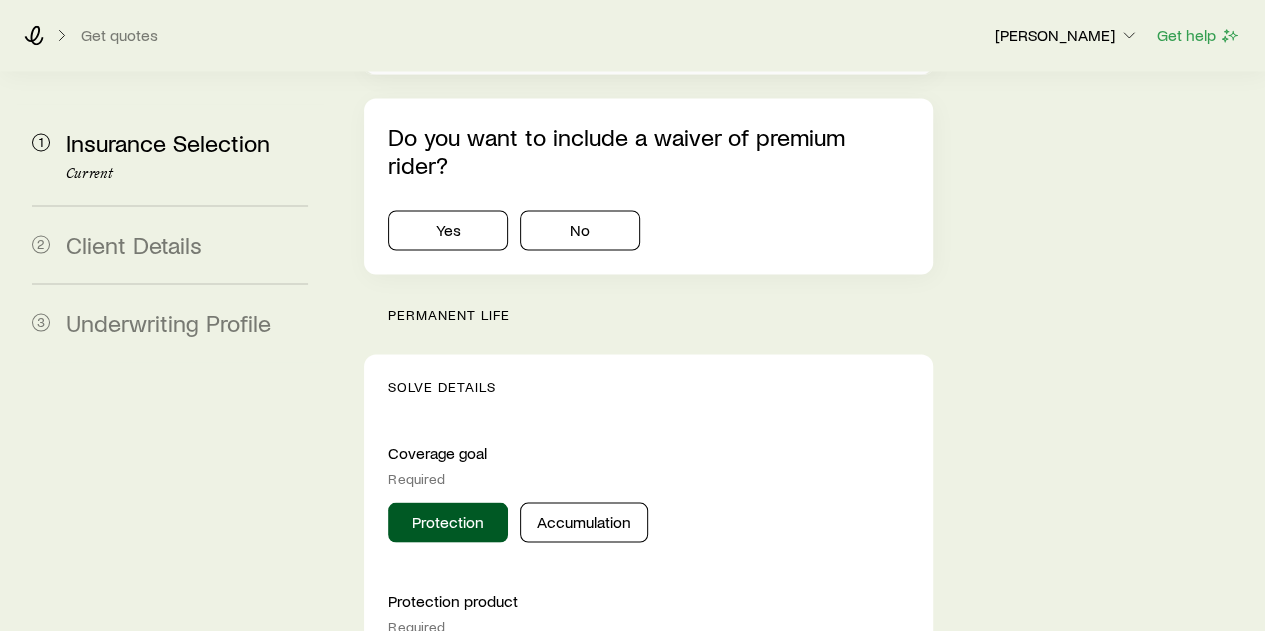 scroll, scrollTop: 1800, scrollLeft: 0, axis: vertical 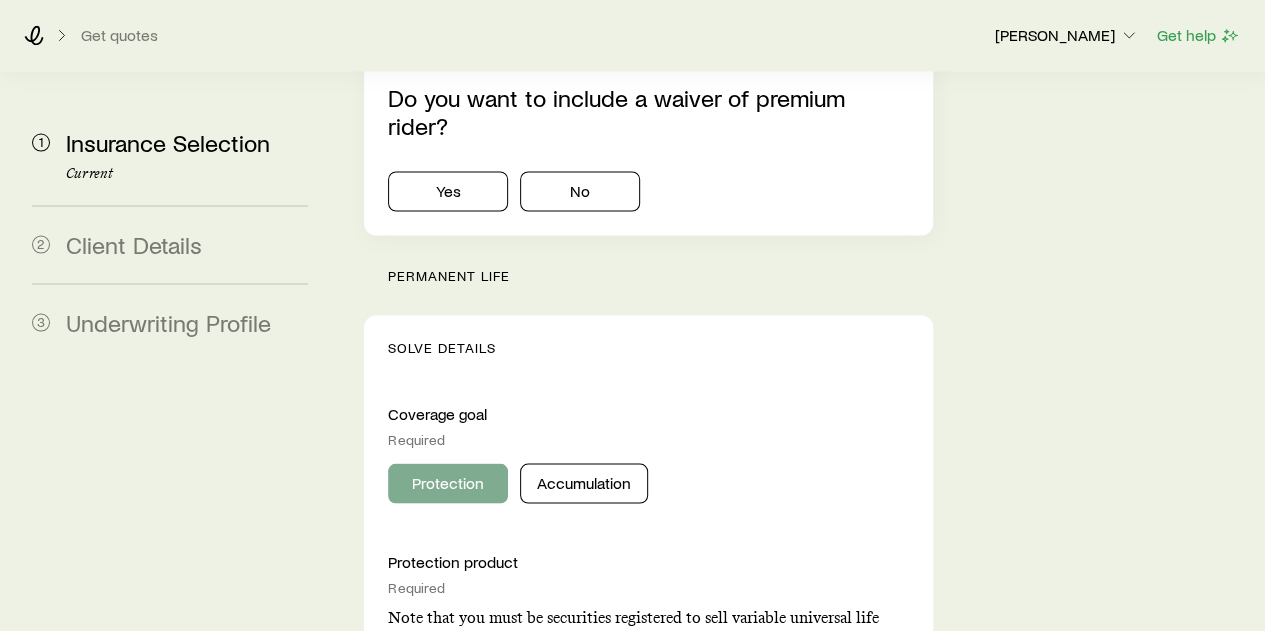 type on "*********" 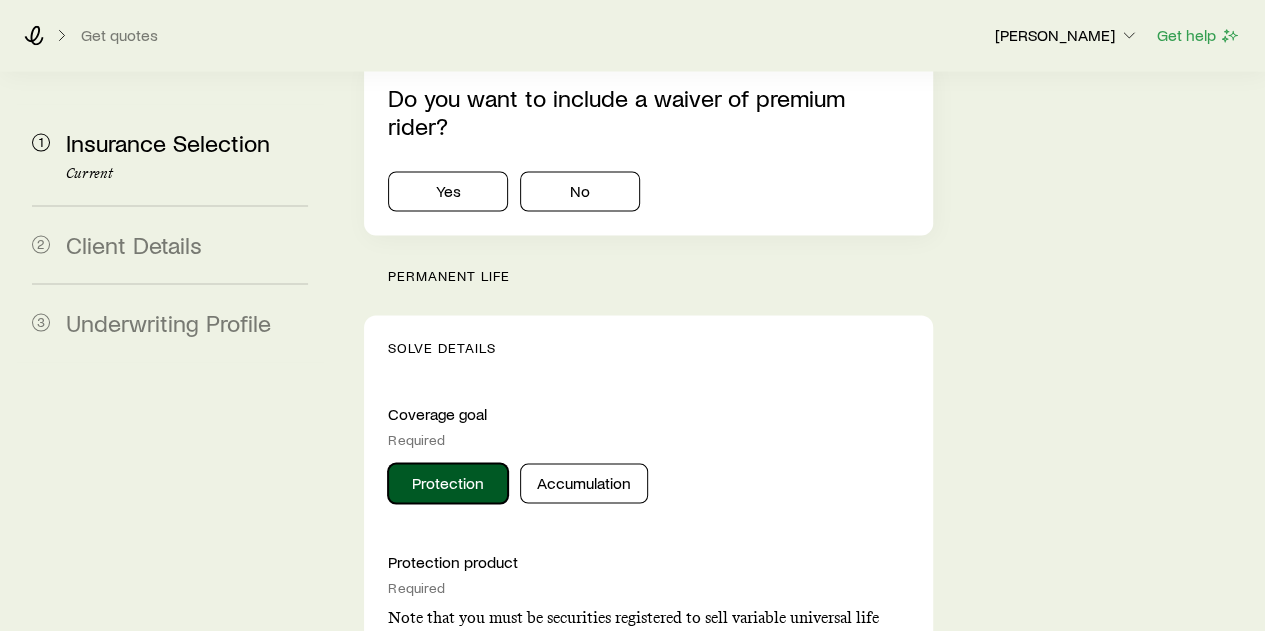 click on "Protection" at bounding box center (448, 483) 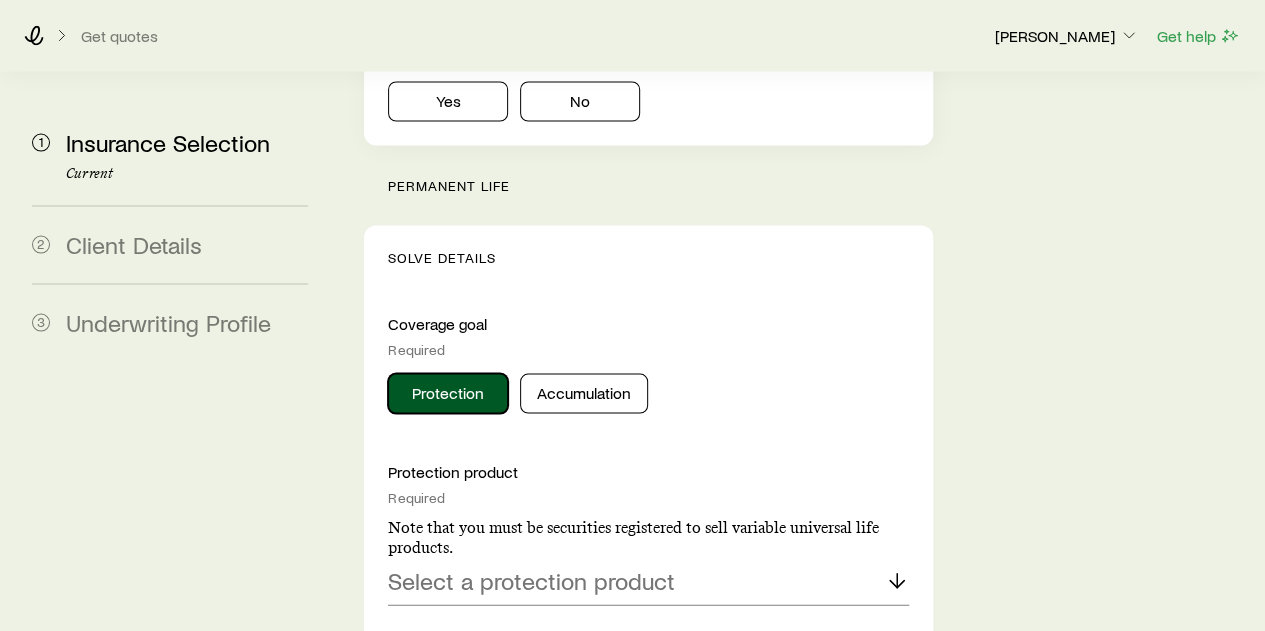 scroll, scrollTop: 2000, scrollLeft: 0, axis: vertical 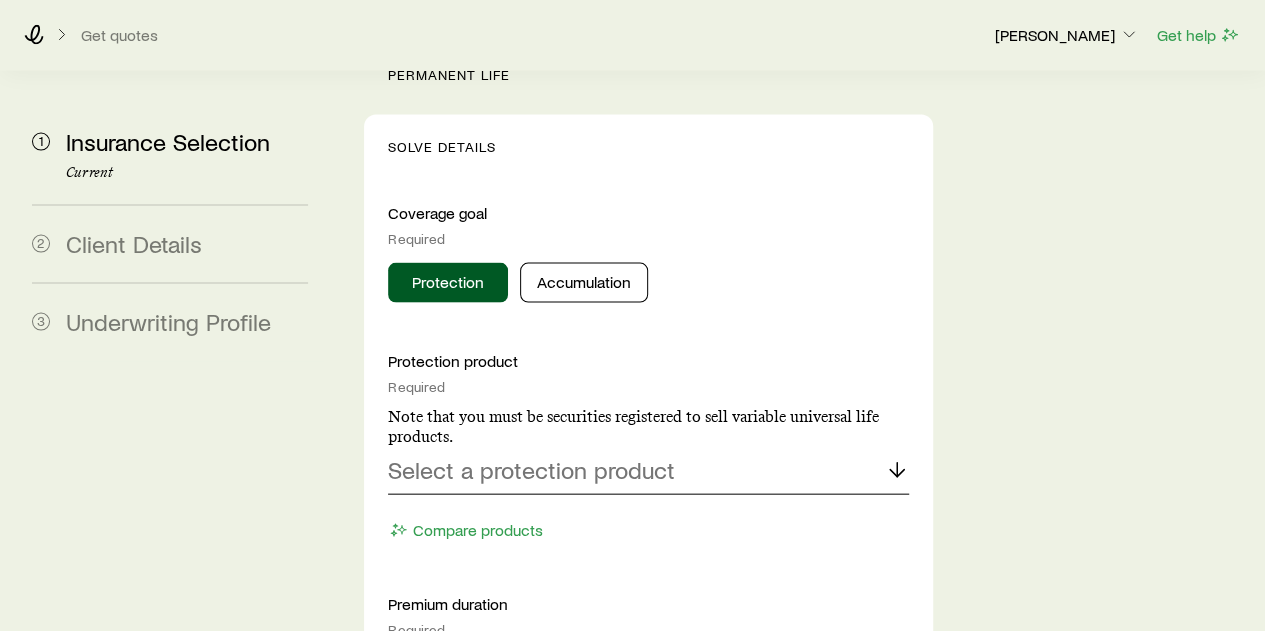 click on "Select a protection product" at bounding box center (531, 470) 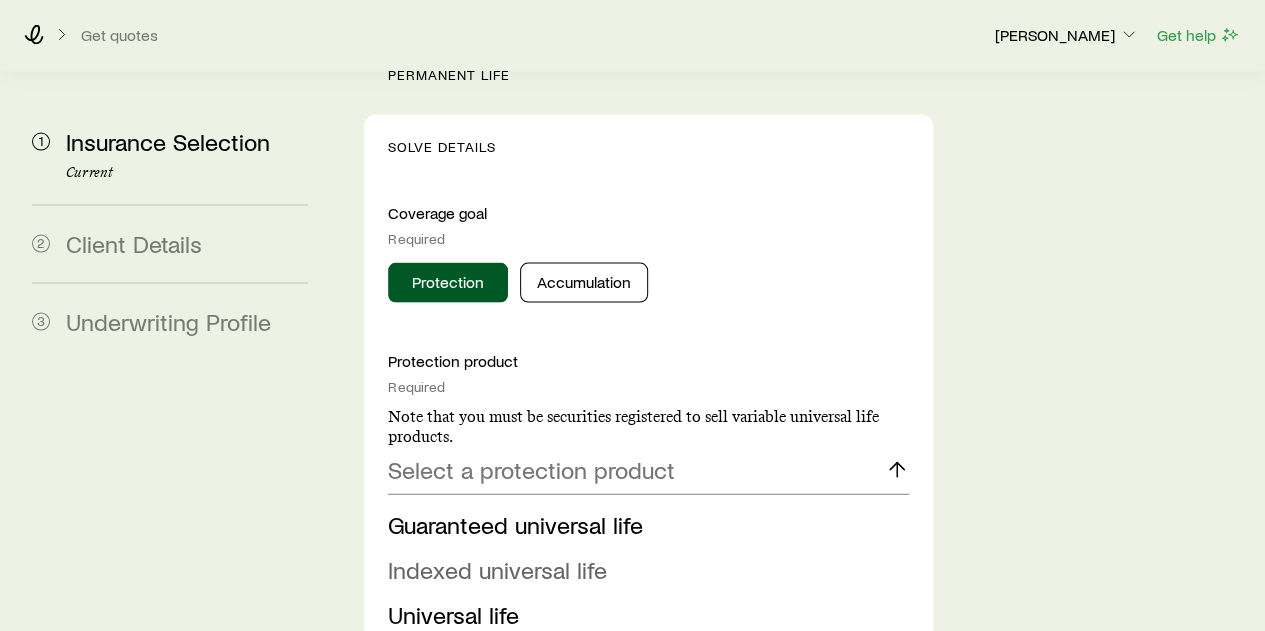 click on "Indexed universal life" at bounding box center [497, 569] 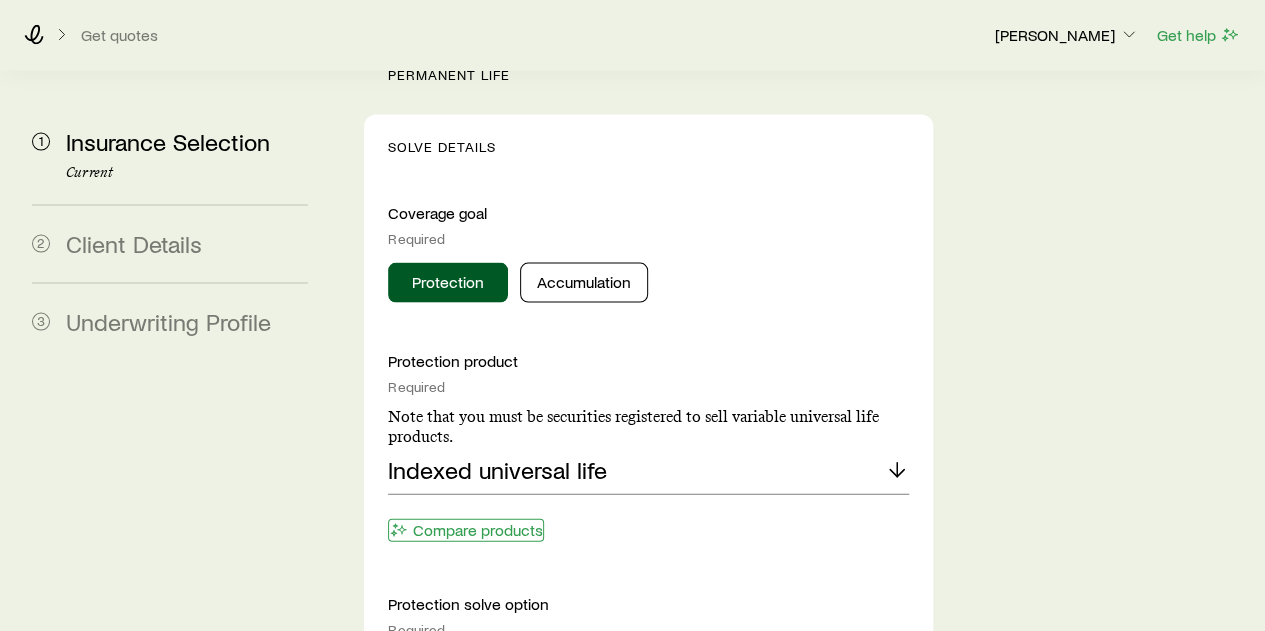 click on "Compare products" at bounding box center (466, 530) 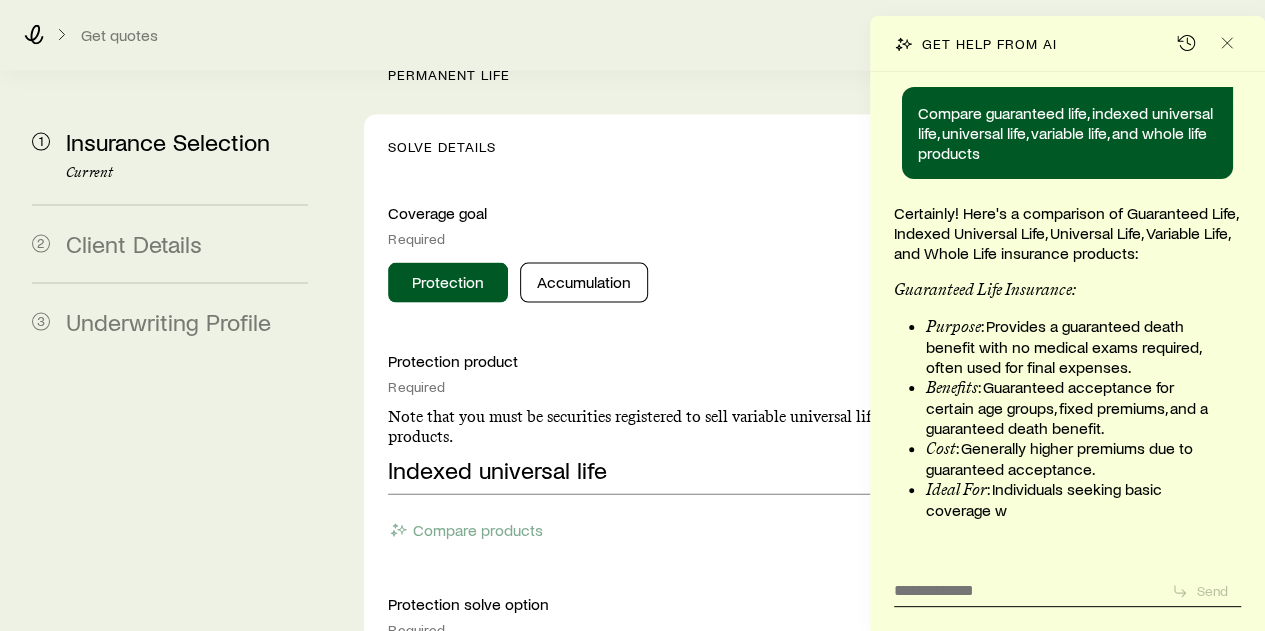 scroll, scrollTop: 150180, scrollLeft: 0, axis: vertical 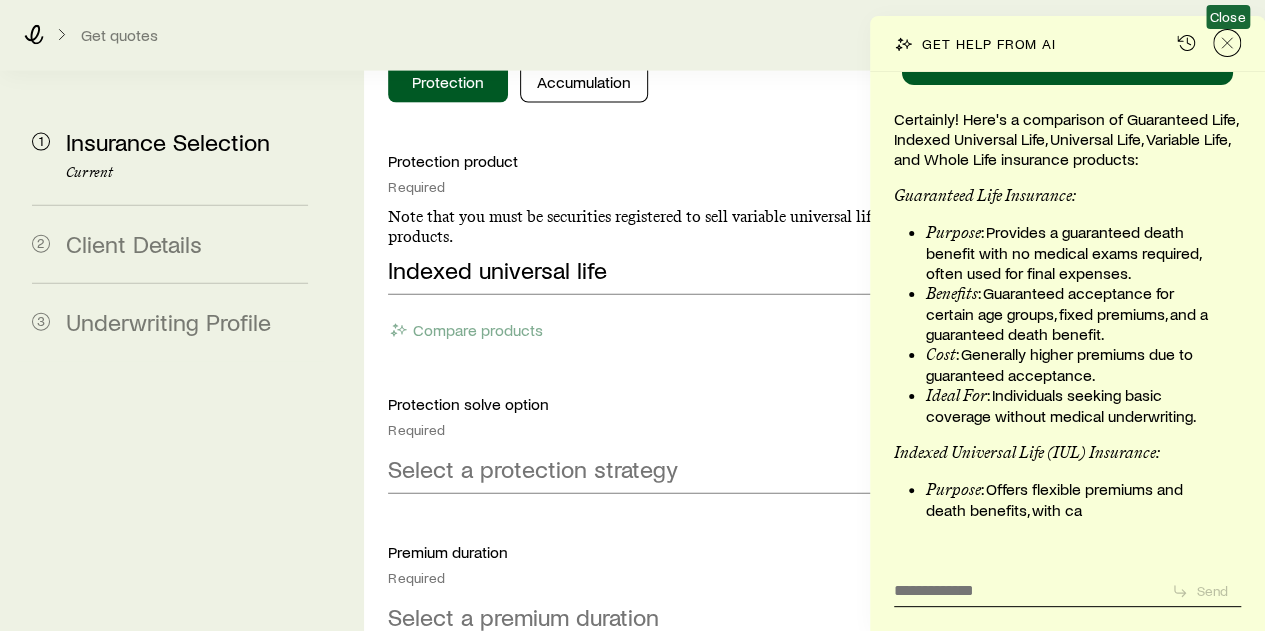 click 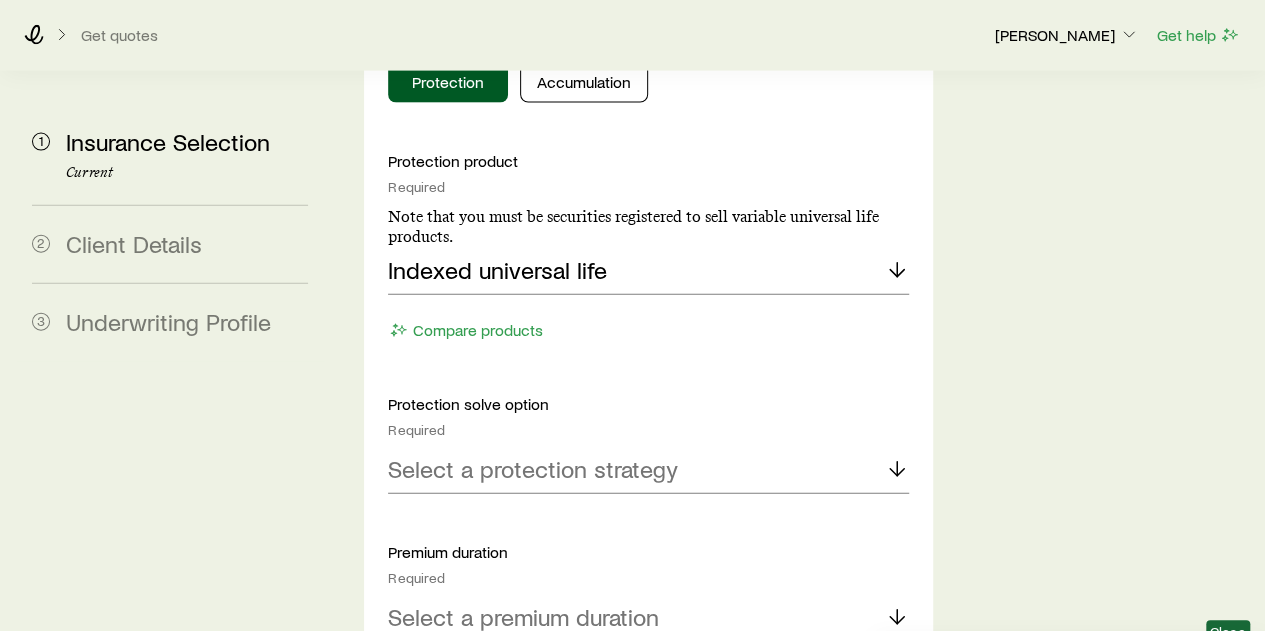 scroll, scrollTop: 151364, scrollLeft: 0, axis: vertical 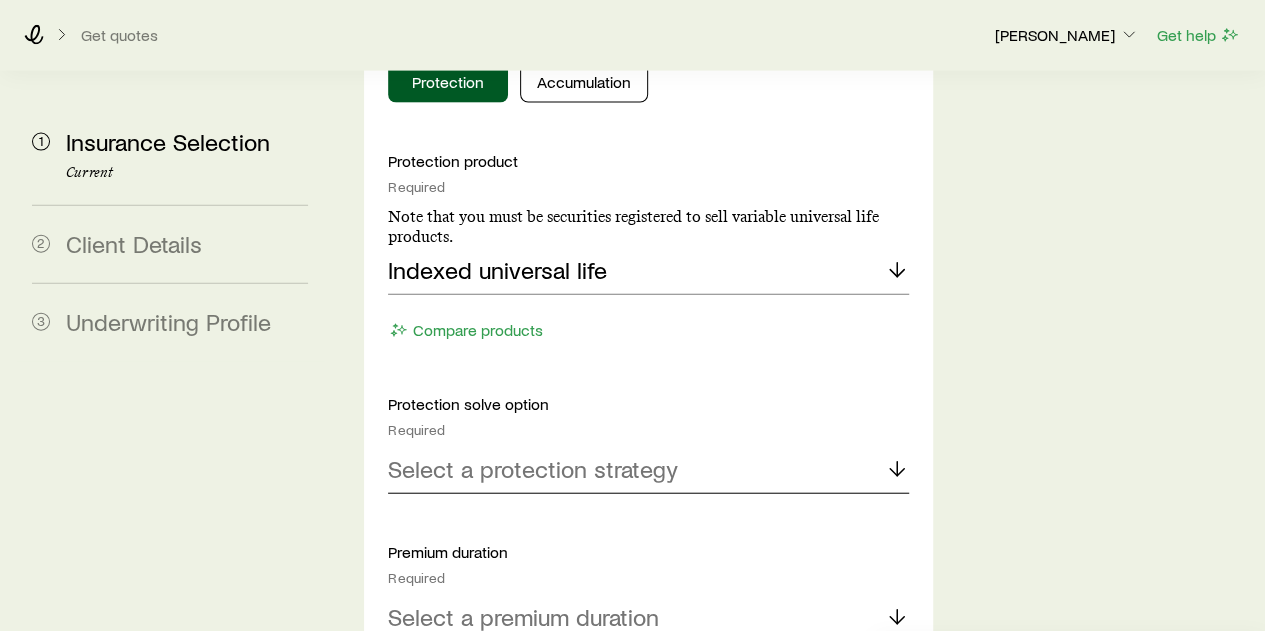 click on "Select a protection strategy" at bounding box center (533, 469) 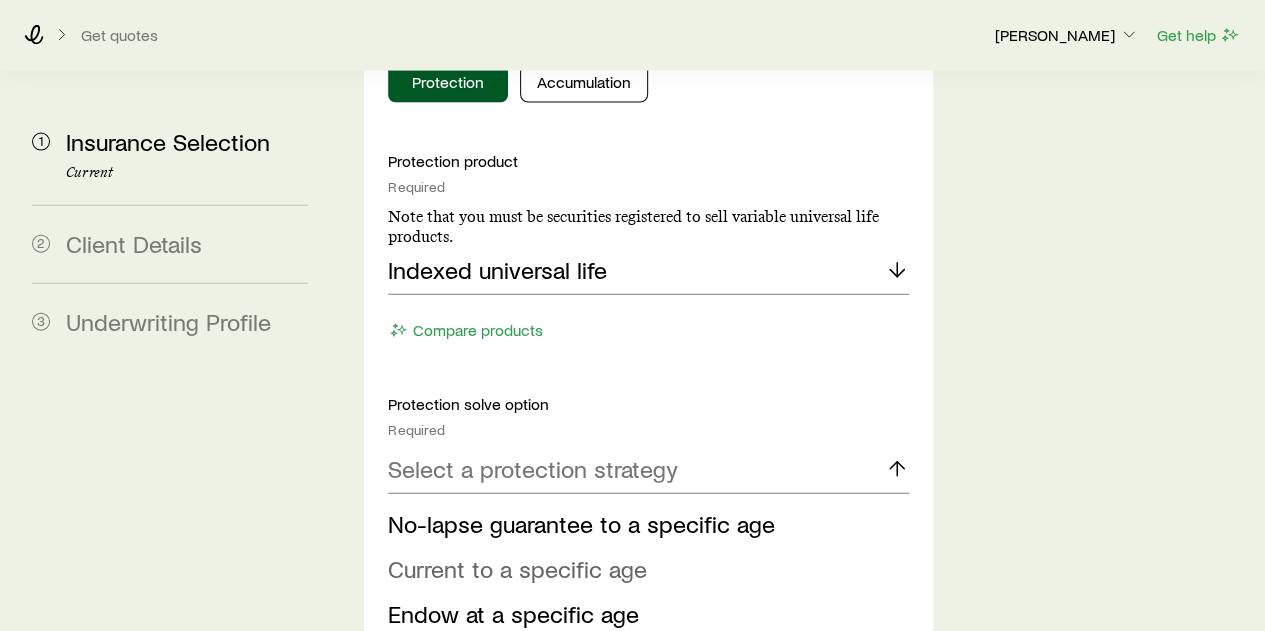 click on "Current to a specific age" at bounding box center (517, 568) 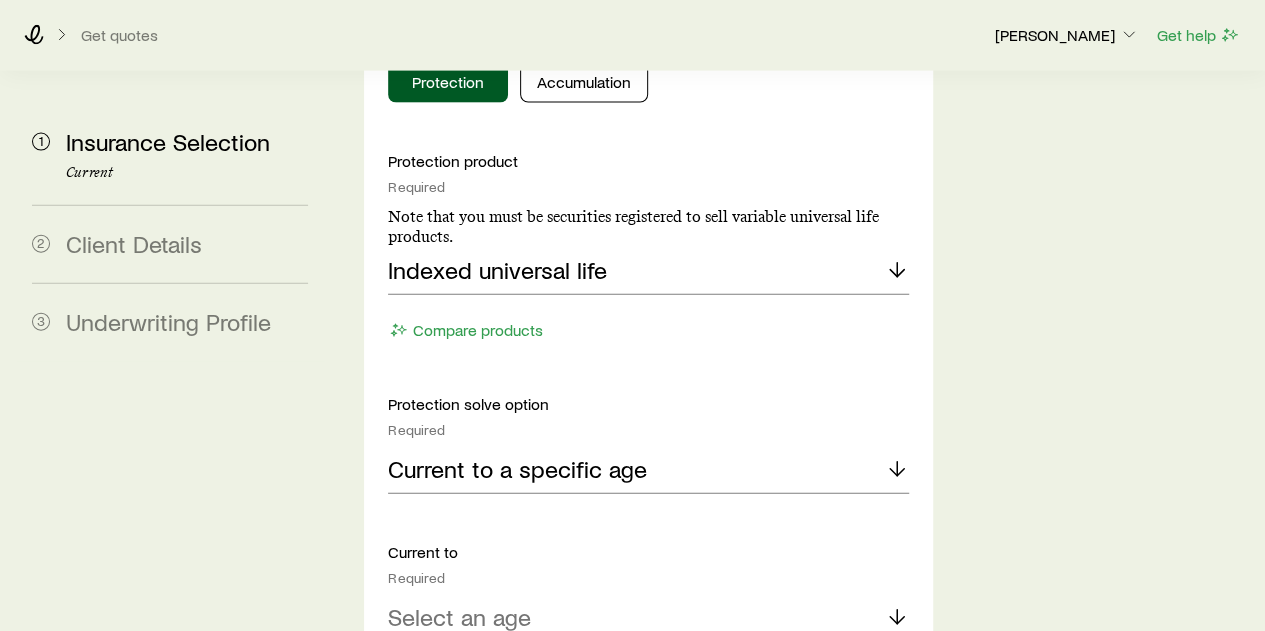 scroll, scrollTop: 2300, scrollLeft: 0, axis: vertical 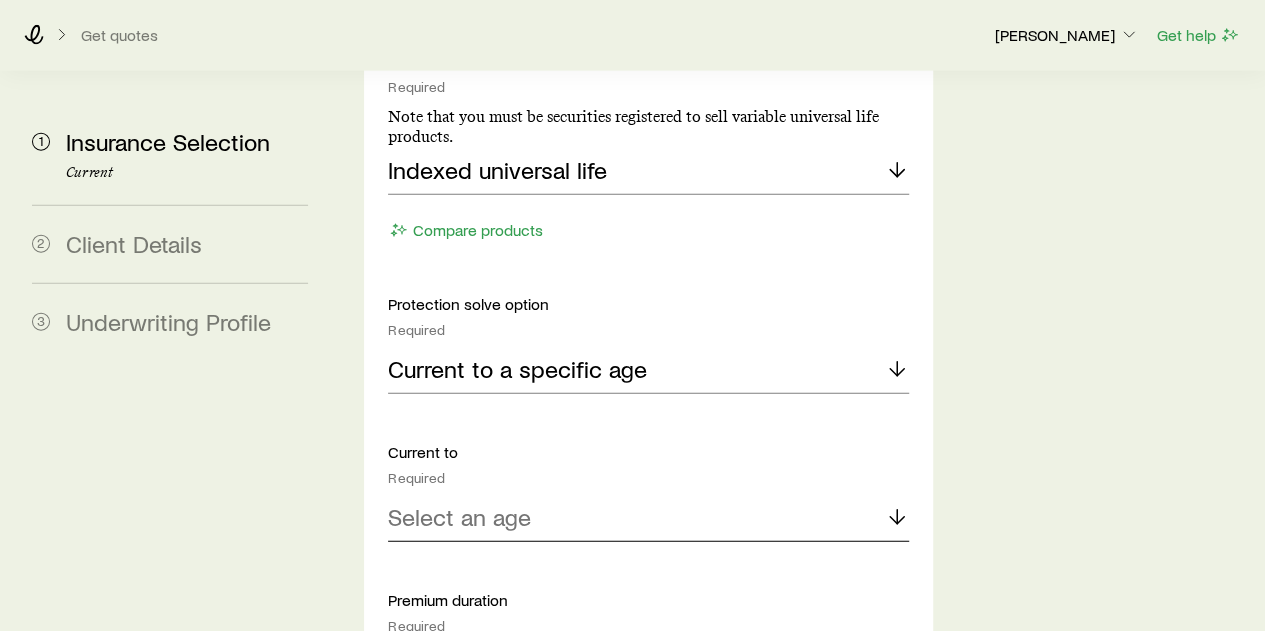 click on "Select an age" at bounding box center [648, 518] 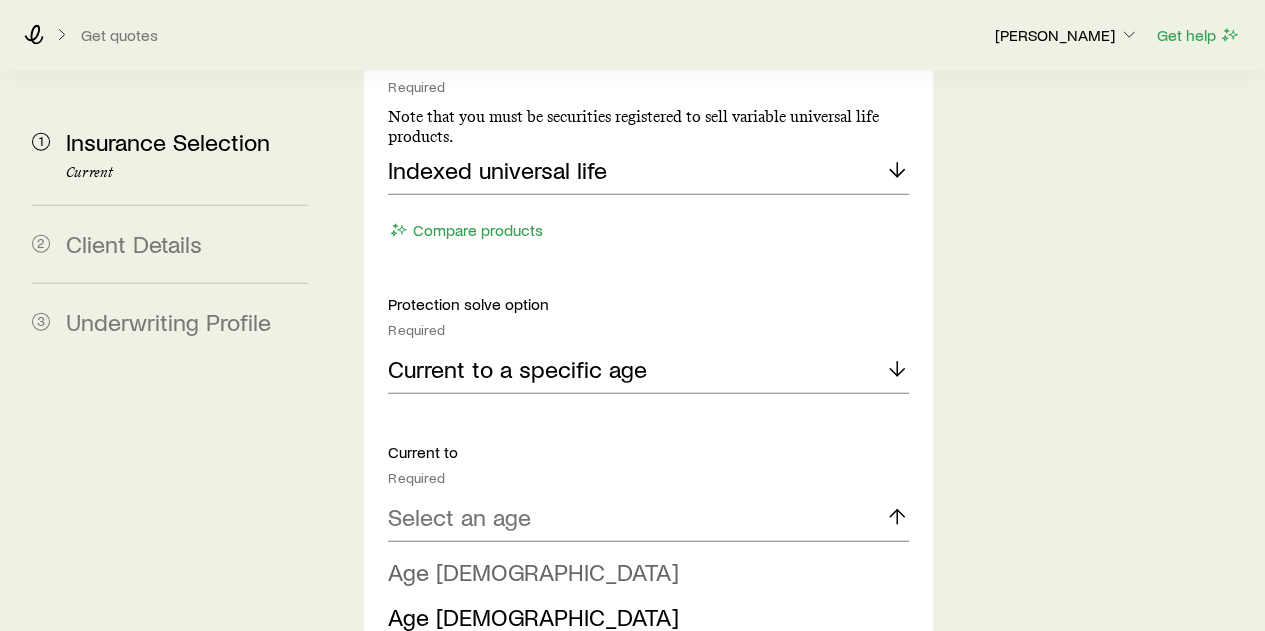 click on "Age 85" at bounding box center [642, 572] 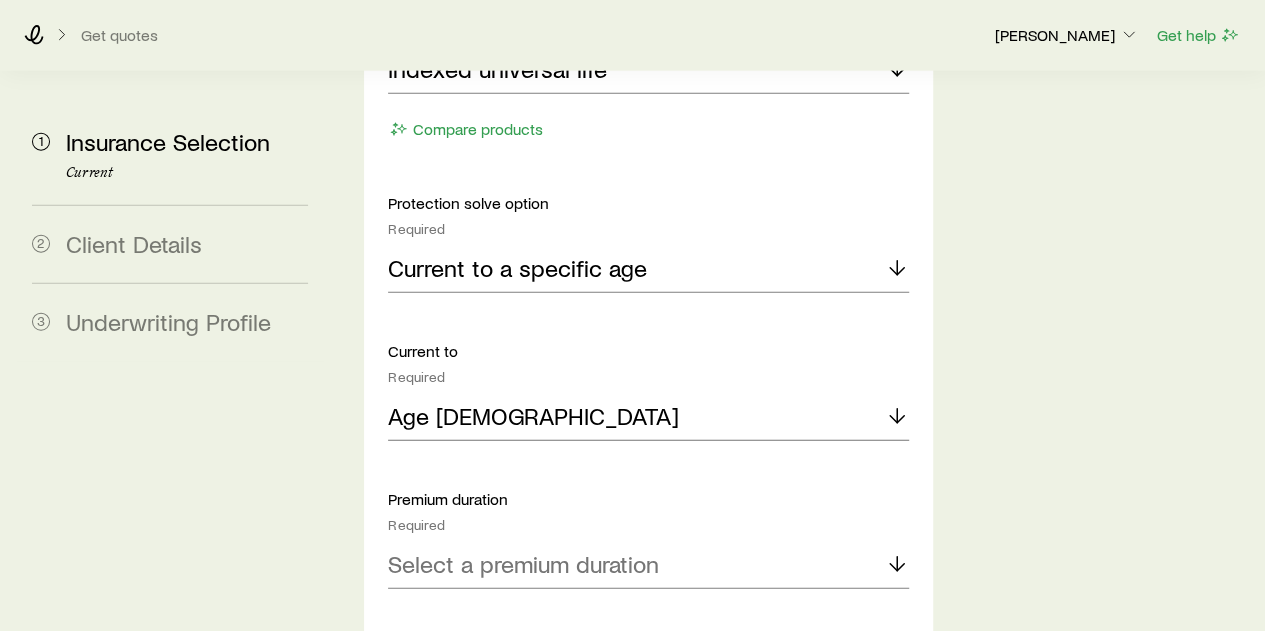 scroll, scrollTop: 2500, scrollLeft: 0, axis: vertical 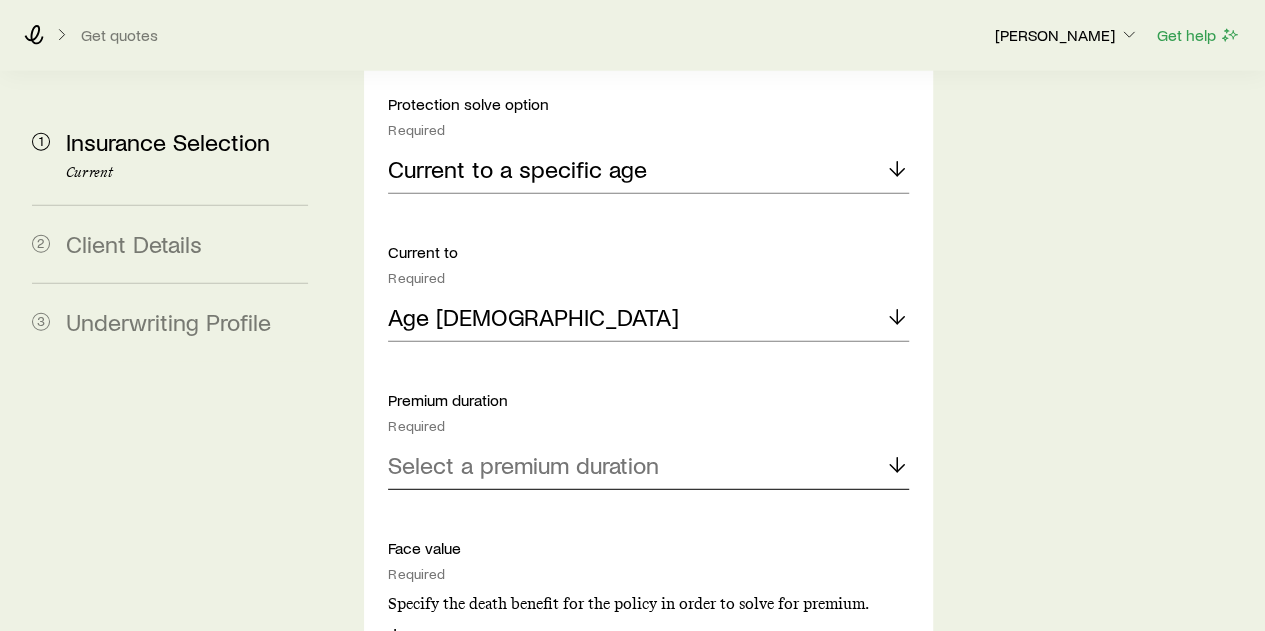 click 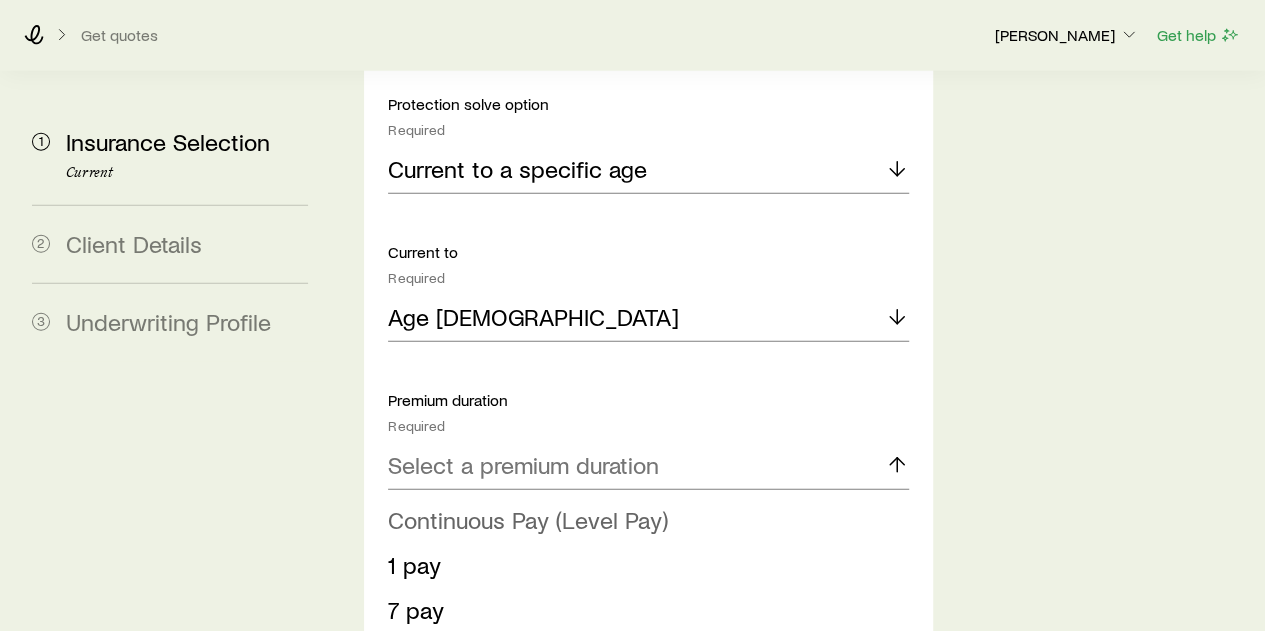 click on "Continuous Pay (Level Pay)" at bounding box center (528, 519) 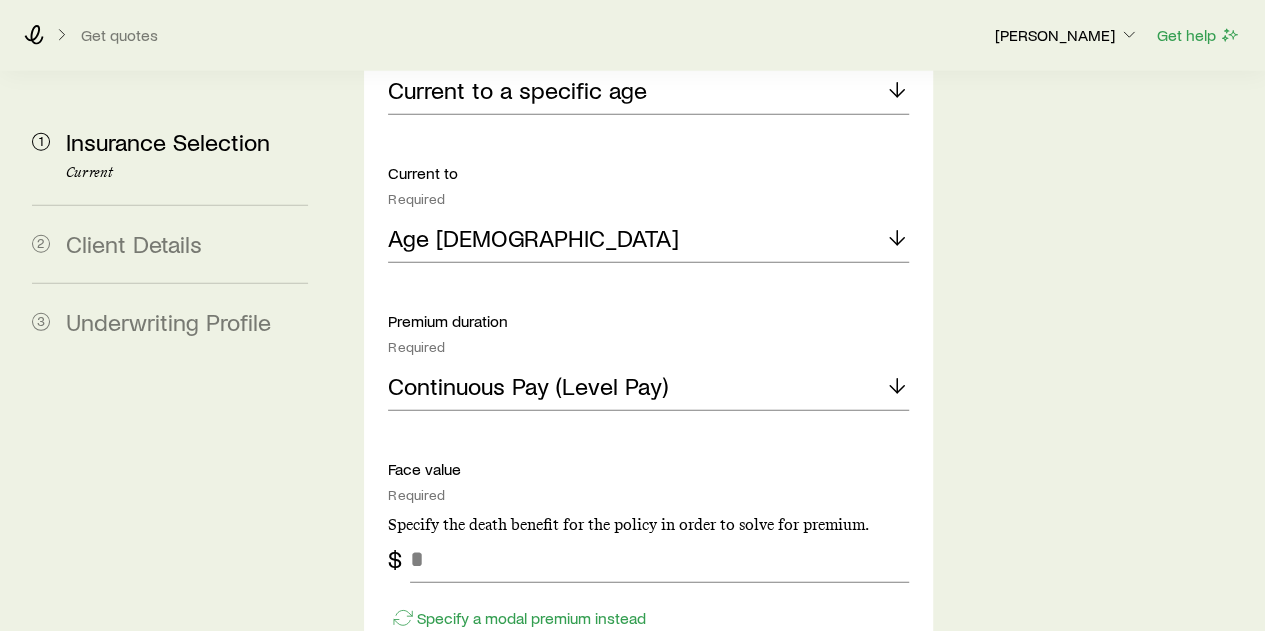 scroll, scrollTop: 2700, scrollLeft: 0, axis: vertical 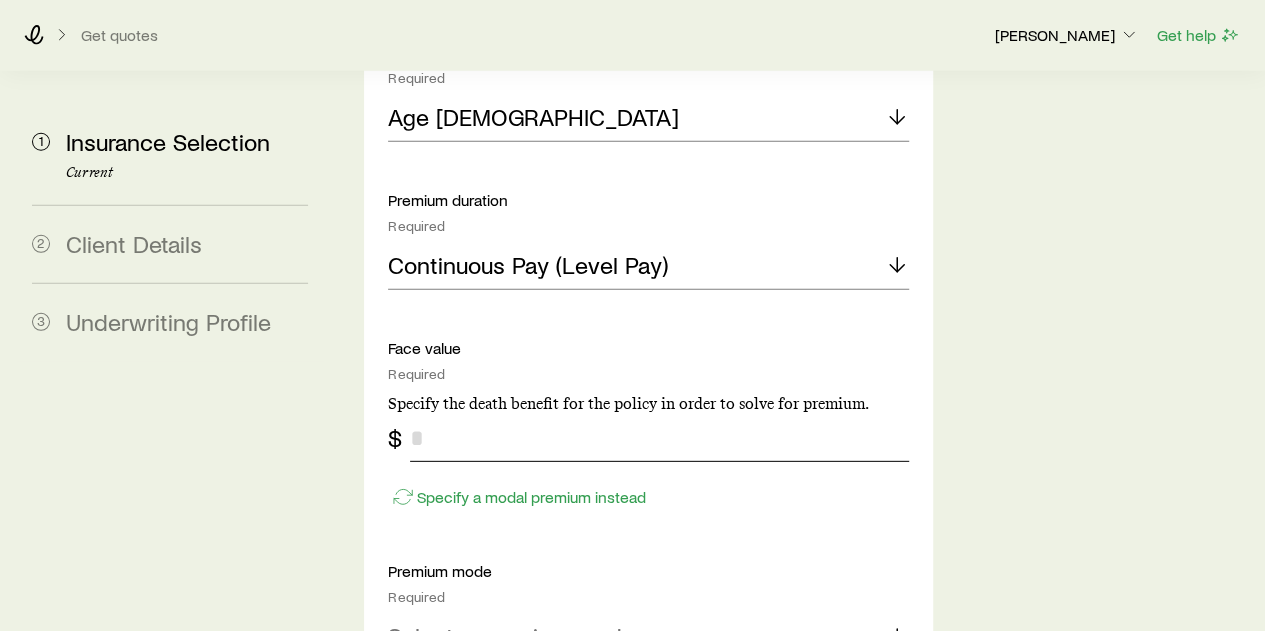 click at bounding box center [659, 438] 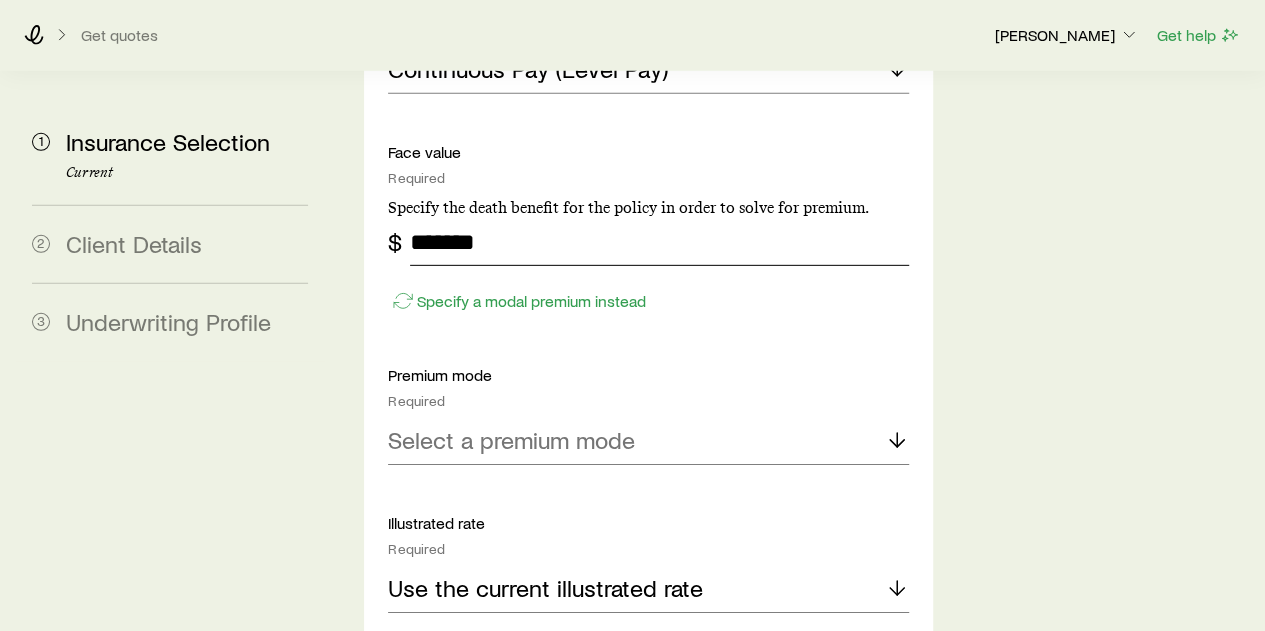 scroll, scrollTop: 2900, scrollLeft: 0, axis: vertical 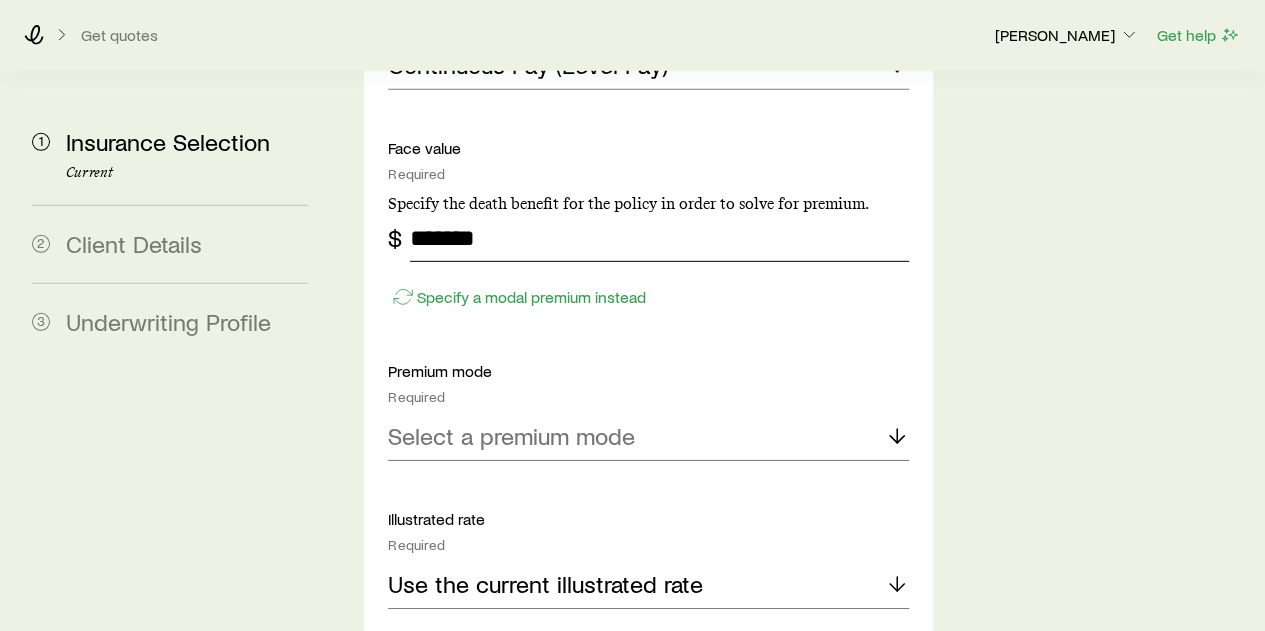 type on "*******" 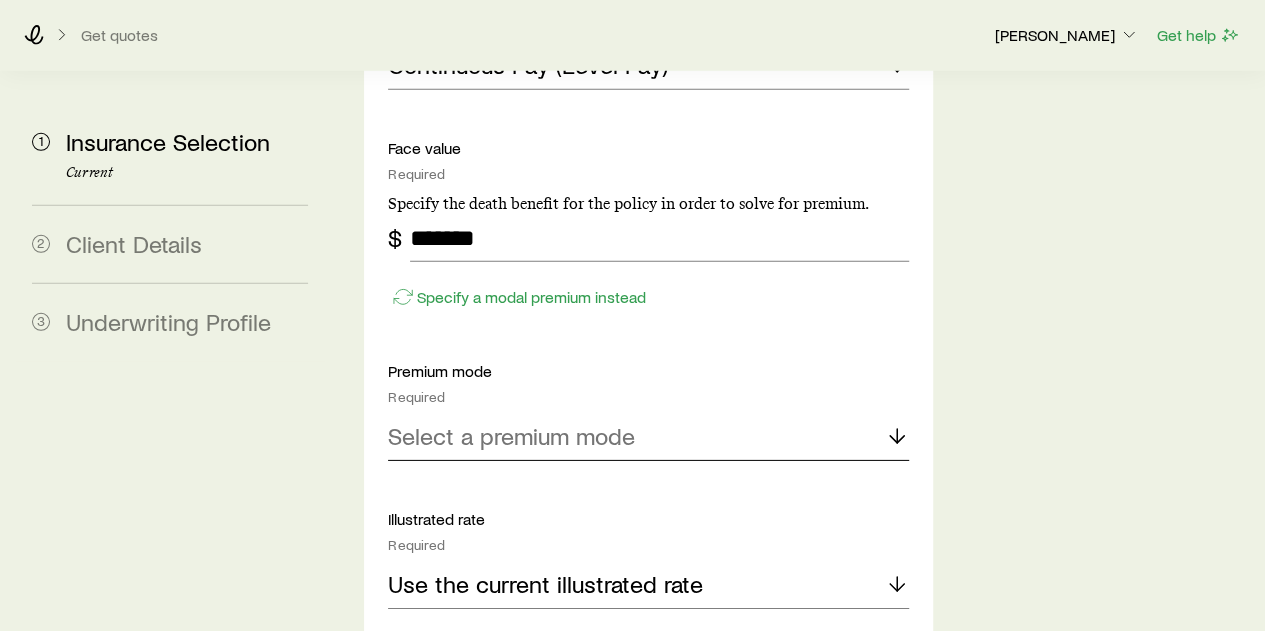 click 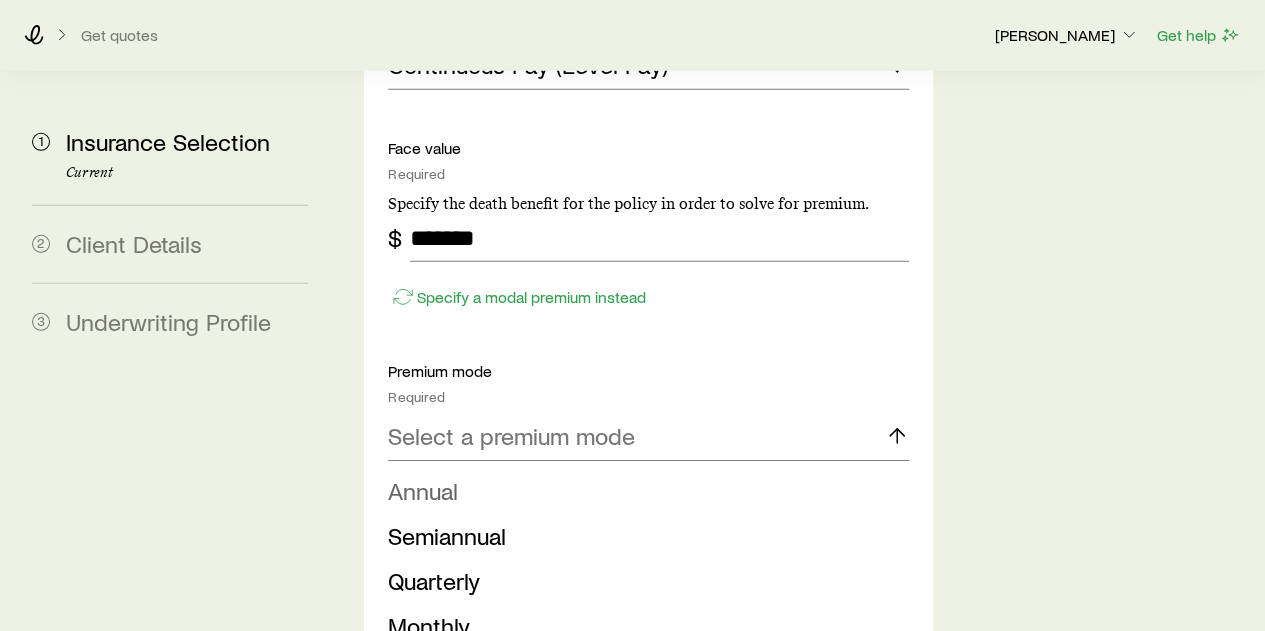 click on "Annual" at bounding box center [642, 491] 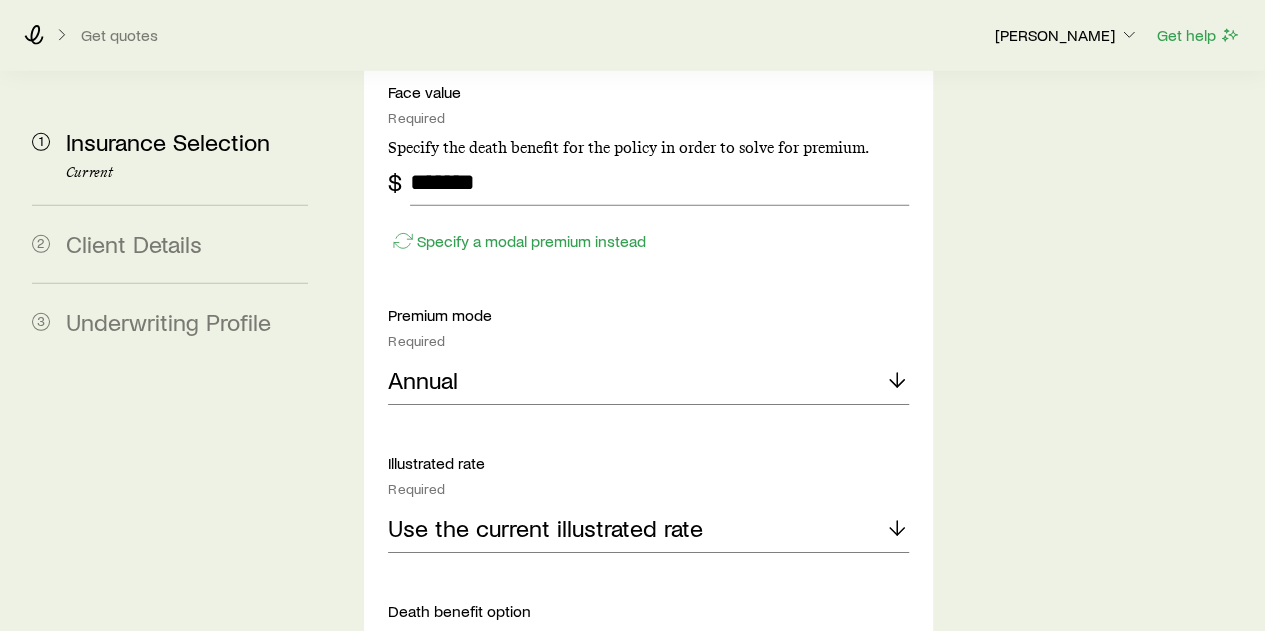 scroll, scrollTop: 3100, scrollLeft: 0, axis: vertical 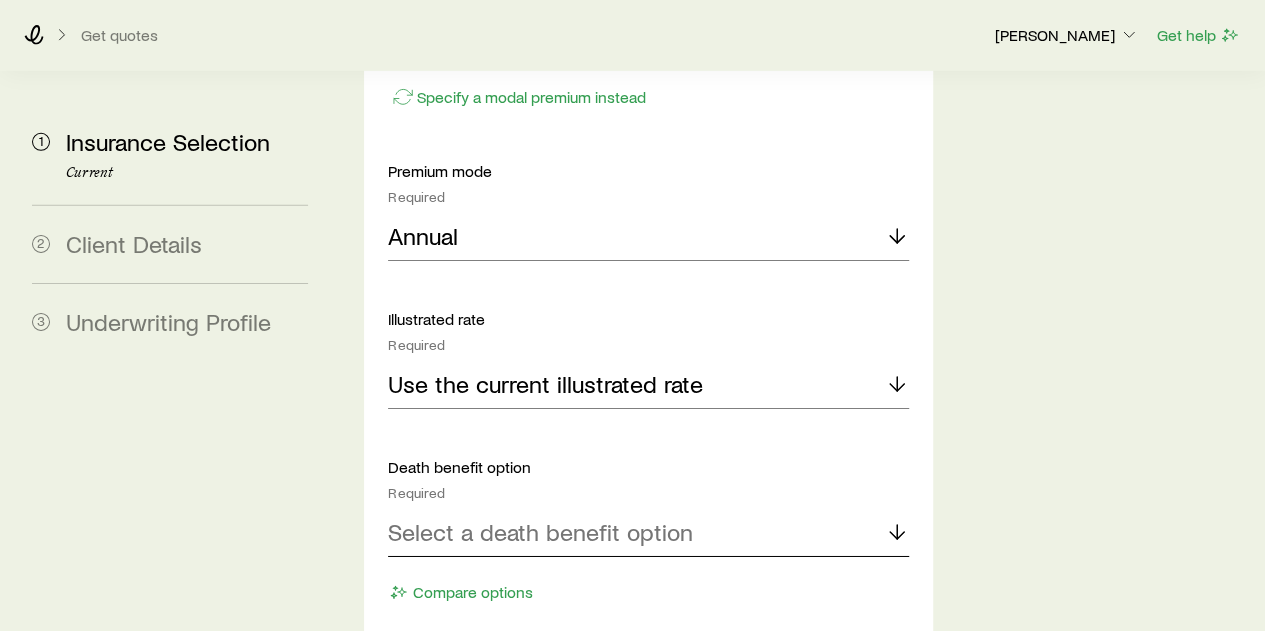 click on "Select a death benefit option" at bounding box center [540, 532] 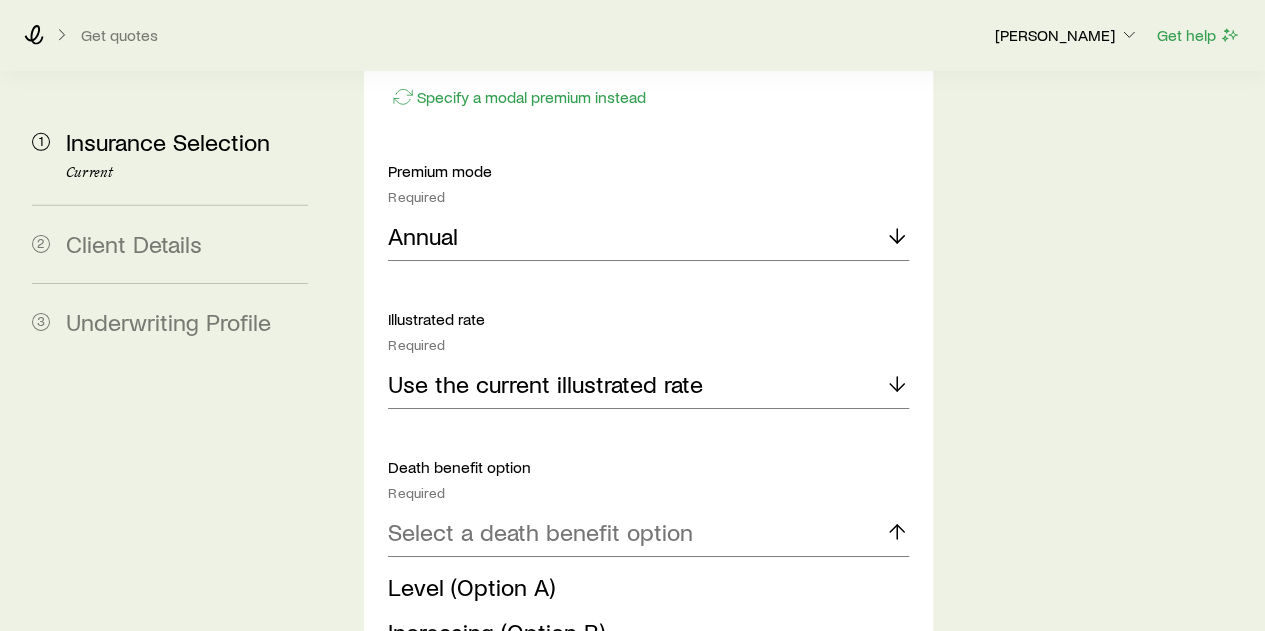 click on "Level (Option A)" at bounding box center (471, 586) 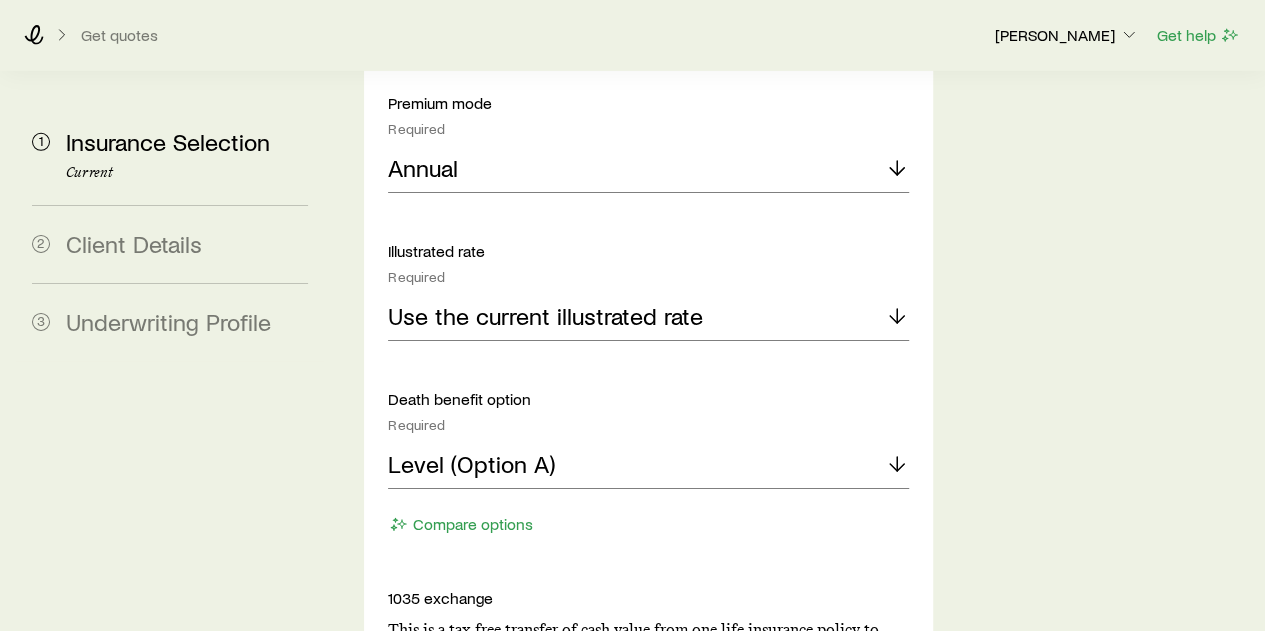 scroll, scrollTop: 3200, scrollLeft: 0, axis: vertical 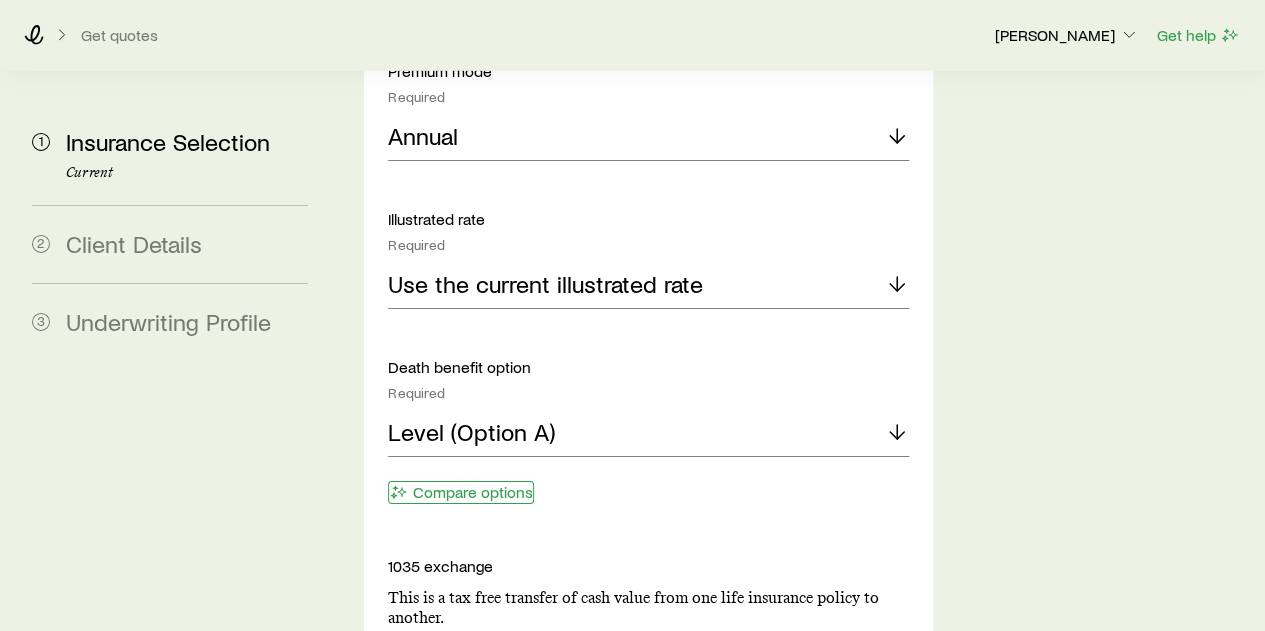 click on "Compare options" at bounding box center [461, 492] 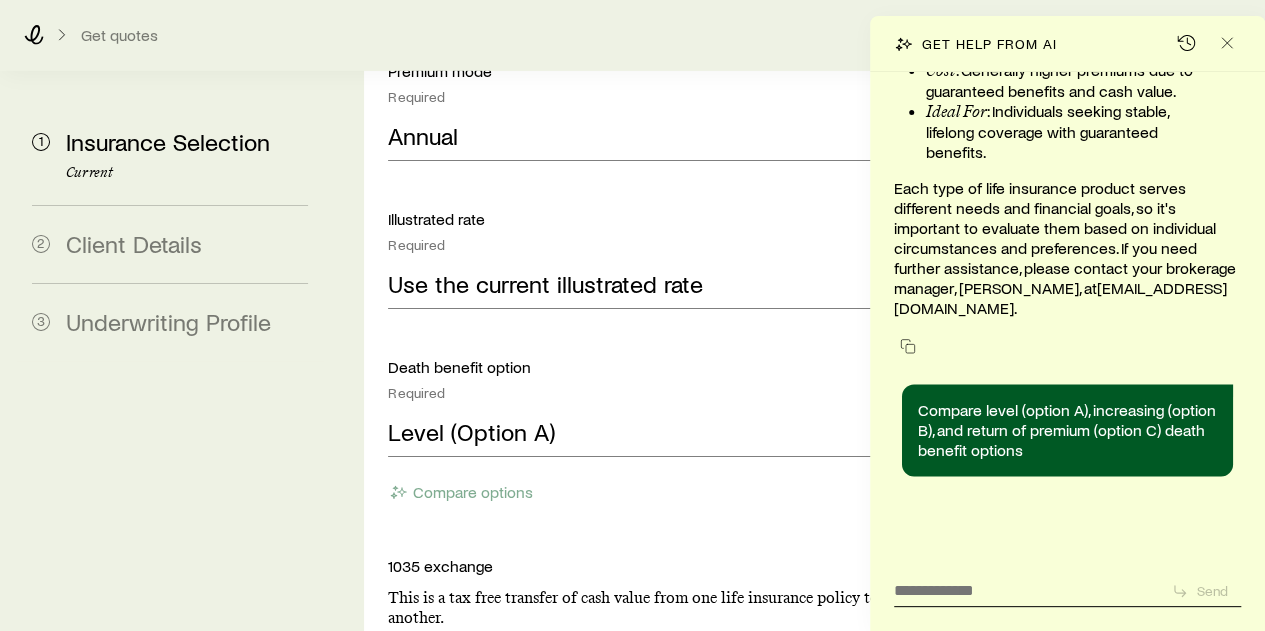 scroll, scrollTop: 151720, scrollLeft: 0, axis: vertical 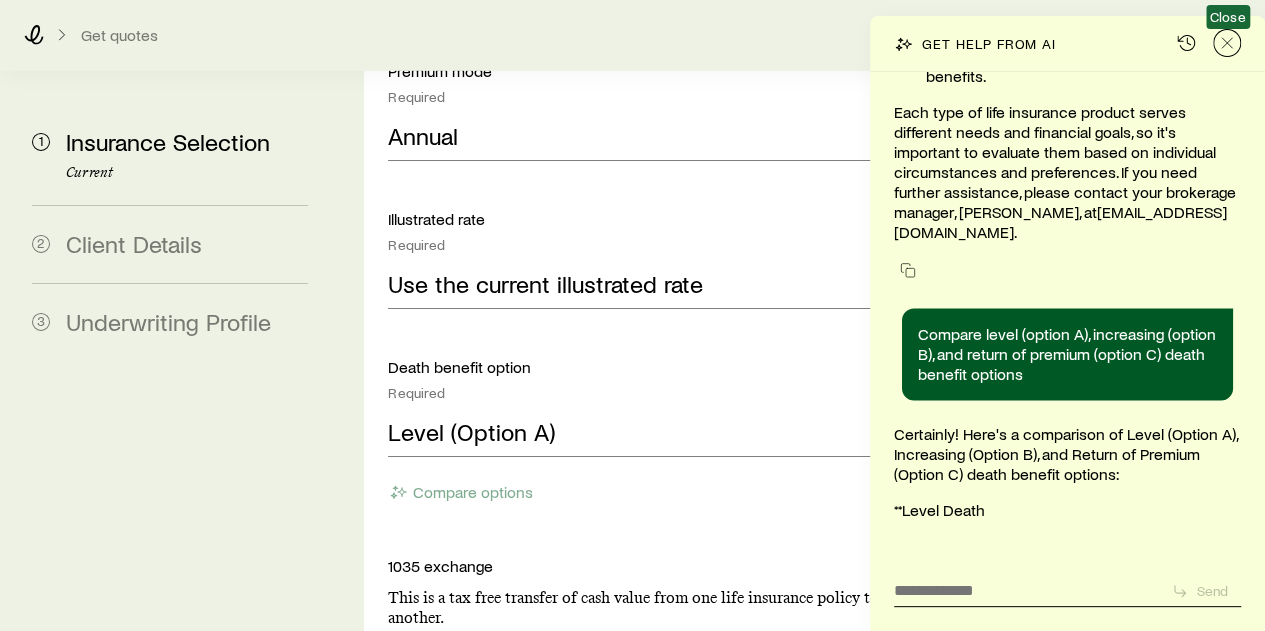 click 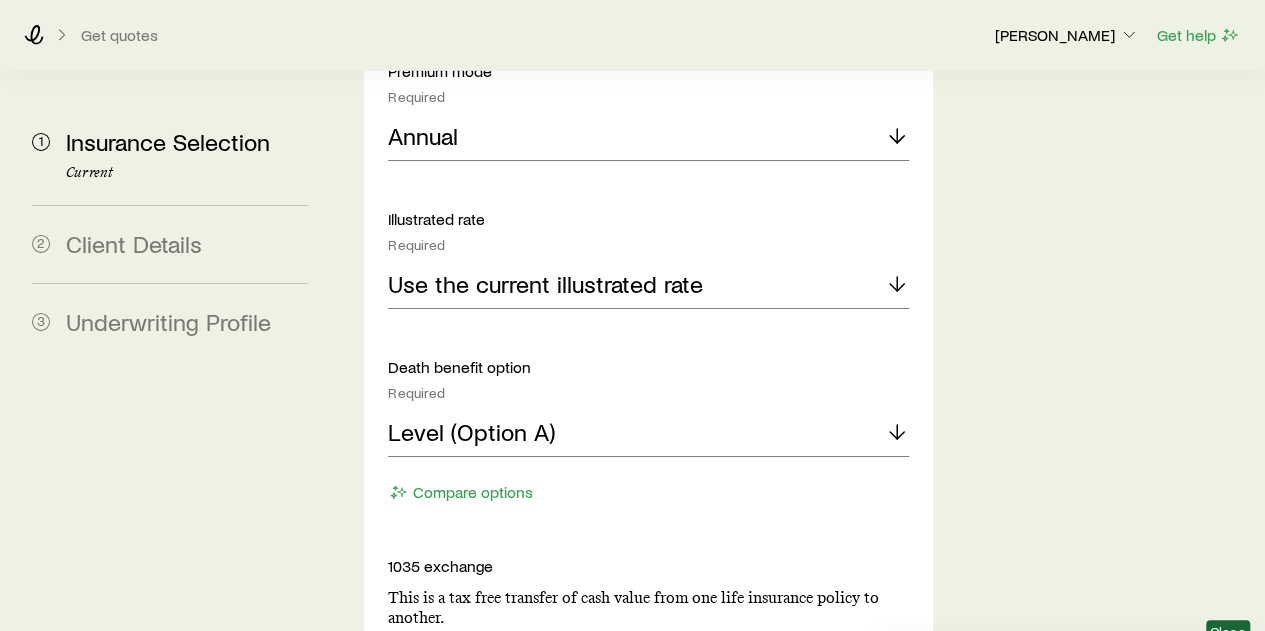 scroll, scrollTop: 152231, scrollLeft: 0, axis: vertical 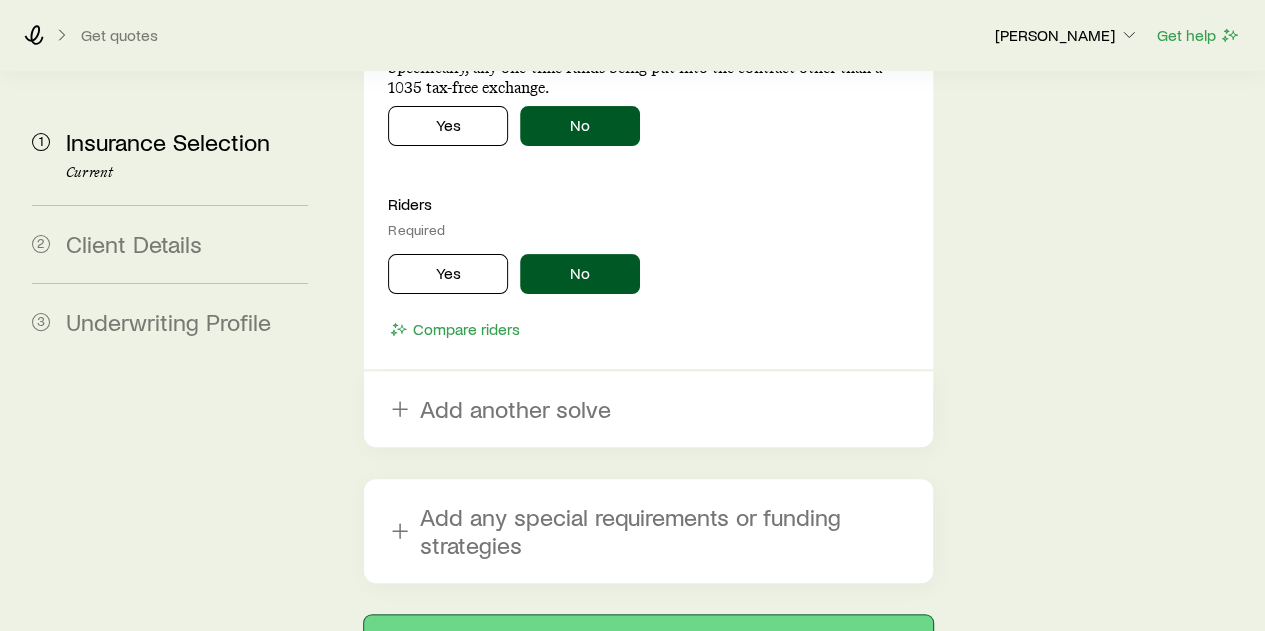 click on "Next: Client Details" at bounding box center [648, 639] 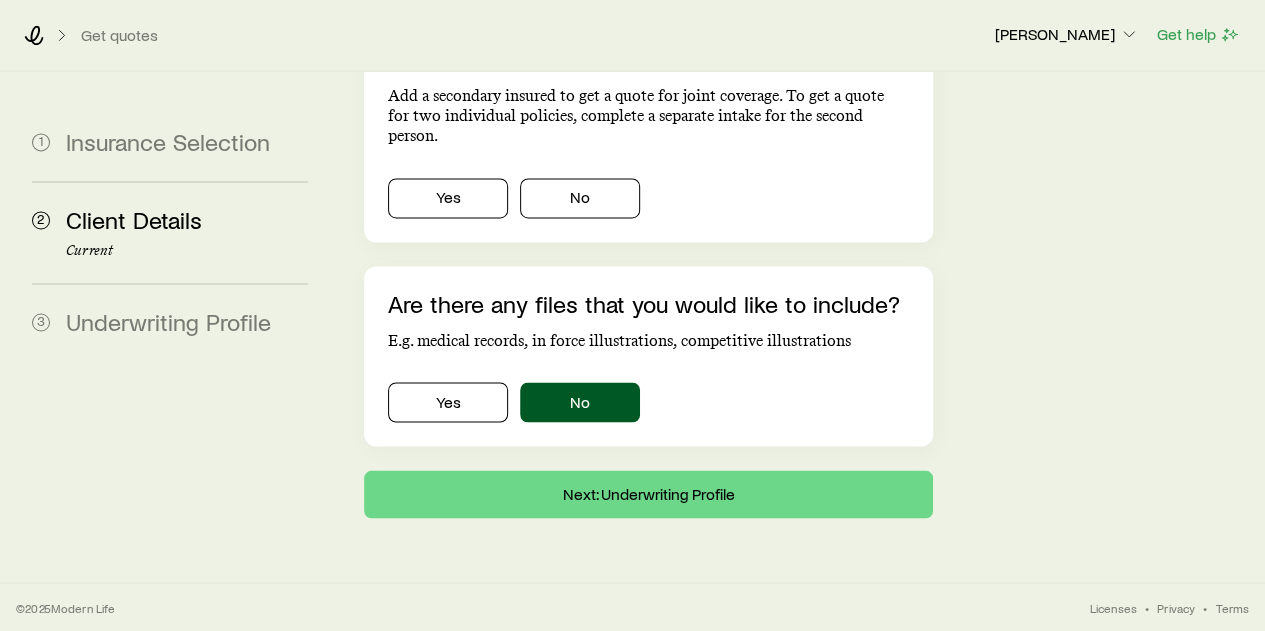 scroll, scrollTop: 0, scrollLeft: 0, axis: both 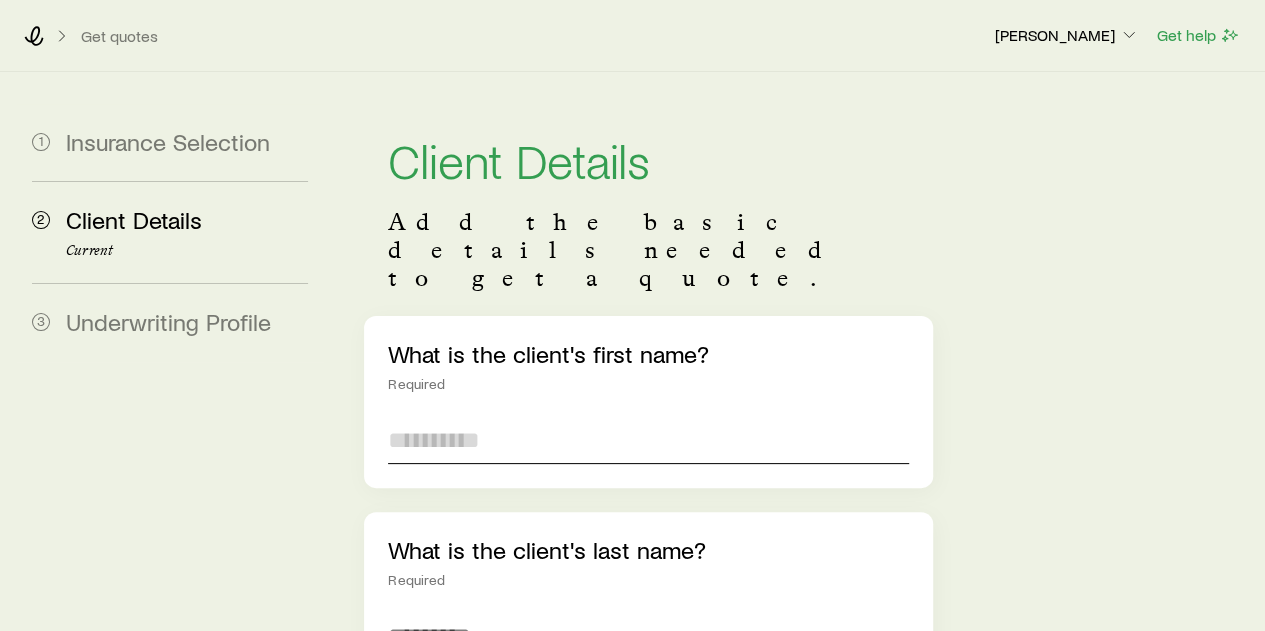 click at bounding box center [648, 440] 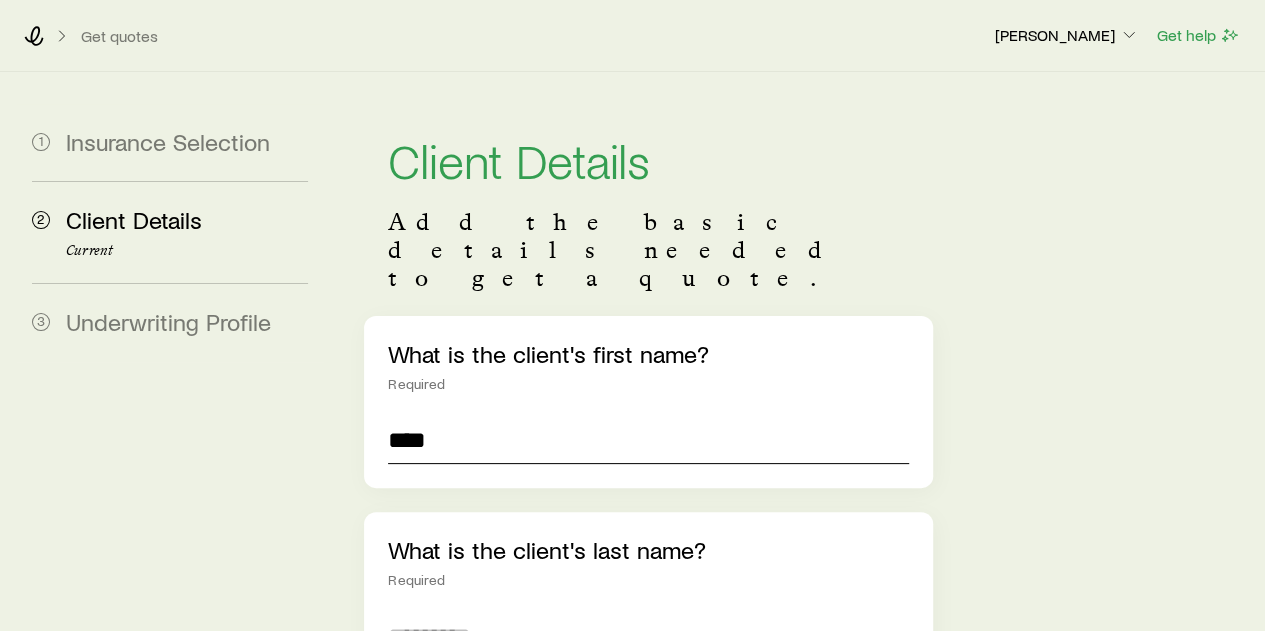 type on "****" 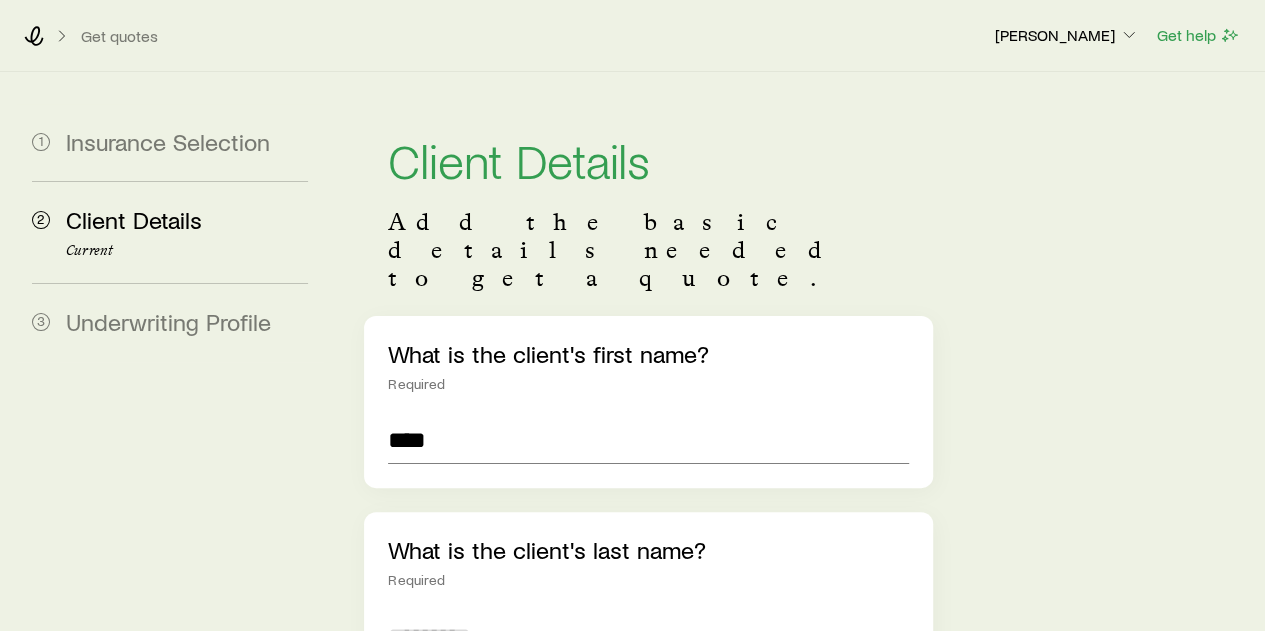 click at bounding box center (648, 636) 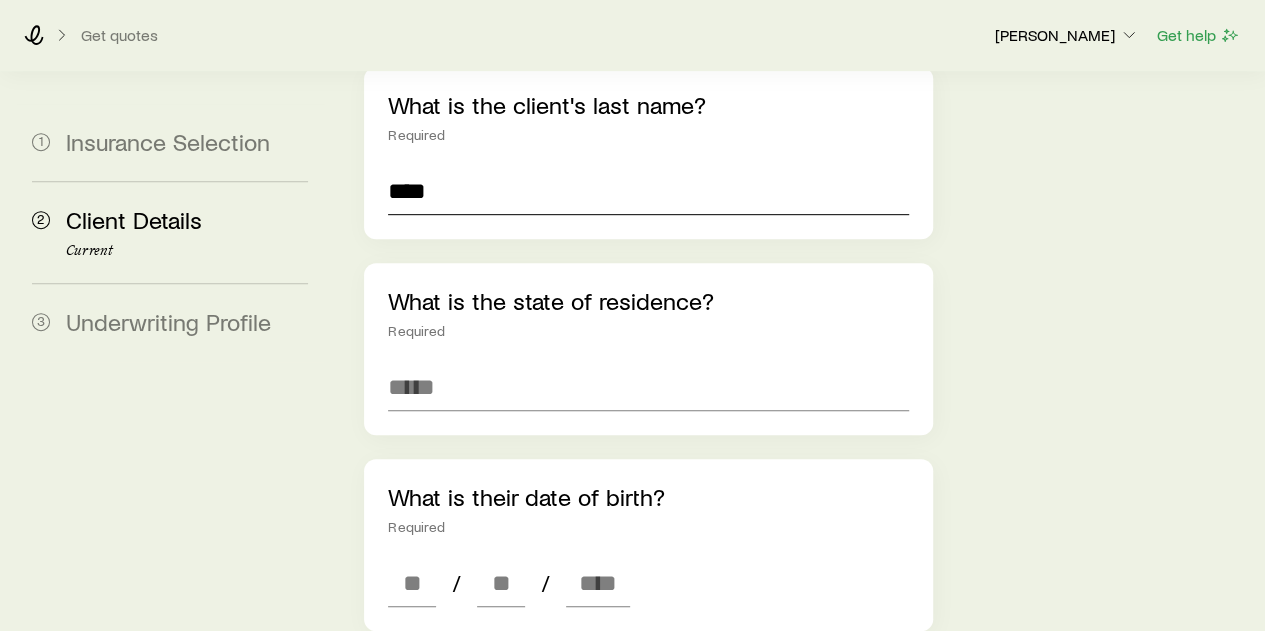 scroll, scrollTop: 500, scrollLeft: 0, axis: vertical 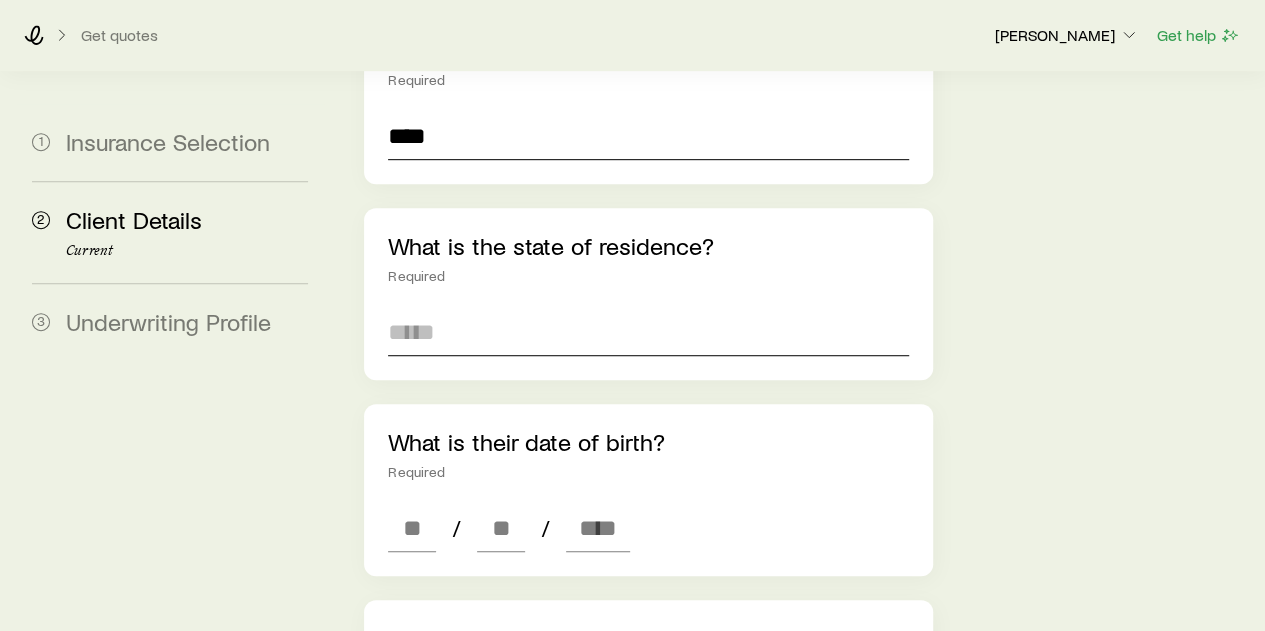 type on "****" 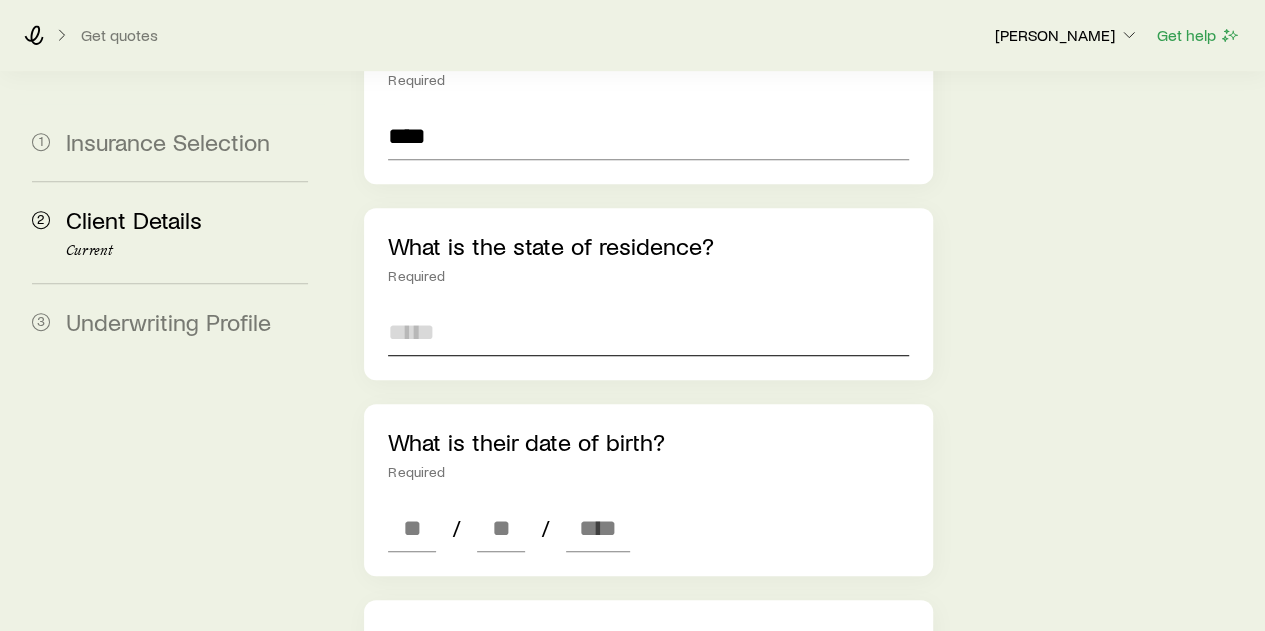 click at bounding box center (648, 332) 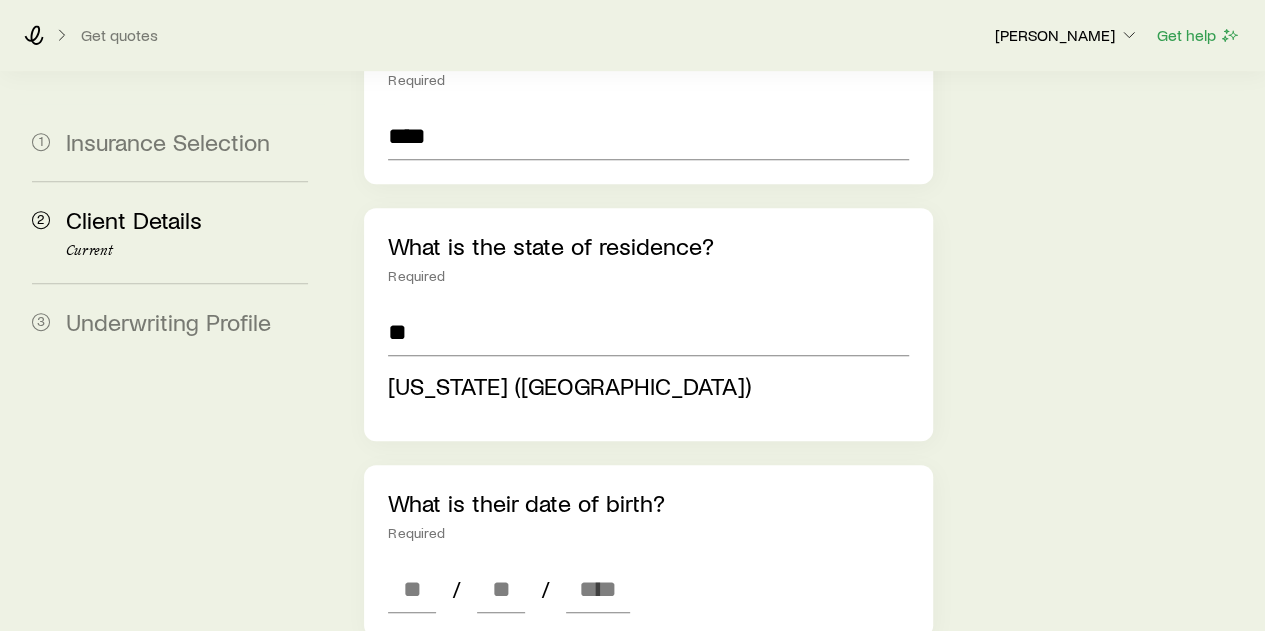 click on "North Carolina (NC)" at bounding box center [569, 385] 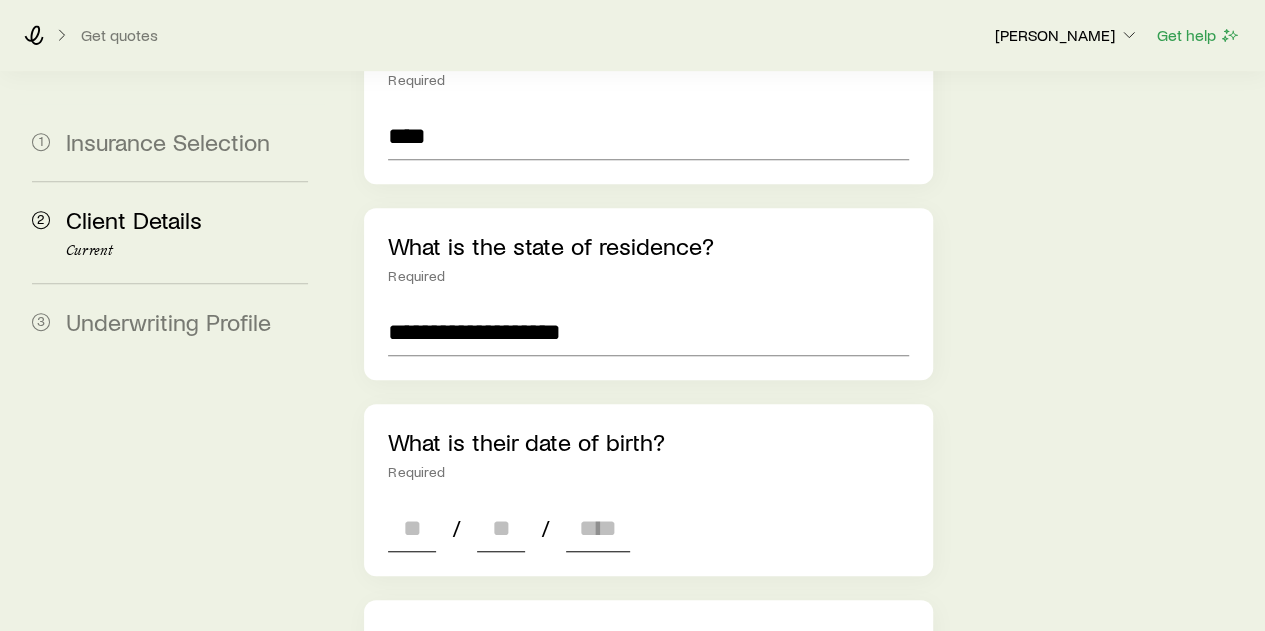 drag, startPoint x: 436, startPoint y: 455, endPoint x: 430, endPoint y: 467, distance: 13.416408 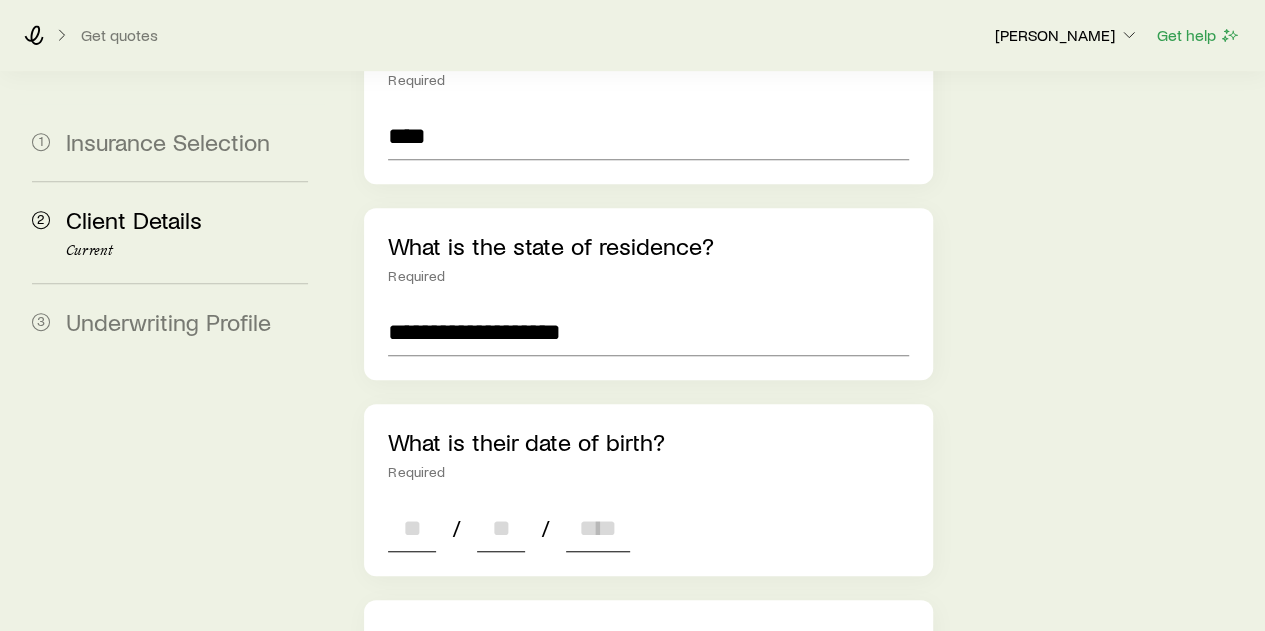 click at bounding box center [412, 528] 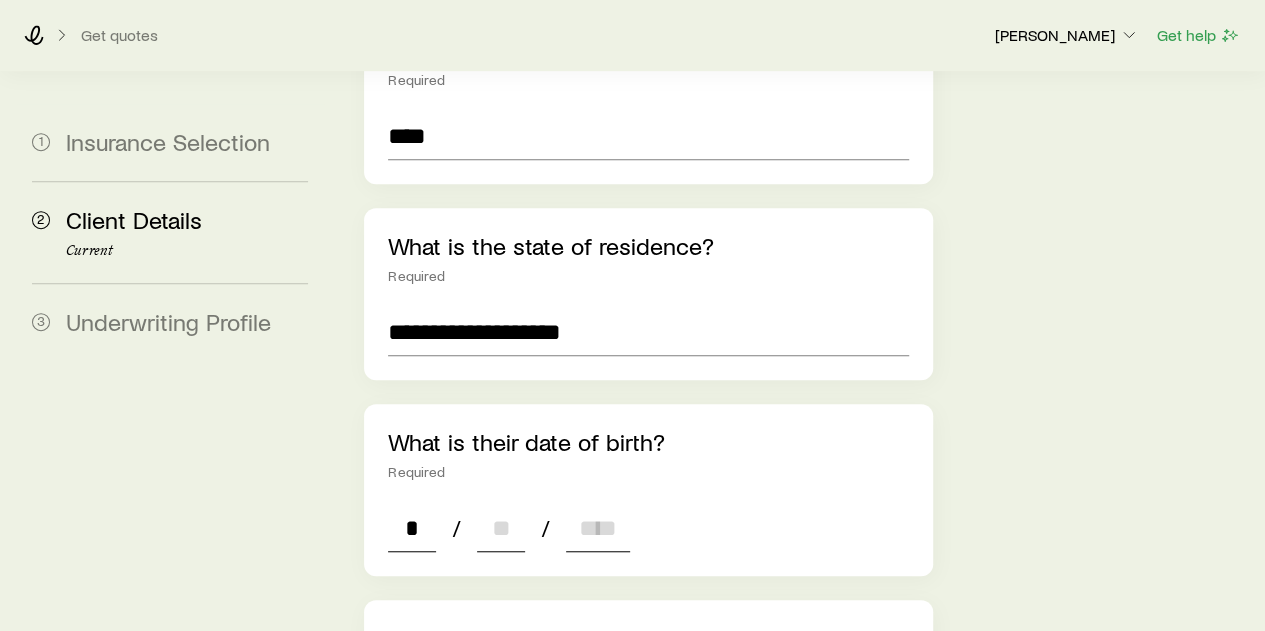 type on "**" 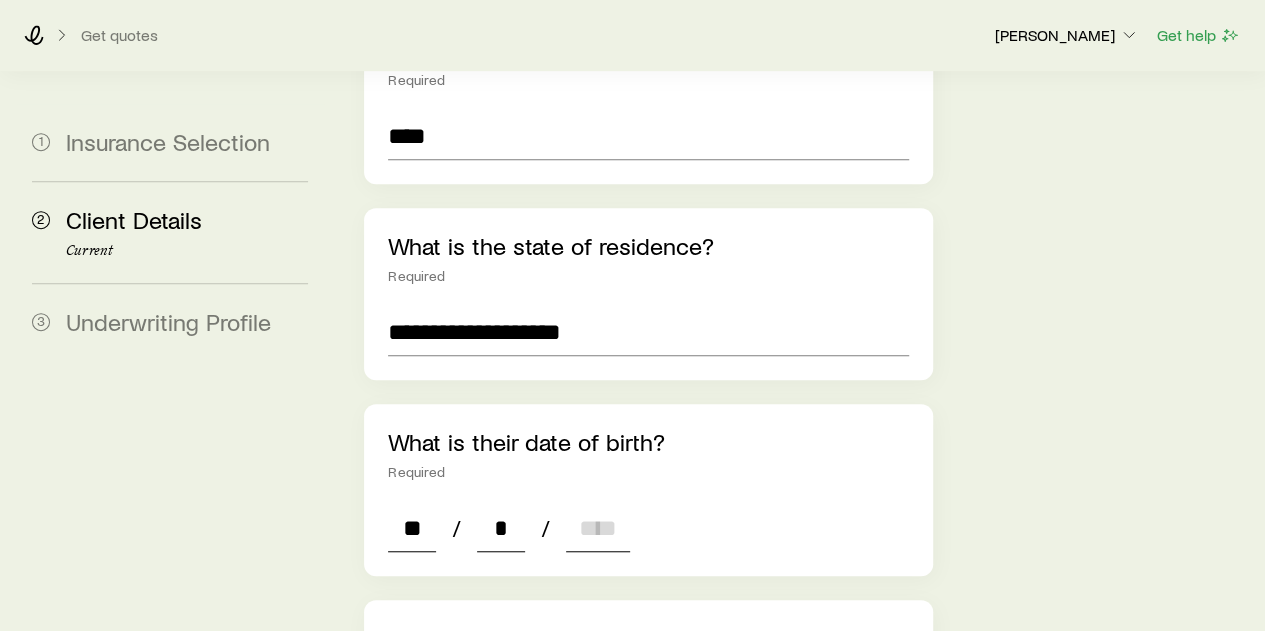 type on "**" 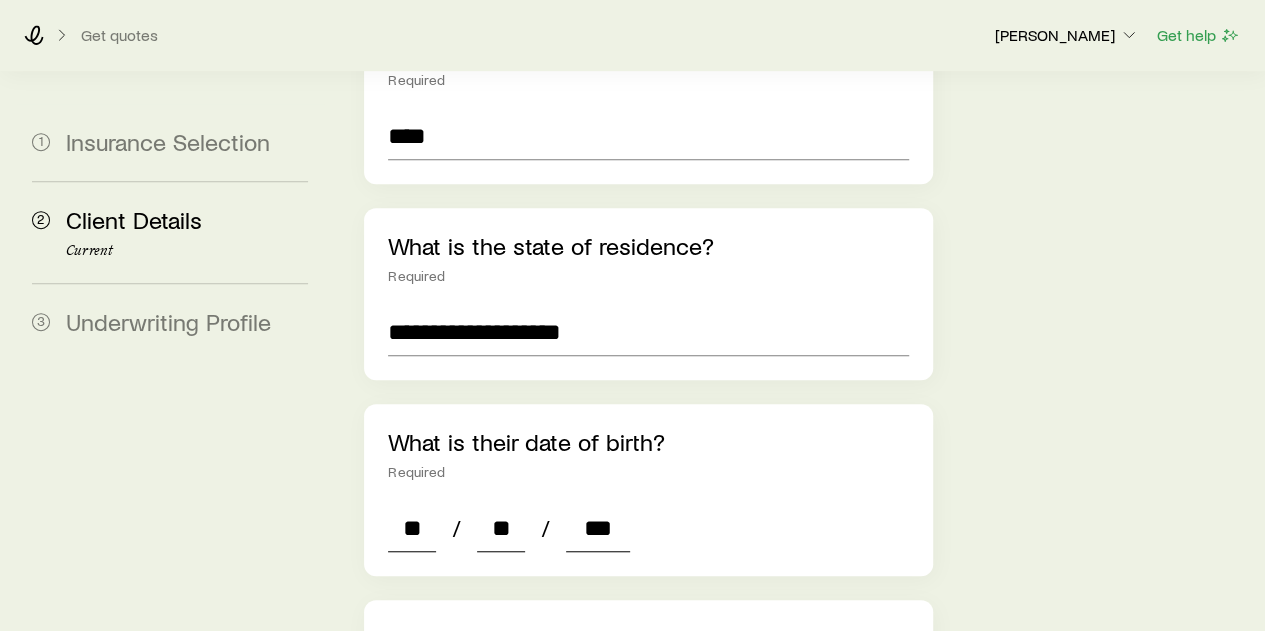 type on "****" 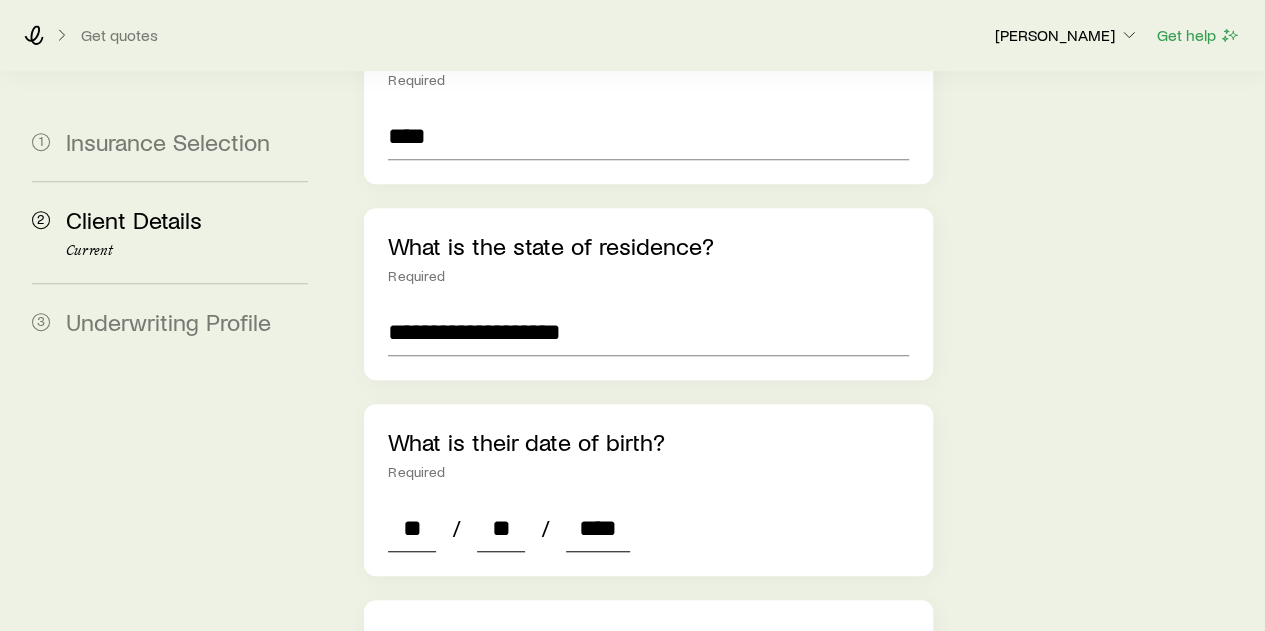 type on "*" 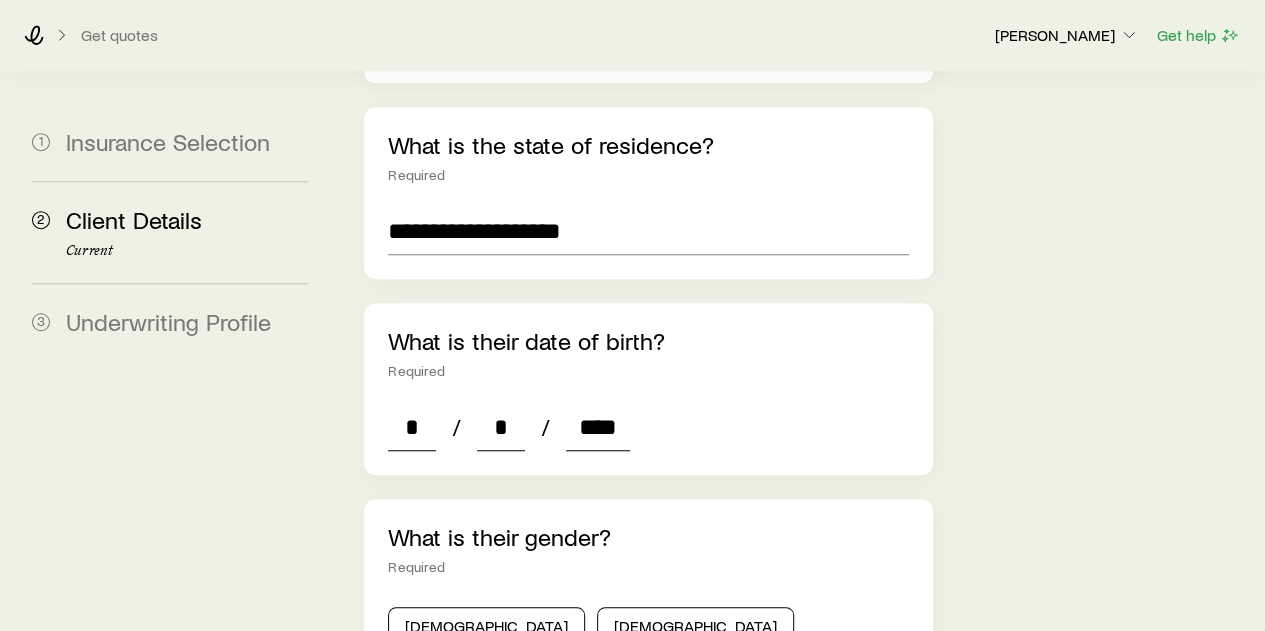 scroll, scrollTop: 700, scrollLeft: 0, axis: vertical 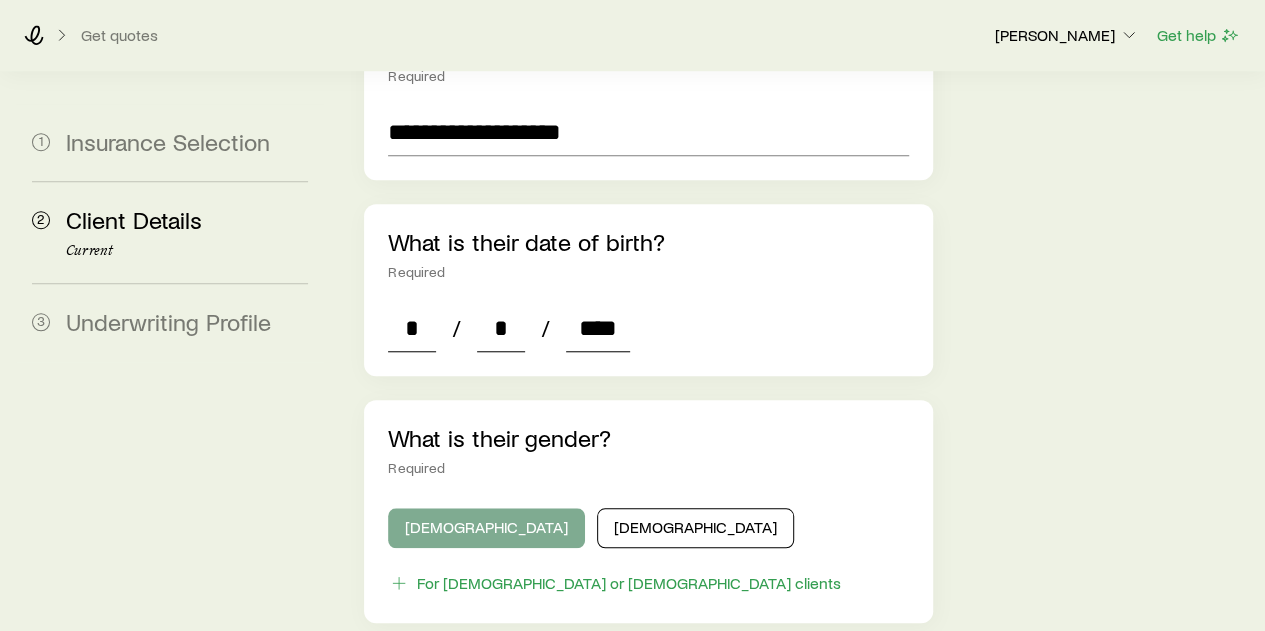 type on "****" 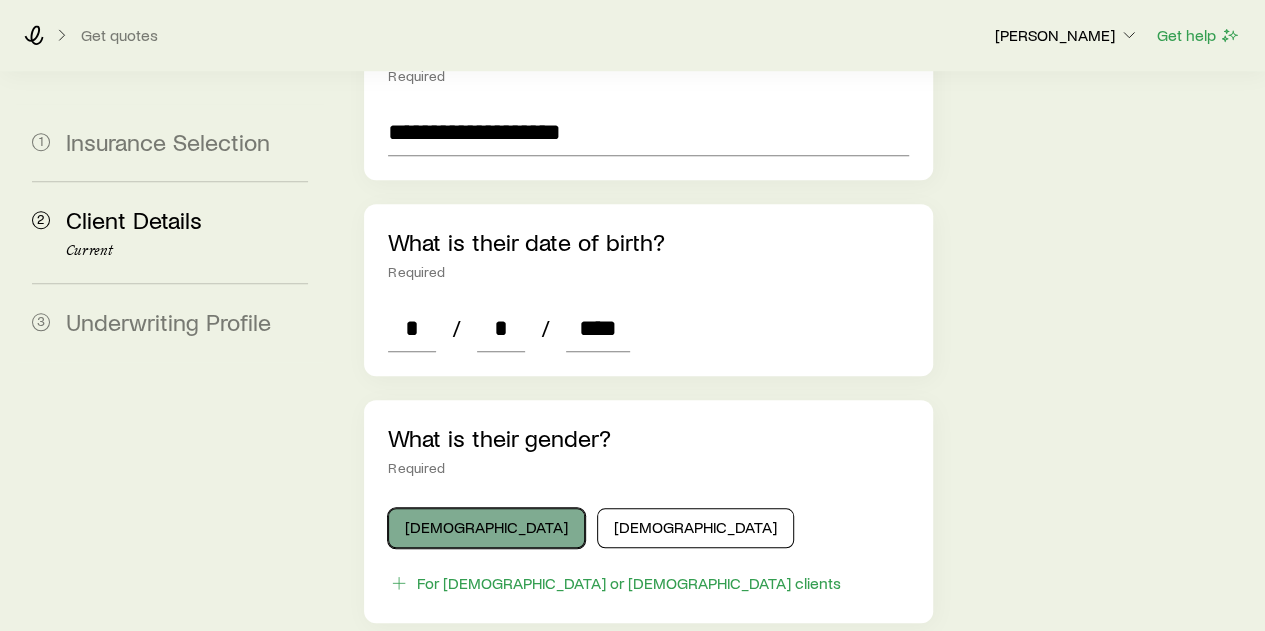 click on "Male" at bounding box center [486, 528] 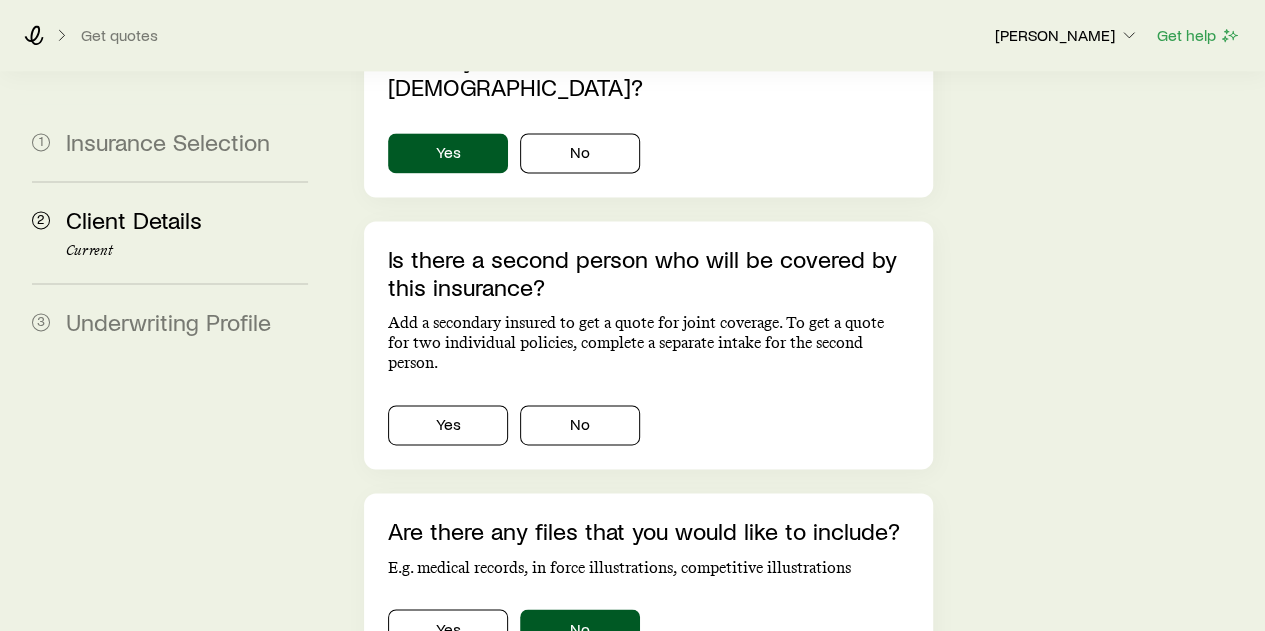 scroll, scrollTop: 1448, scrollLeft: 0, axis: vertical 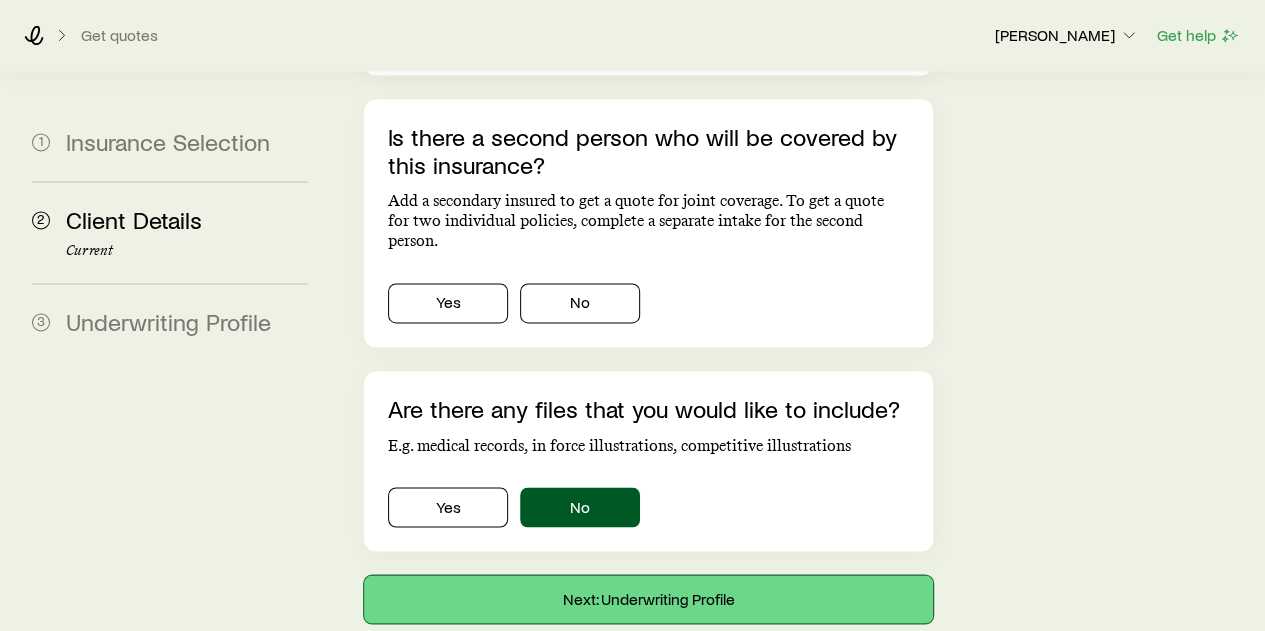 click on "Next: Underwriting Profile" at bounding box center (648, 599) 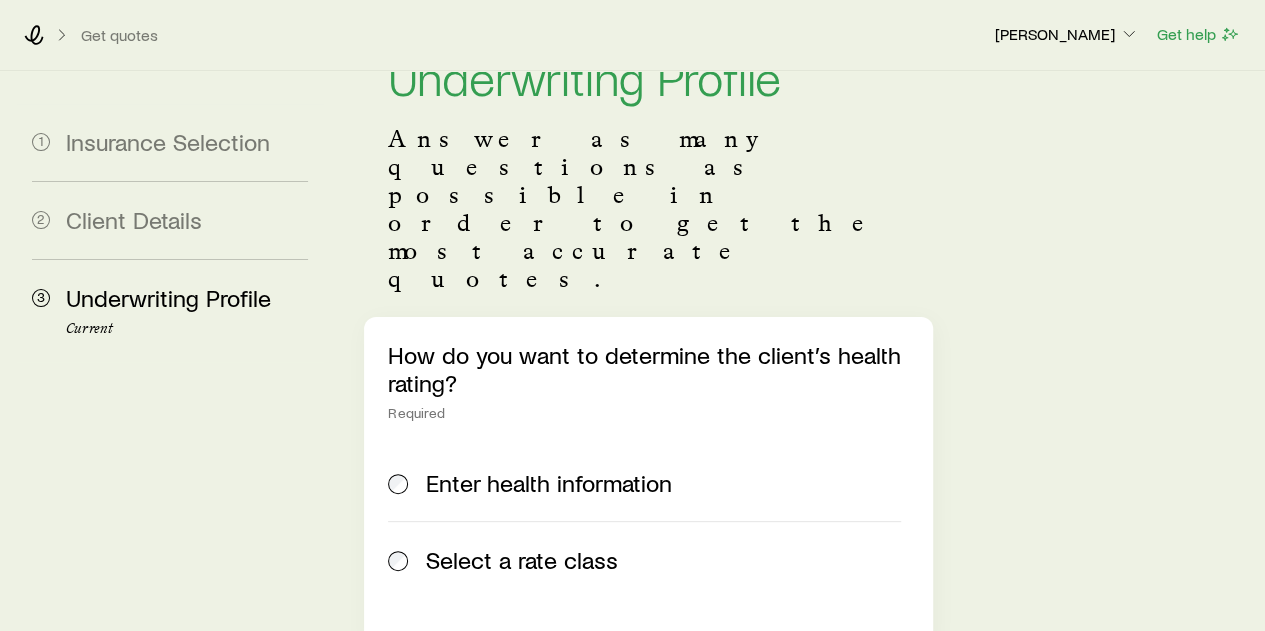 scroll, scrollTop: 200, scrollLeft: 0, axis: vertical 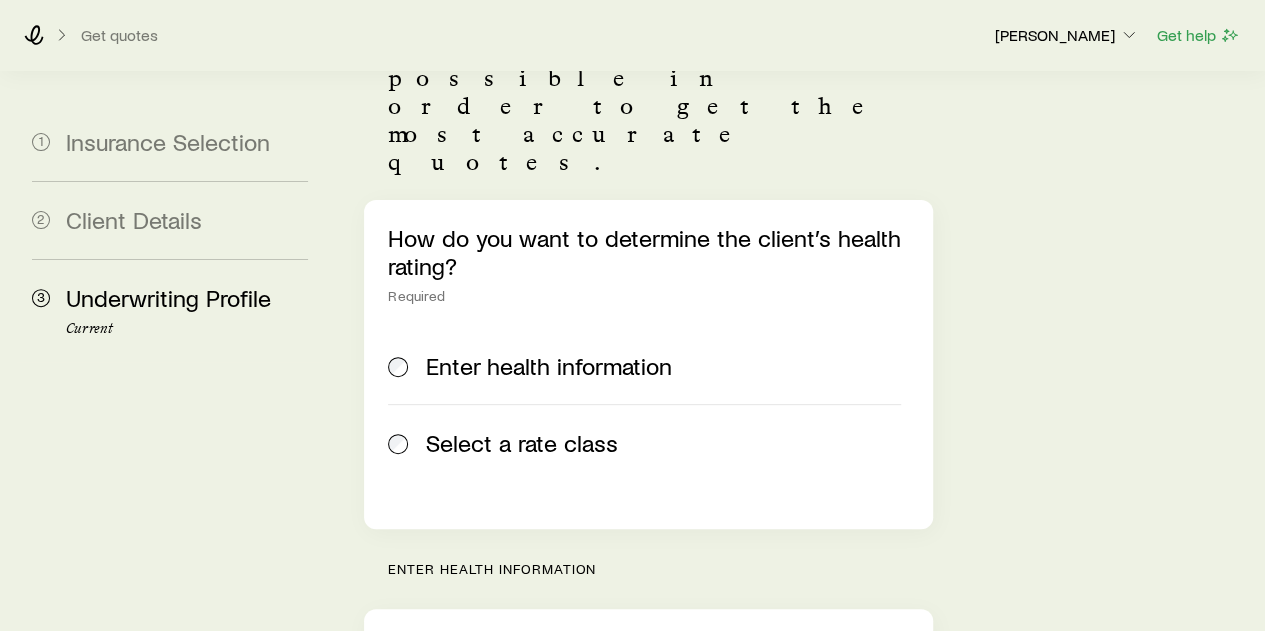 click on "Select a rate class" at bounding box center [644, 443] 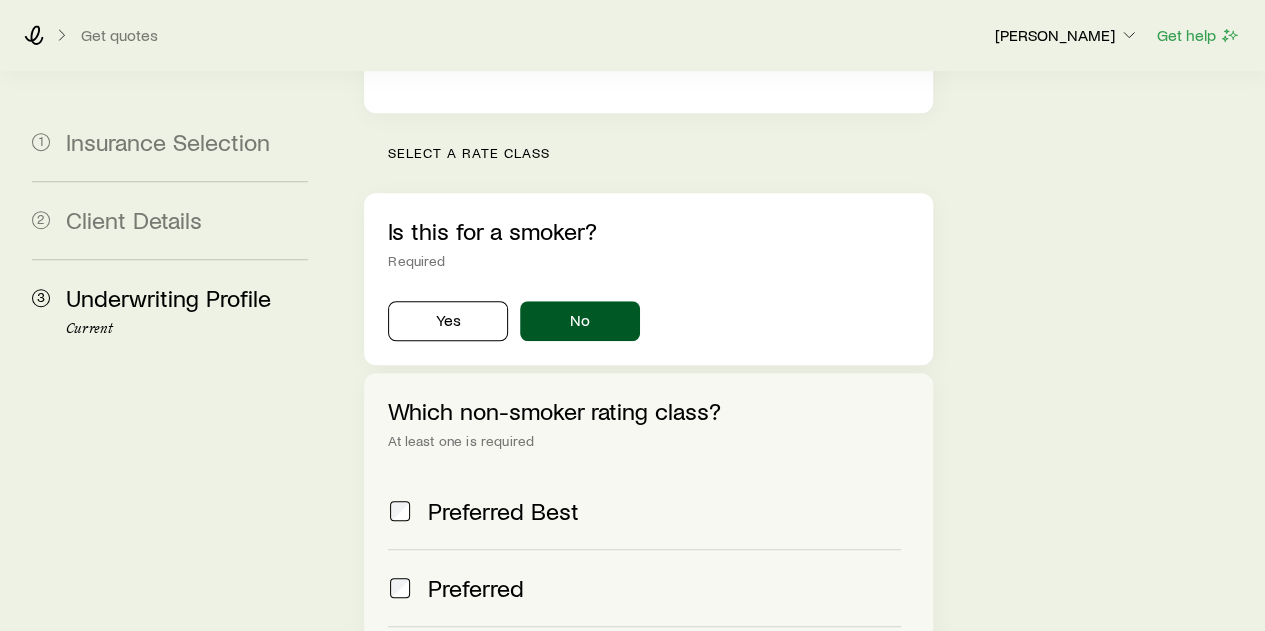 scroll, scrollTop: 700, scrollLeft: 0, axis: vertical 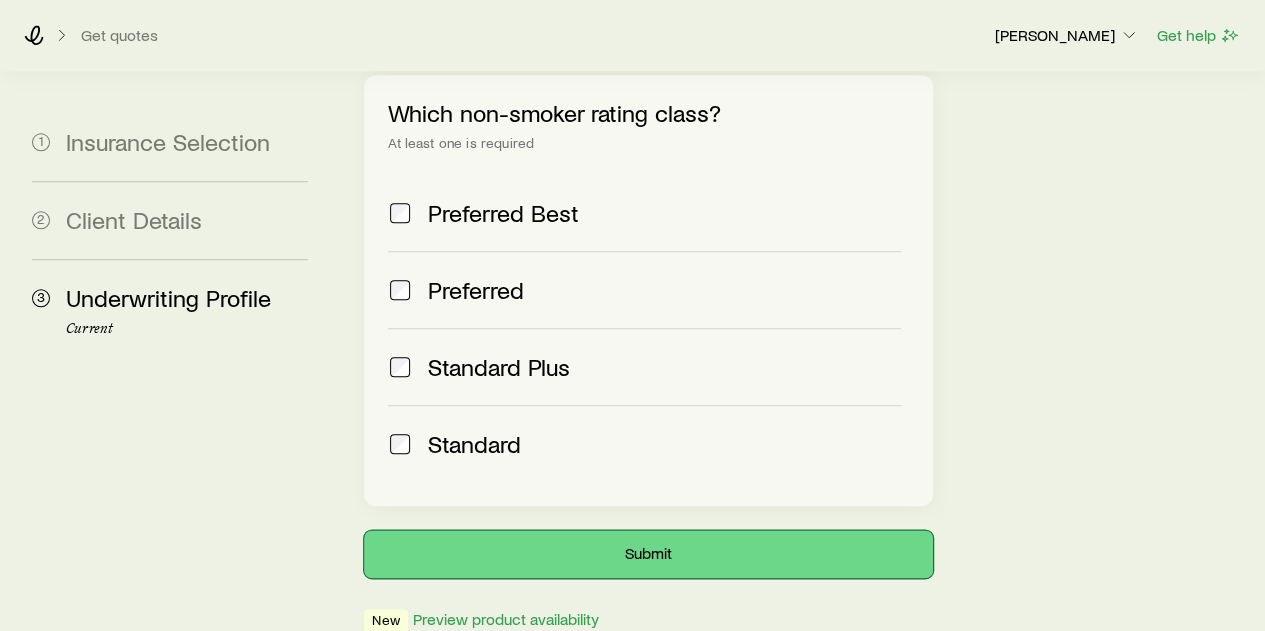 click on "Submit" at bounding box center (648, 554) 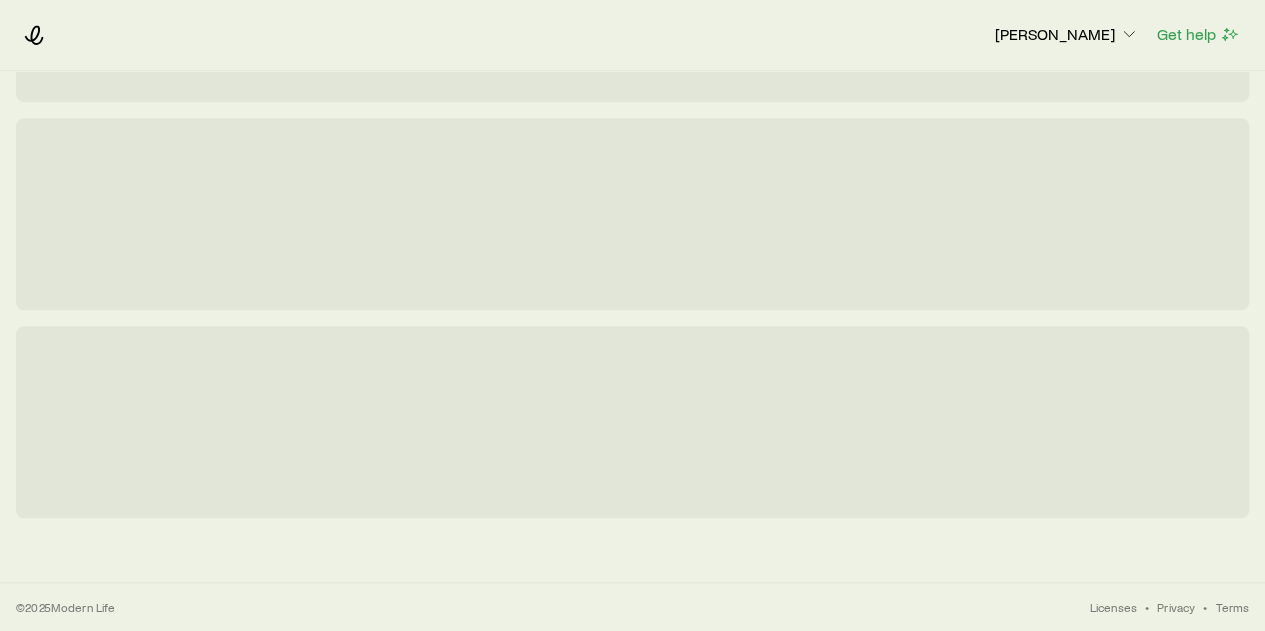 scroll, scrollTop: 0, scrollLeft: 0, axis: both 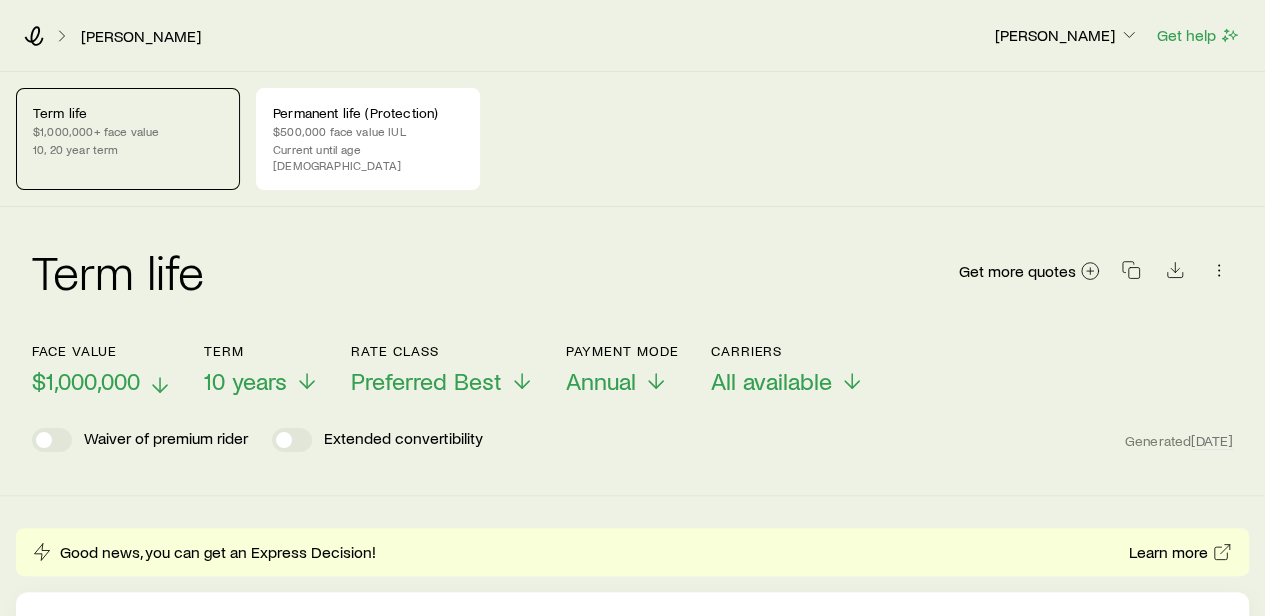 click 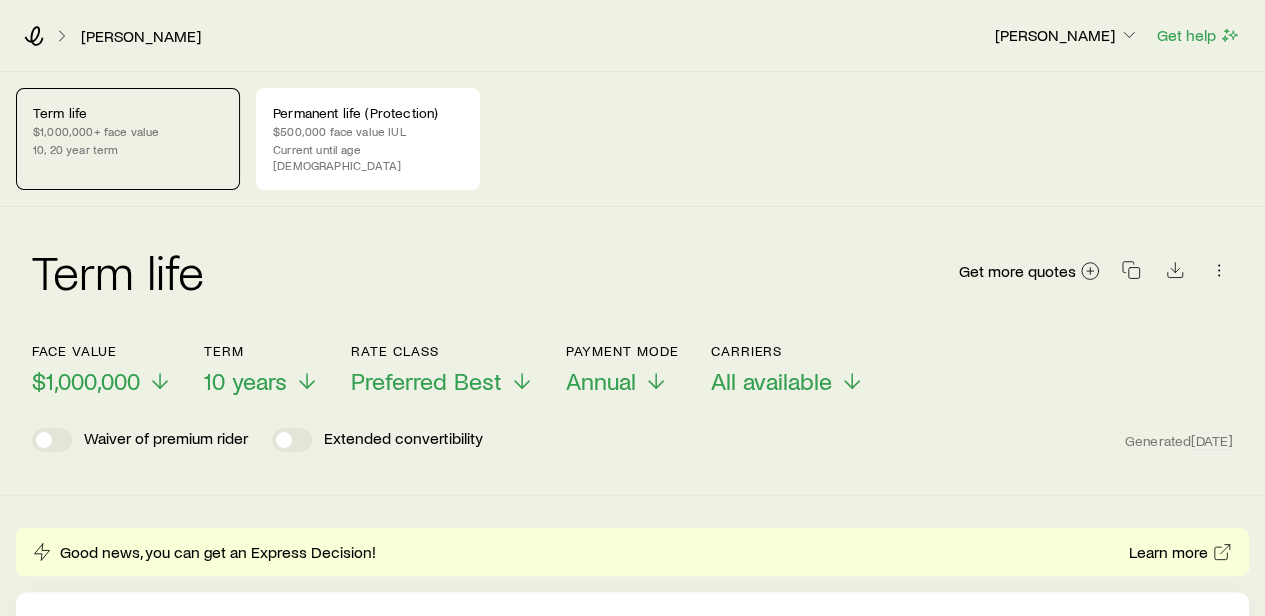 click on "Term life Get more quotes" at bounding box center [632, 283] 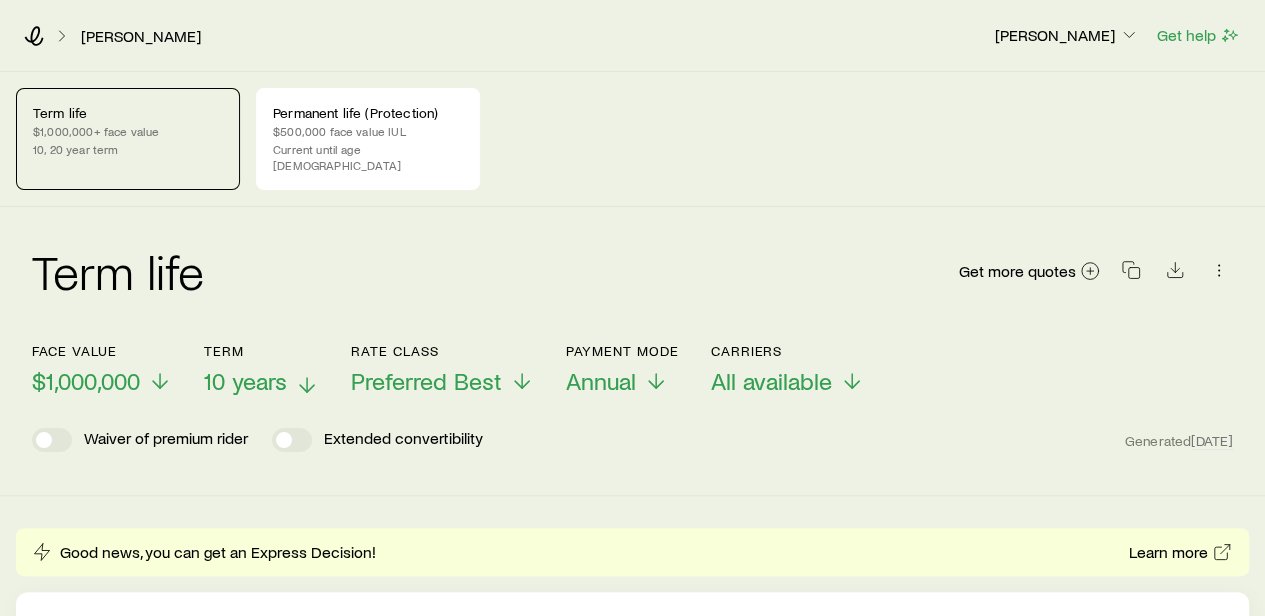 click 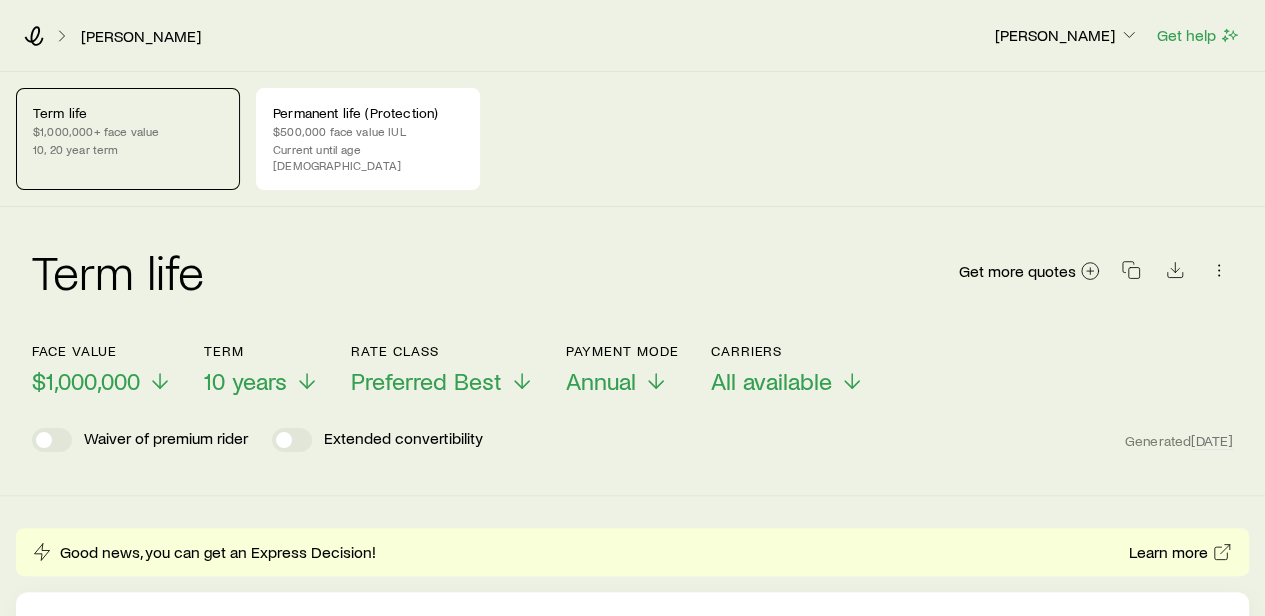 click on "Term life Get more quotes" at bounding box center (632, 283) 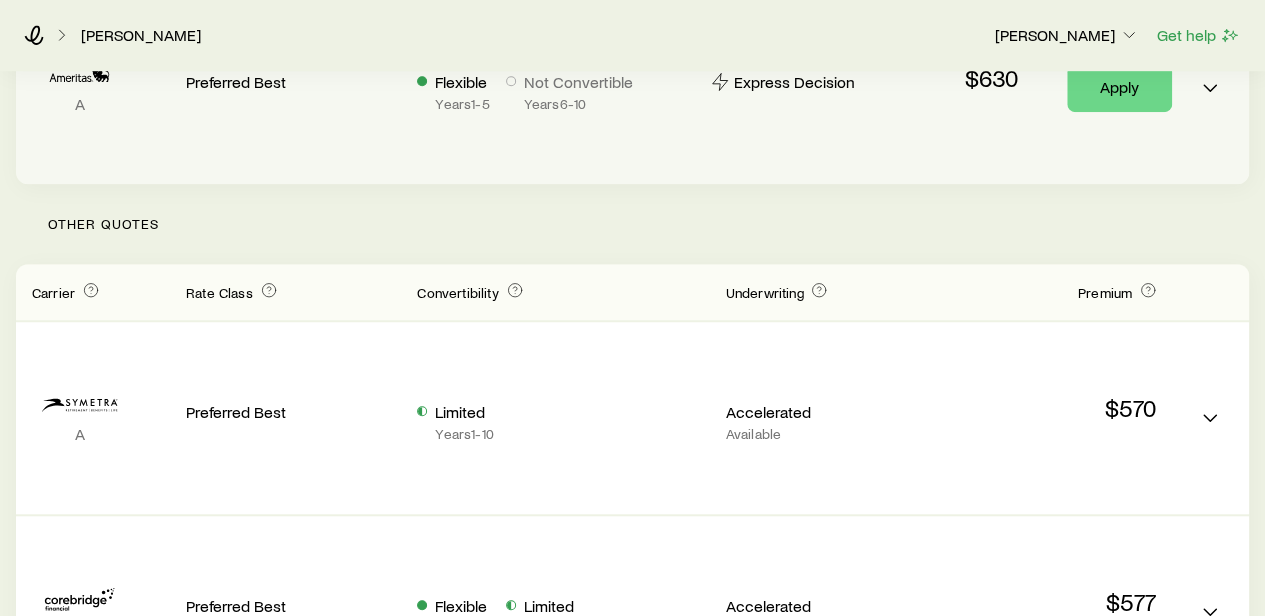 scroll, scrollTop: 700, scrollLeft: 0, axis: vertical 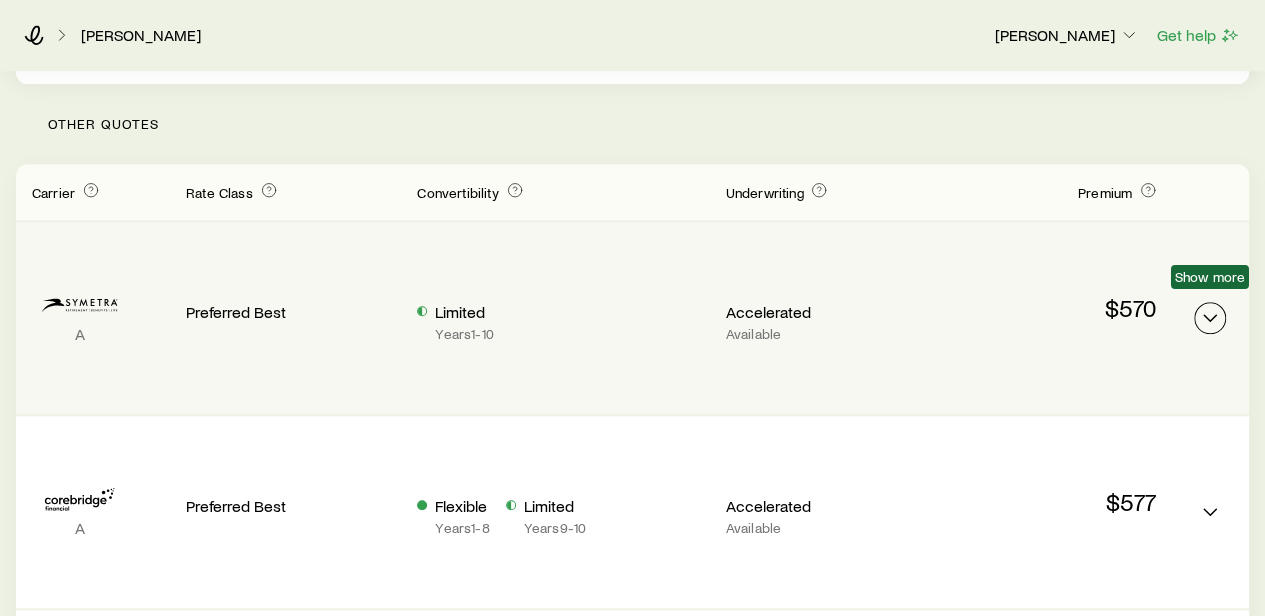 click 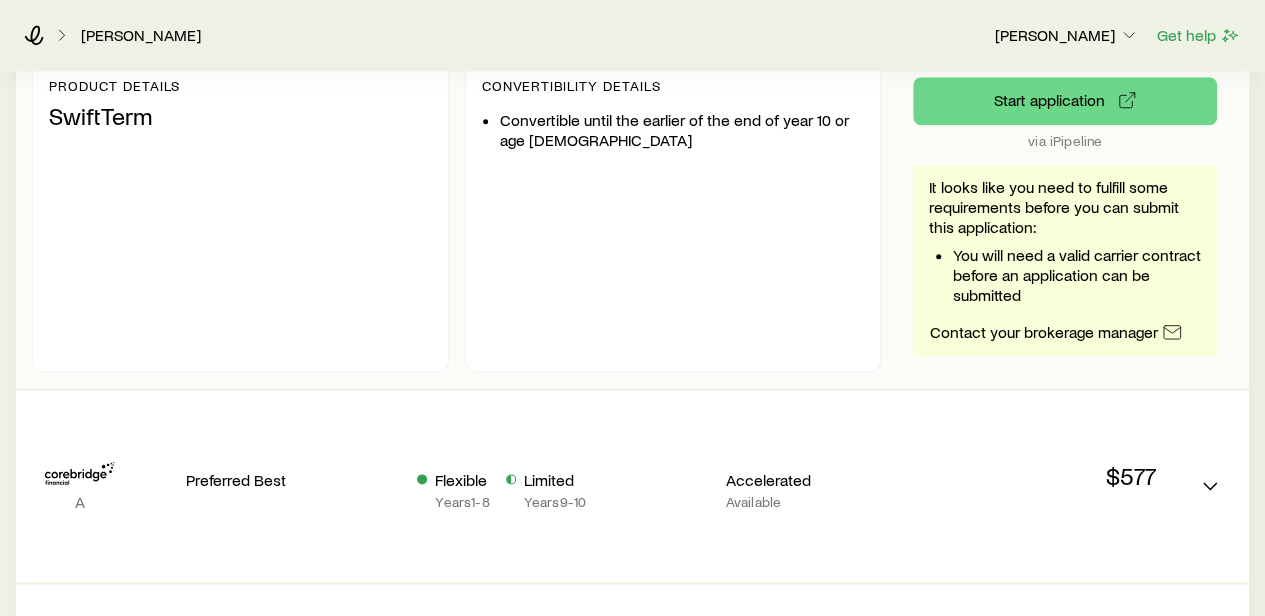 scroll, scrollTop: 1200, scrollLeft: 0, axis: vertical 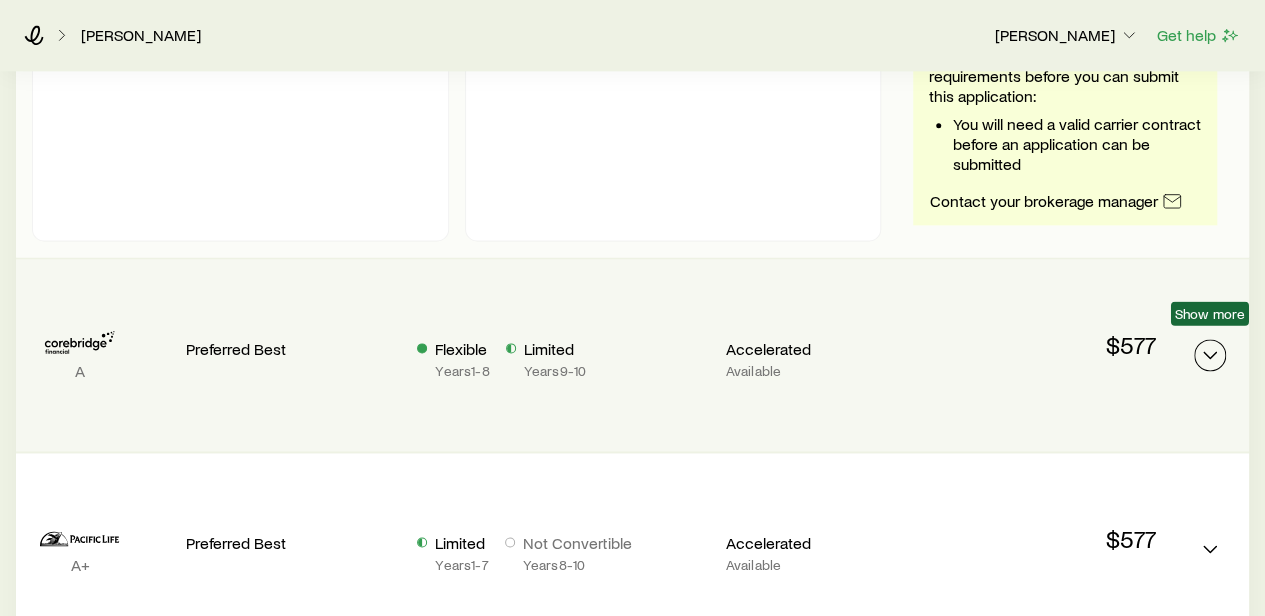 click 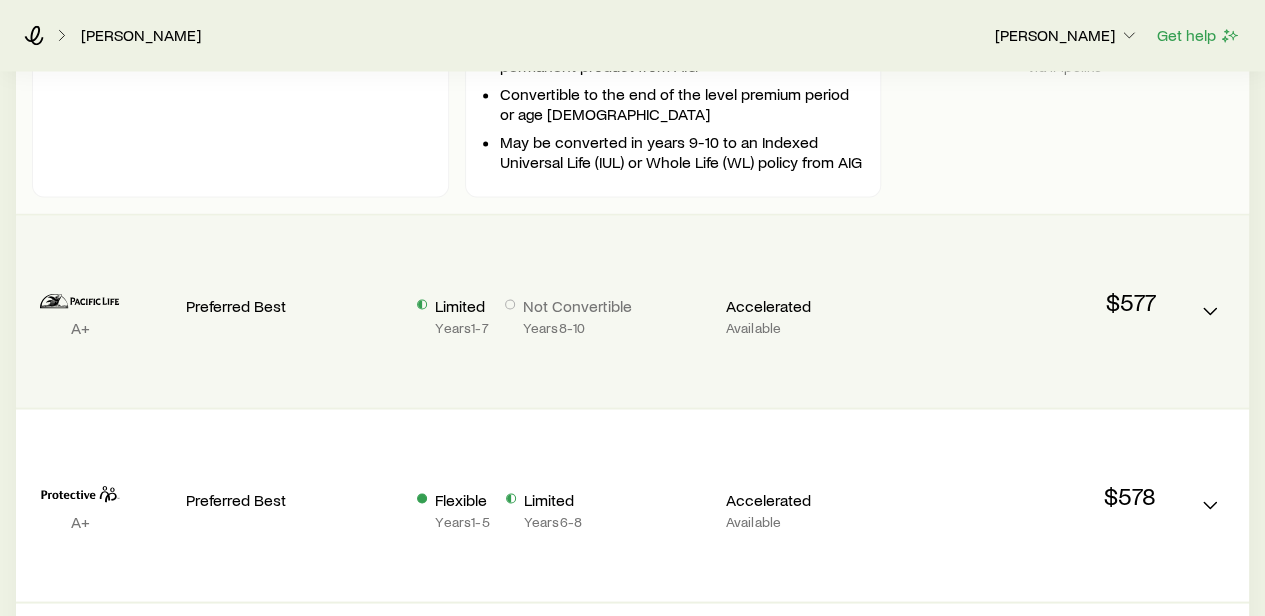 scroll, scrollTop: 1700, scrollLeft: 0, axis: vertical 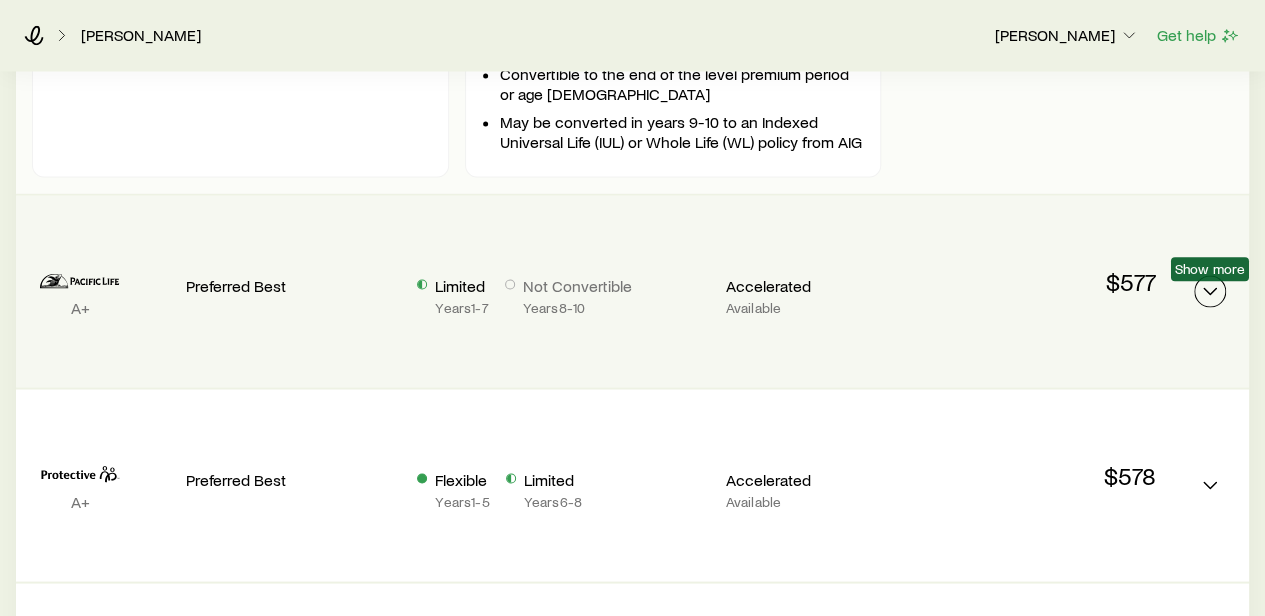 click 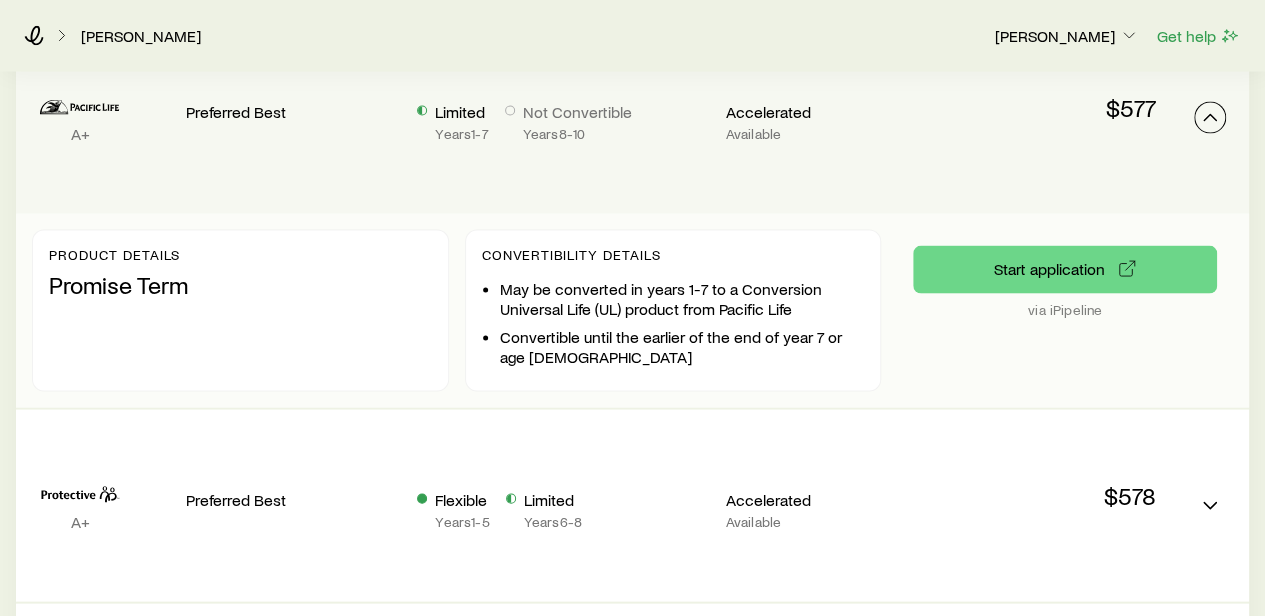 scroll, scrollTop: 2000, scrollLeft: 0, axis: vertical 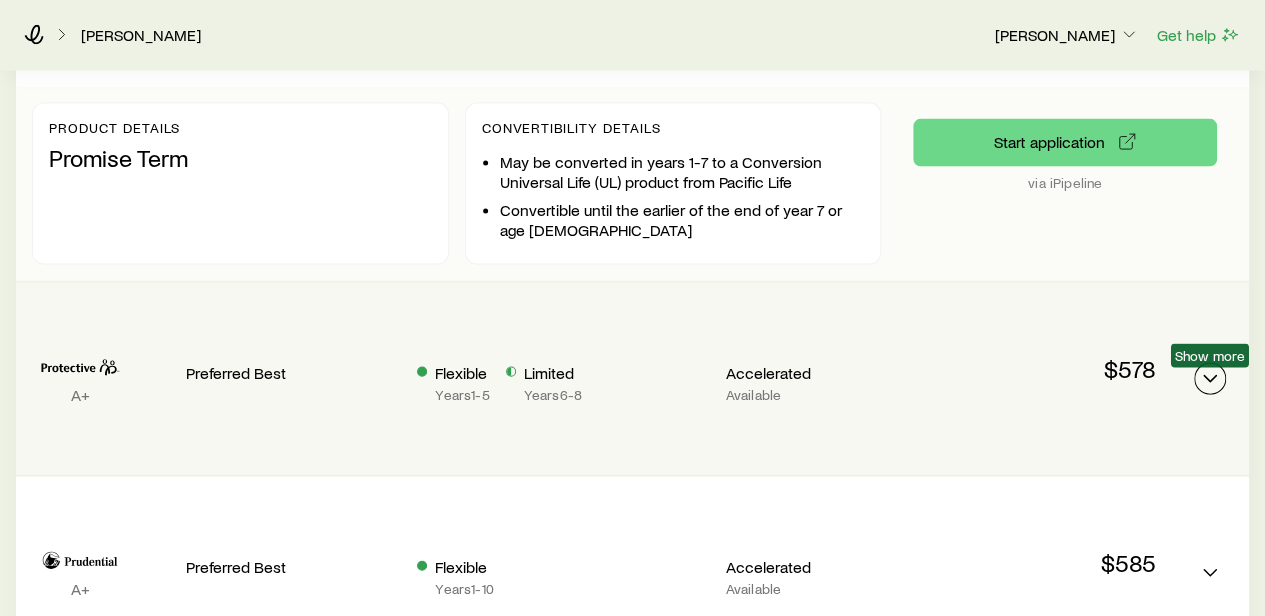 click 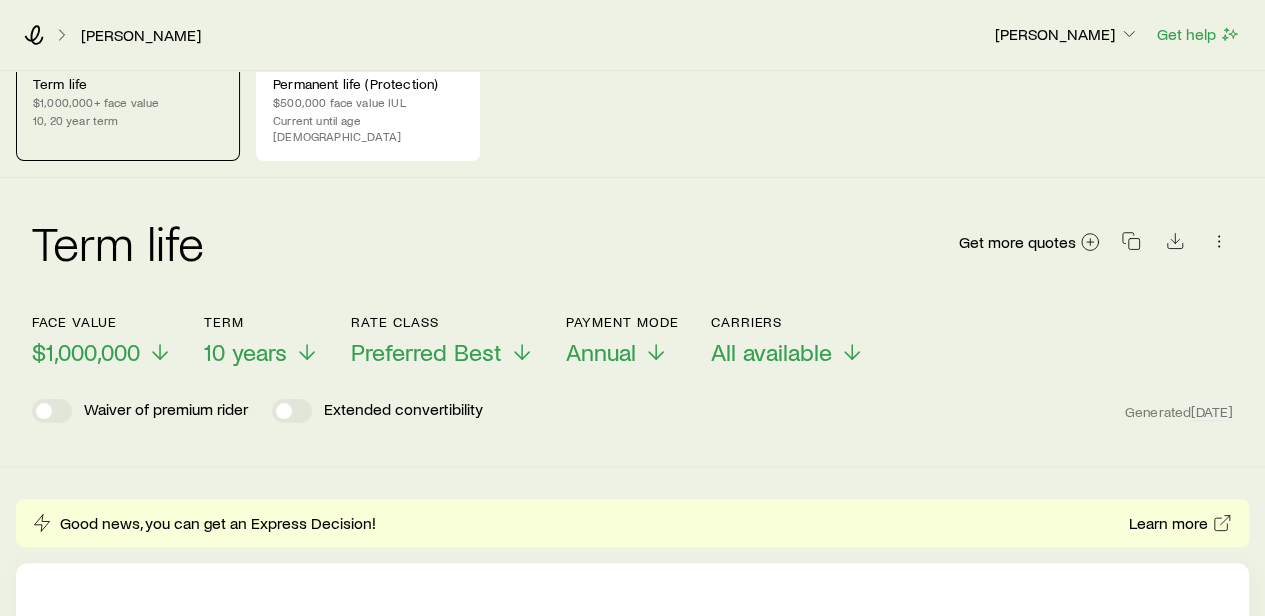 scroll, scrollTop: 0, scrollLeft: 0, axis: both 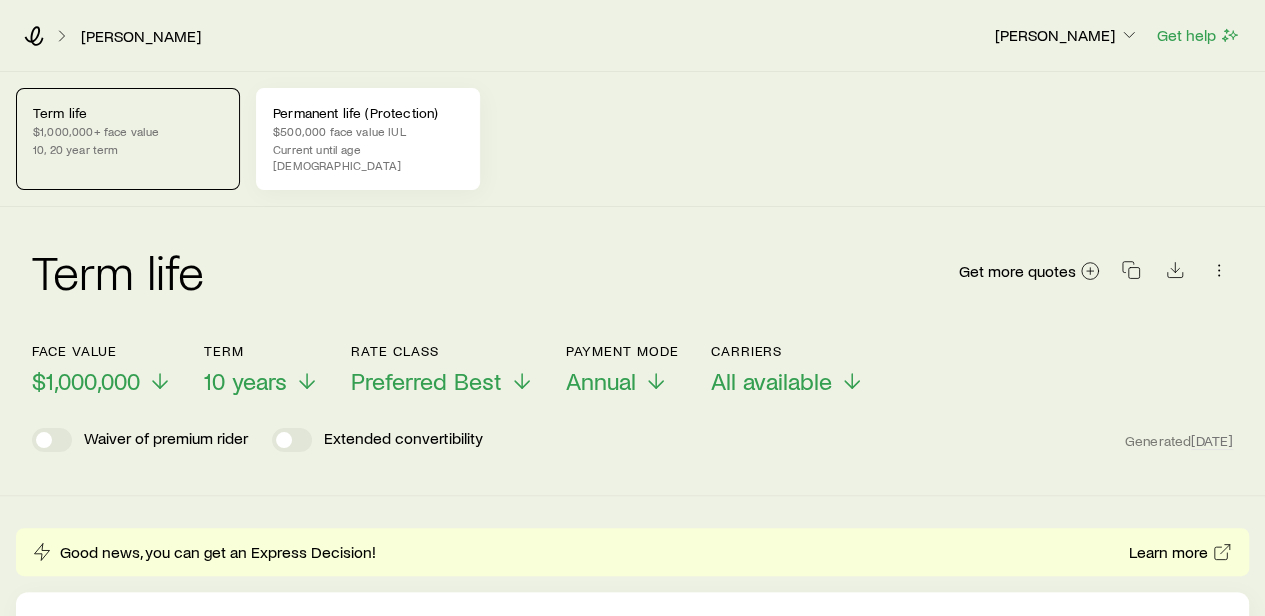 click on "$500,000 face value IUL" at bounding box center (368, 131) 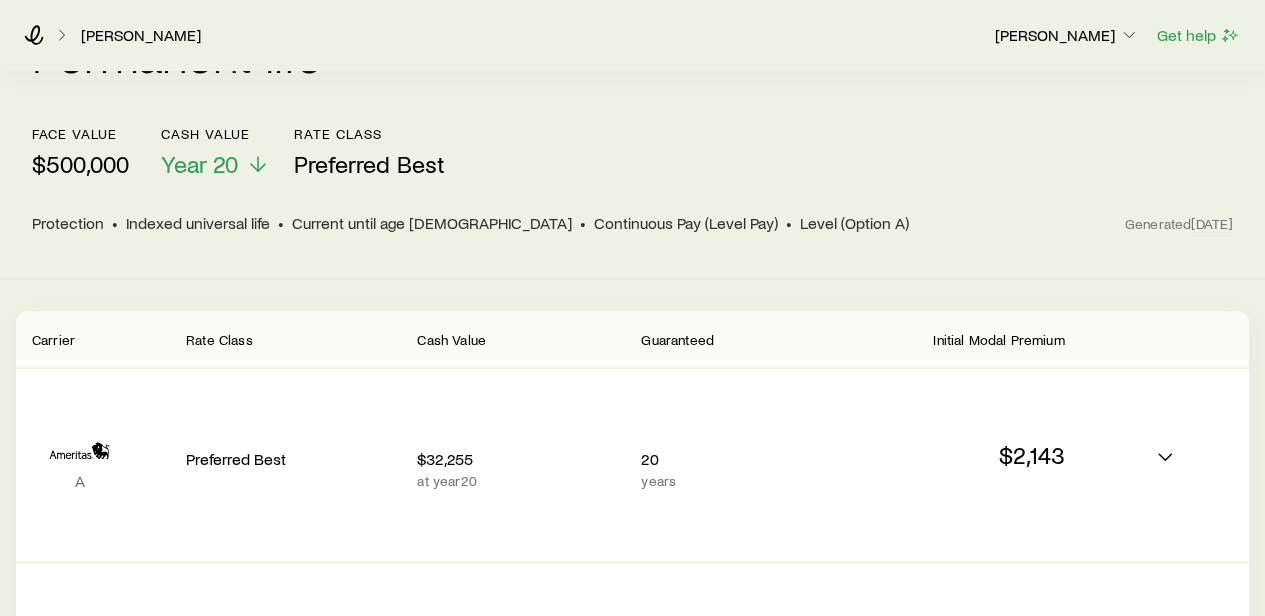 scroll, scrollTop: 300, scrollLeft: 0, axis: vertical 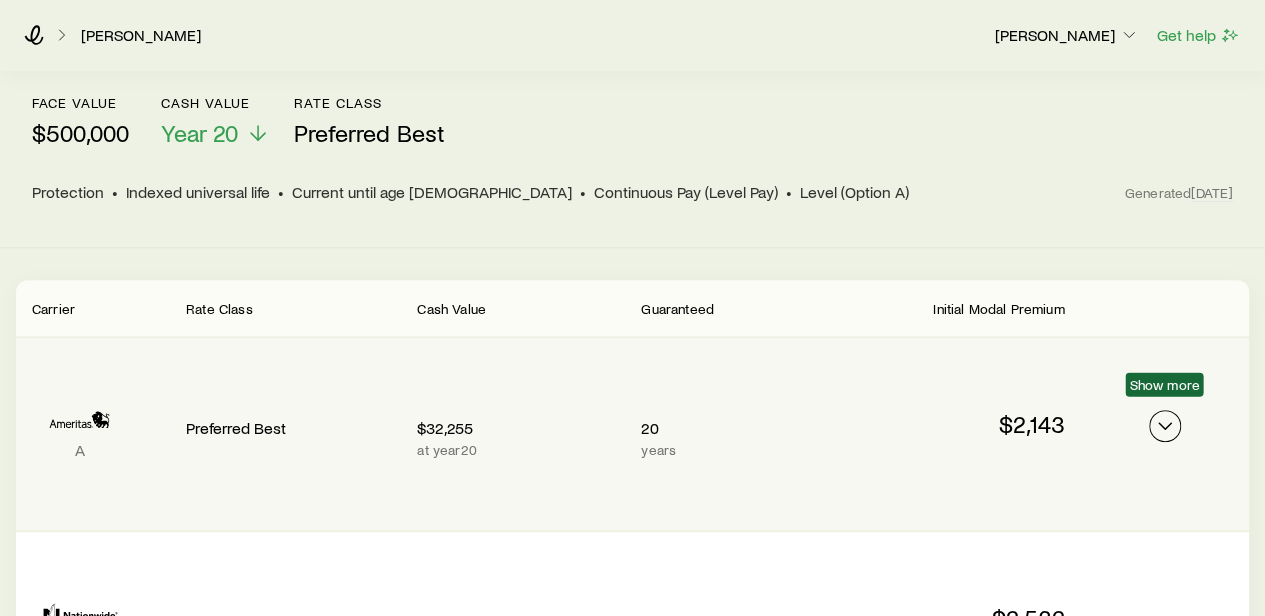 click 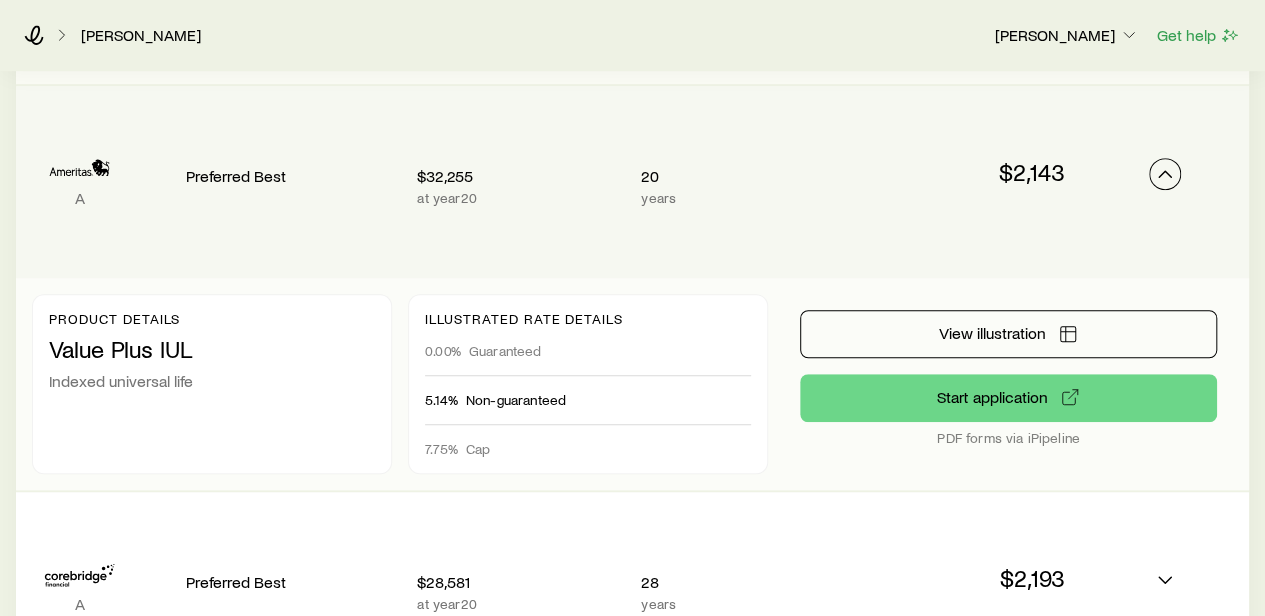scroll, scrollTop: 448, scrollLeft: 0, axis: vertical 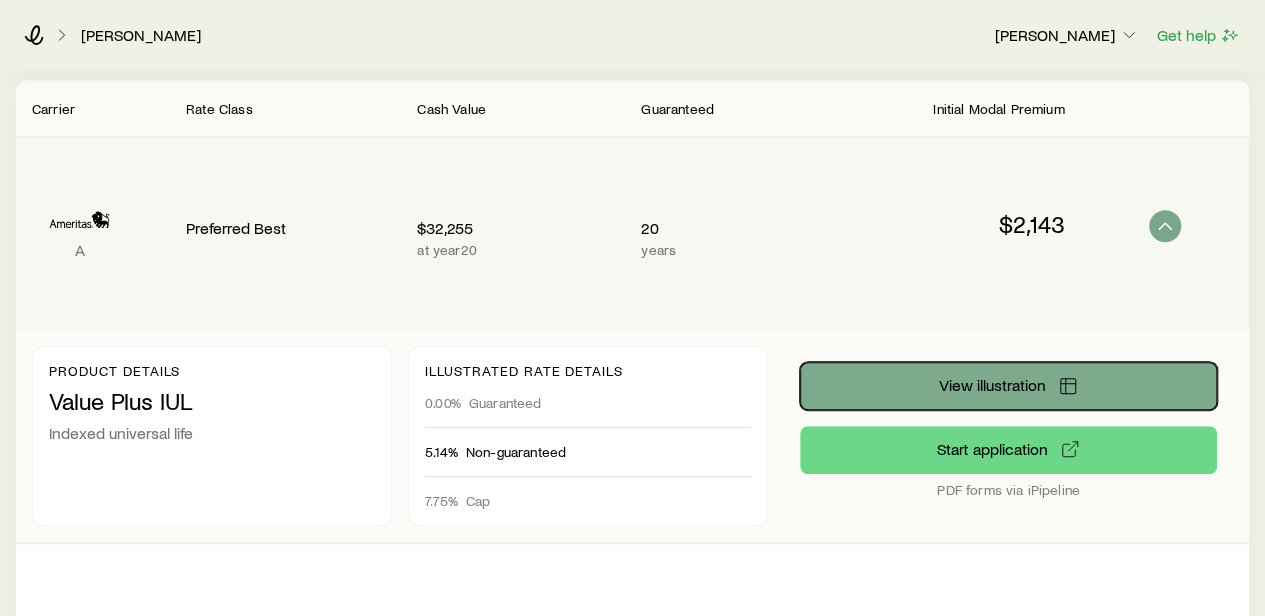 click on "View illustration" at bounding box center [992, 385] 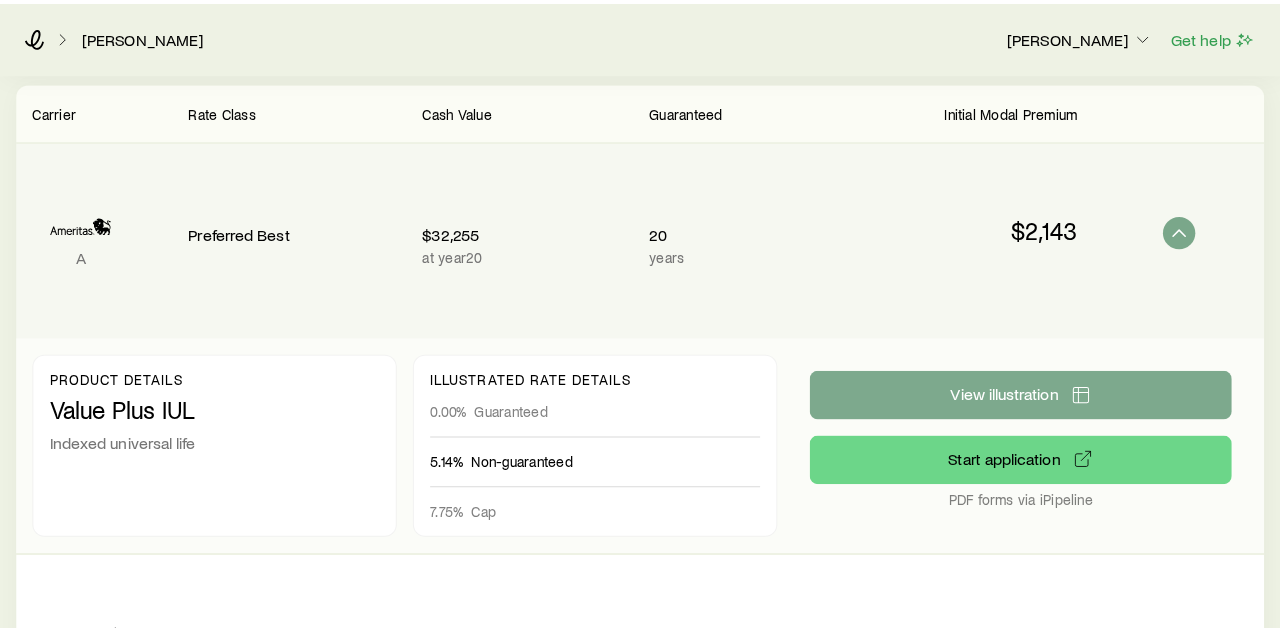 scroll, scrollTop: 0, scrollLeft: 0, axis: both 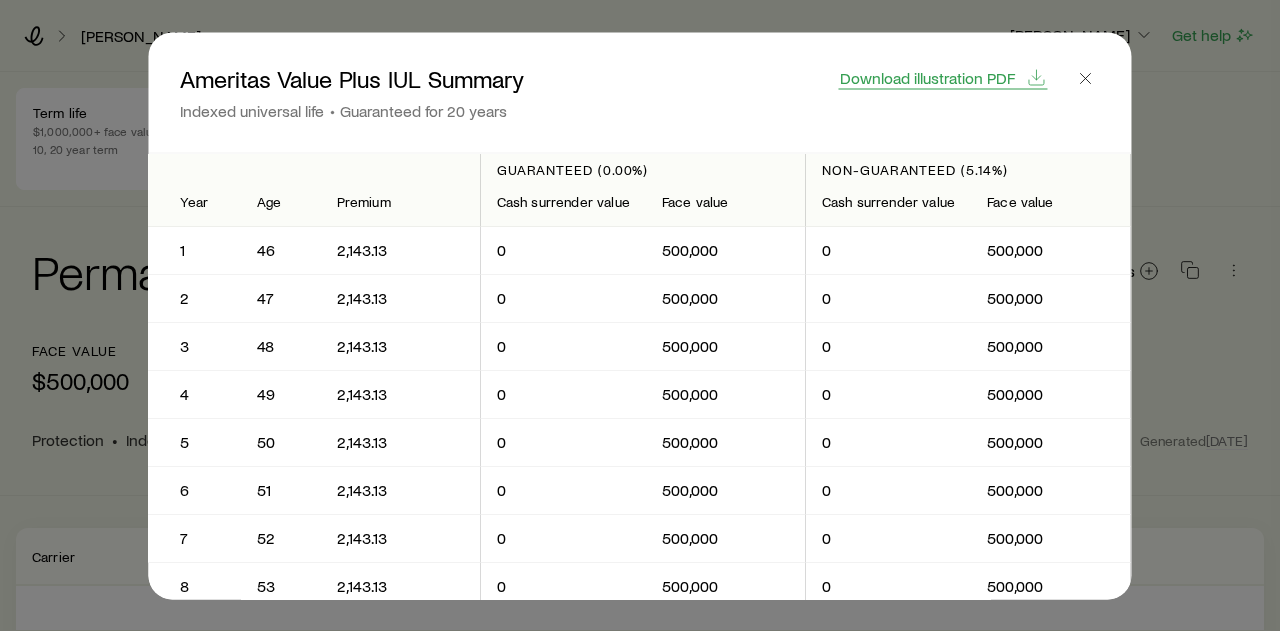 click on "Download illustration PDF" at bounding box center (927, 77) 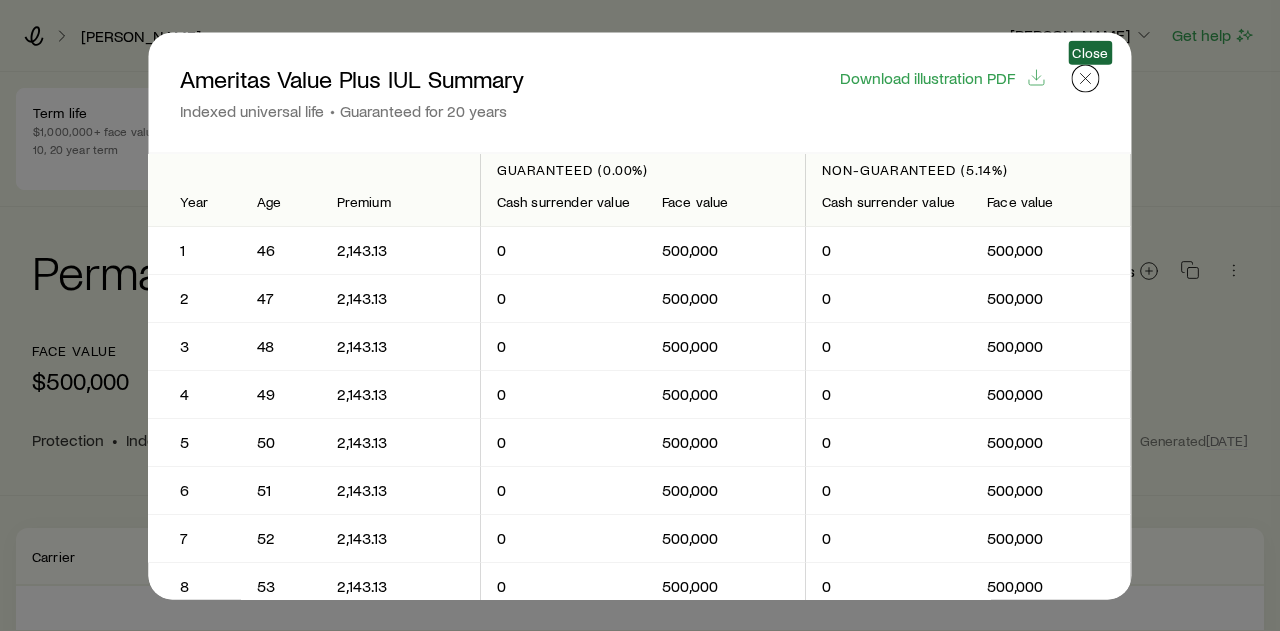 click 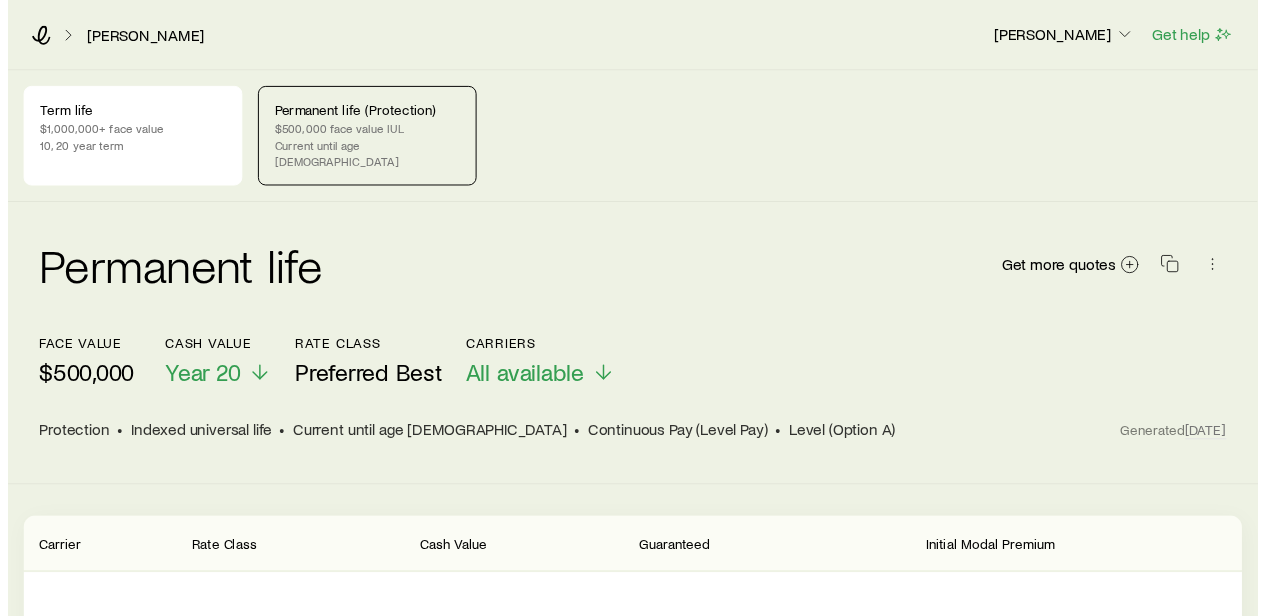 scroll, scrollTop: 448, scrollLeft: 0, axis: vertical 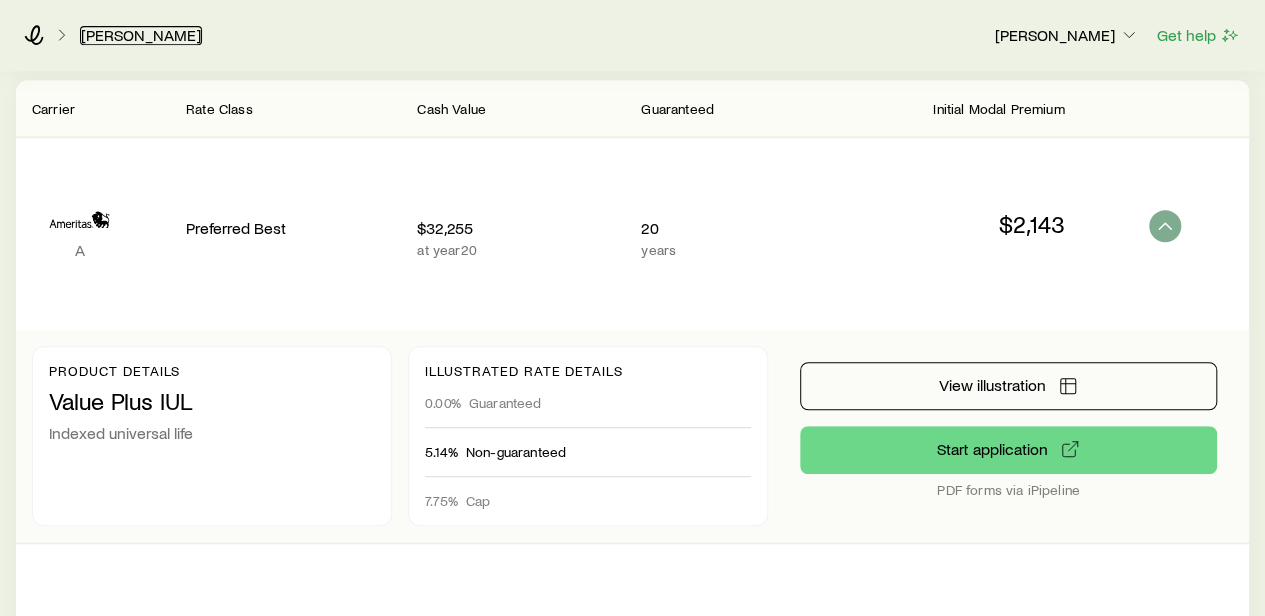 click on "Hall, Bill" at bounding box center [141, 35] 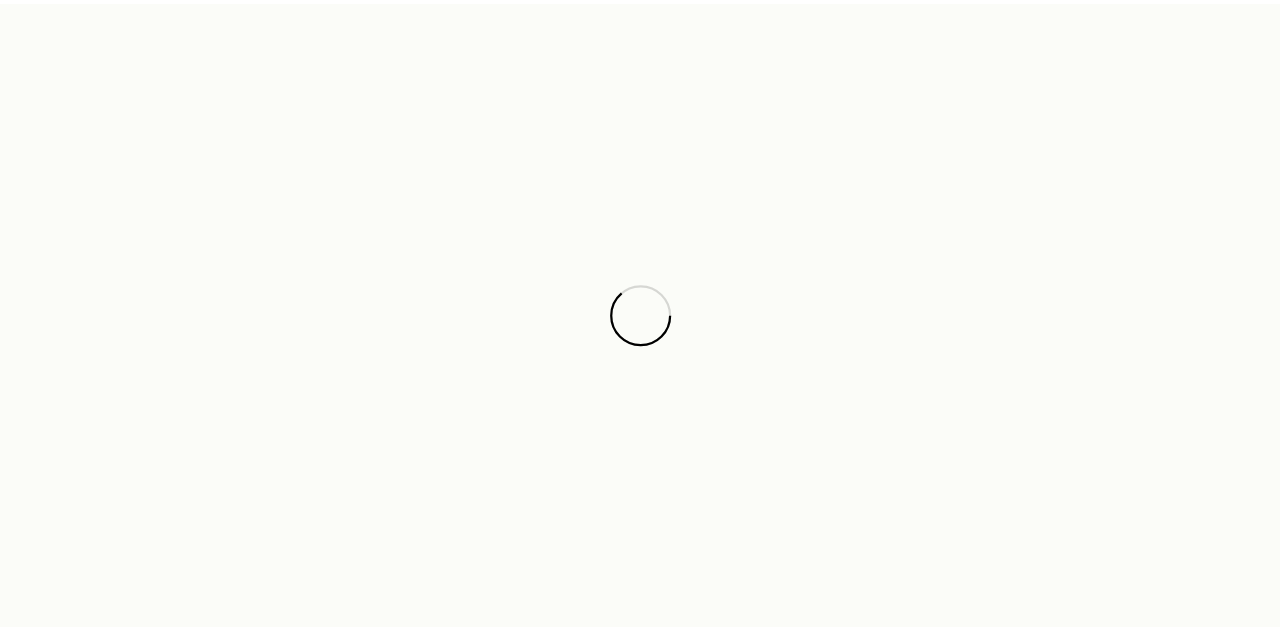 scroll, scrollTop: 0, scrollLeft: 0, axis: both 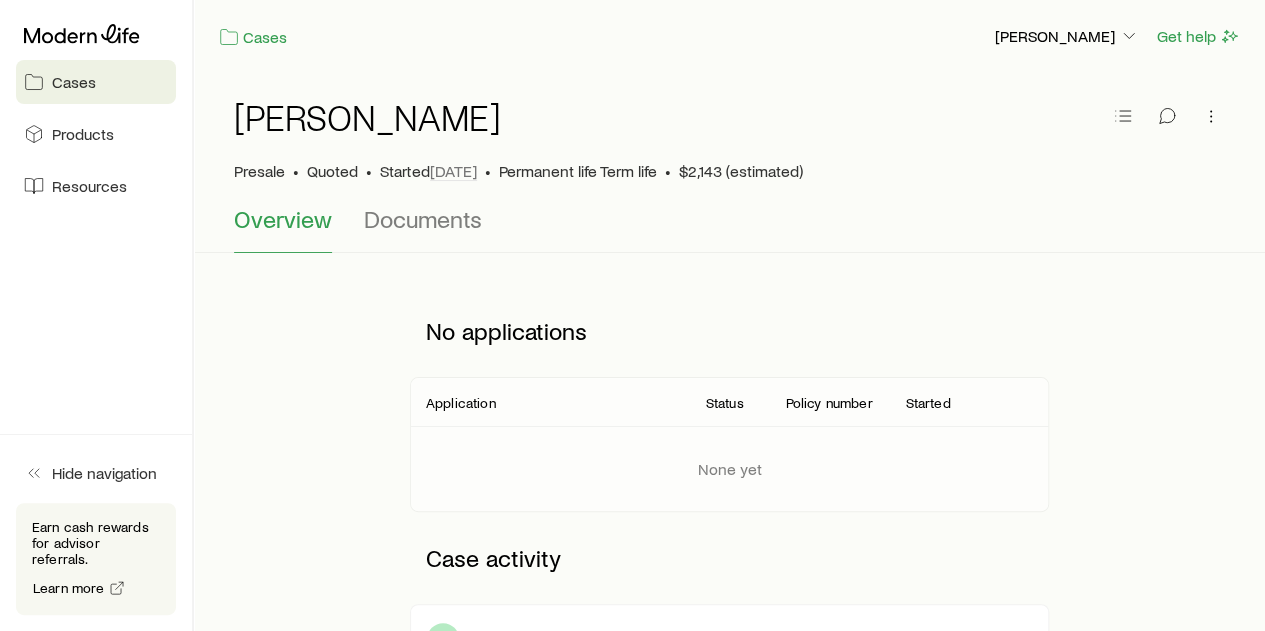 click on "Cases" at bounding box center [74, 82] 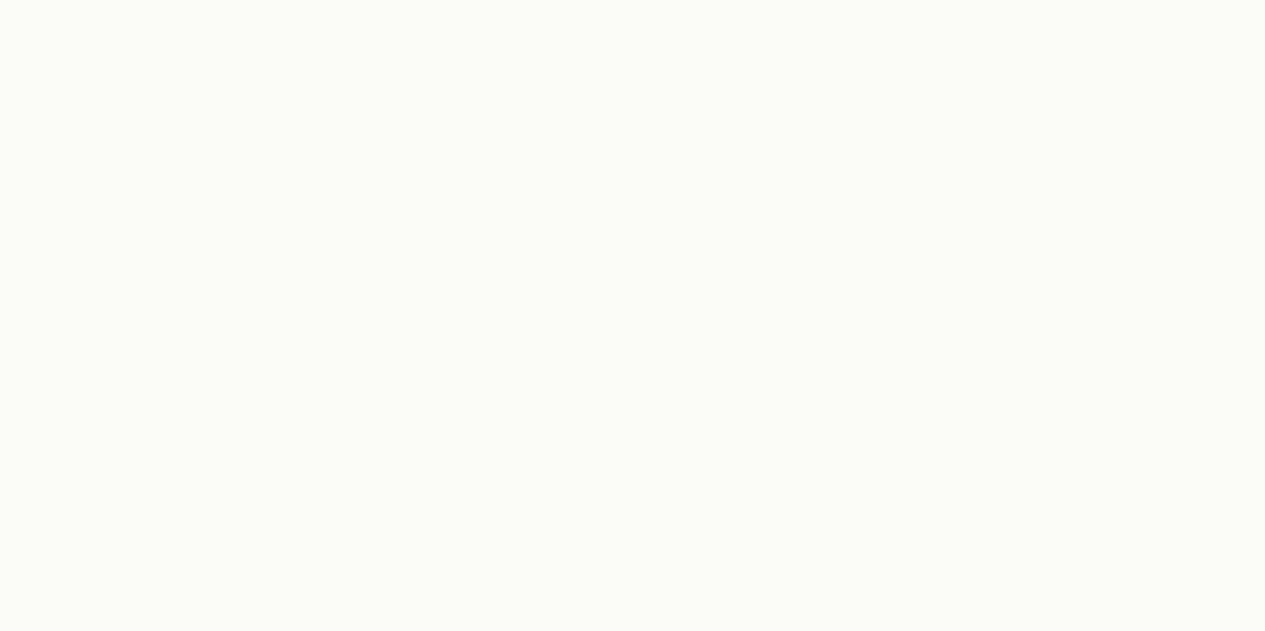 scroll, scrollTop: 152231, scrollLeft: 0, axis: vertical 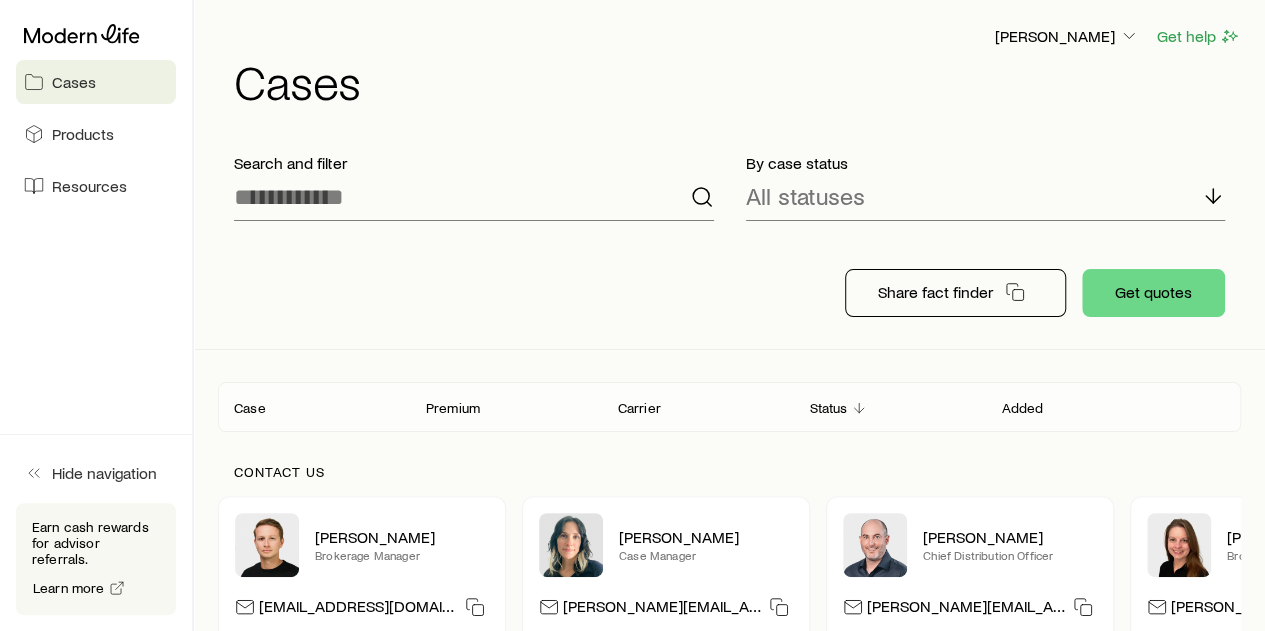click on "Cases" at bounding box center [74, 82] 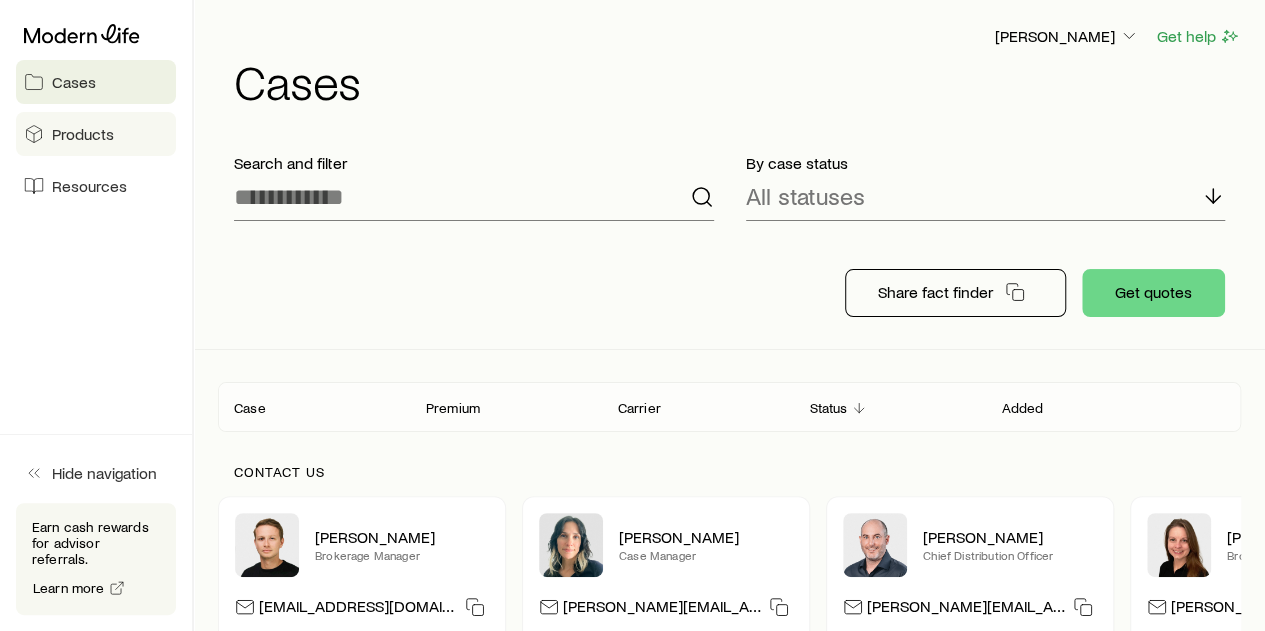 click on "Products" at bounding box center [83, 134] 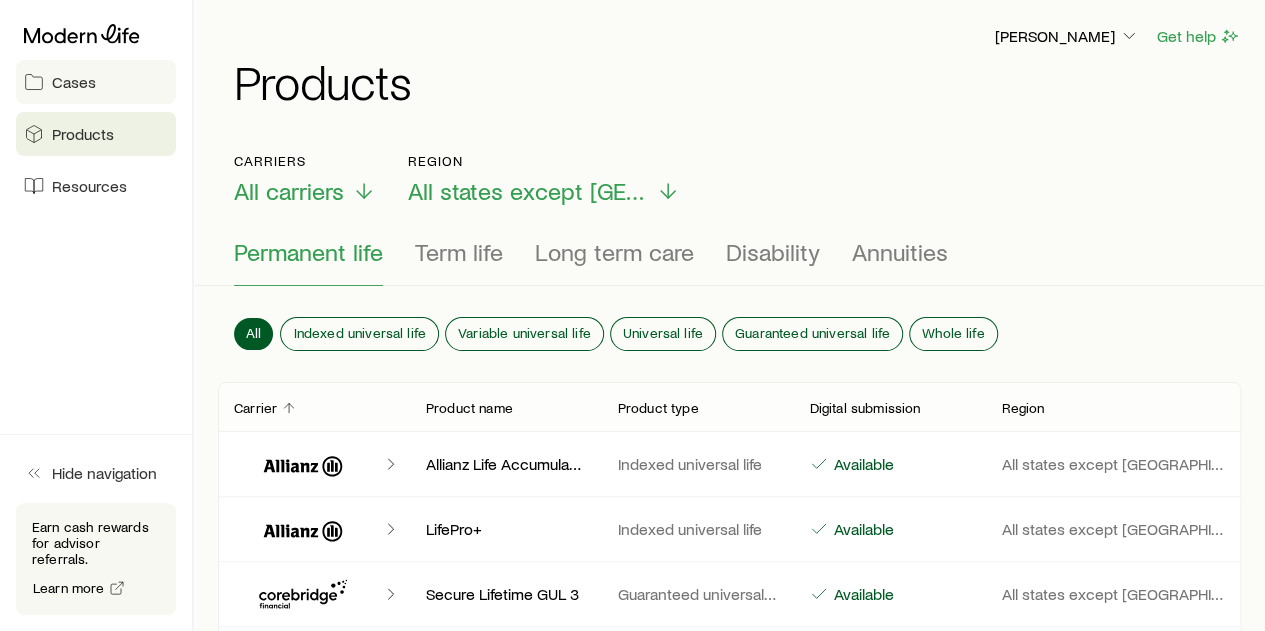 click on "Cases" at bounding box center (74, 82) 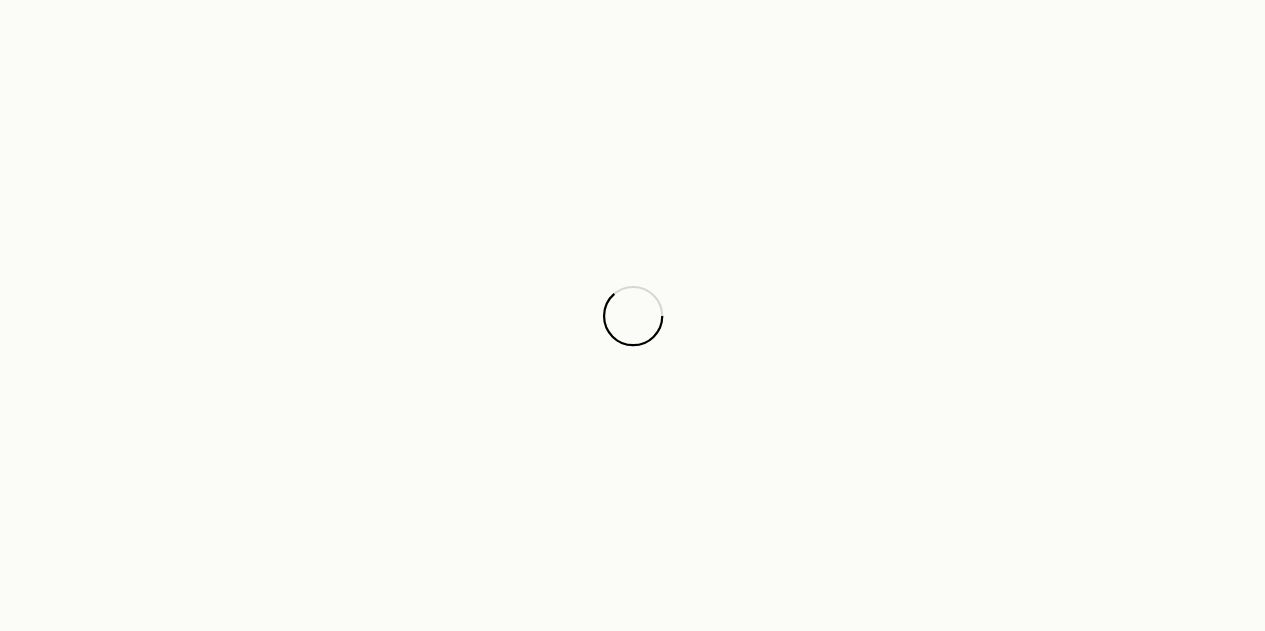 scroll, scrollTop: 152231, scrollLeft: 0, axis: vertical 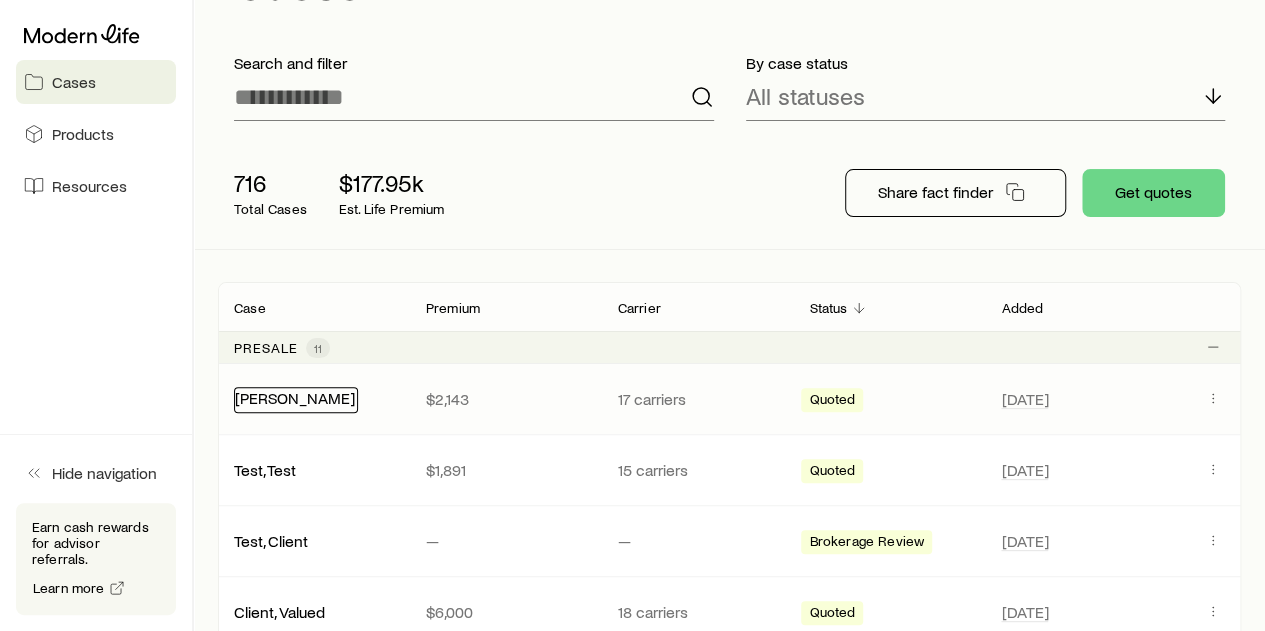 click on "Hall, Bill" at bounding box center [295, 397] 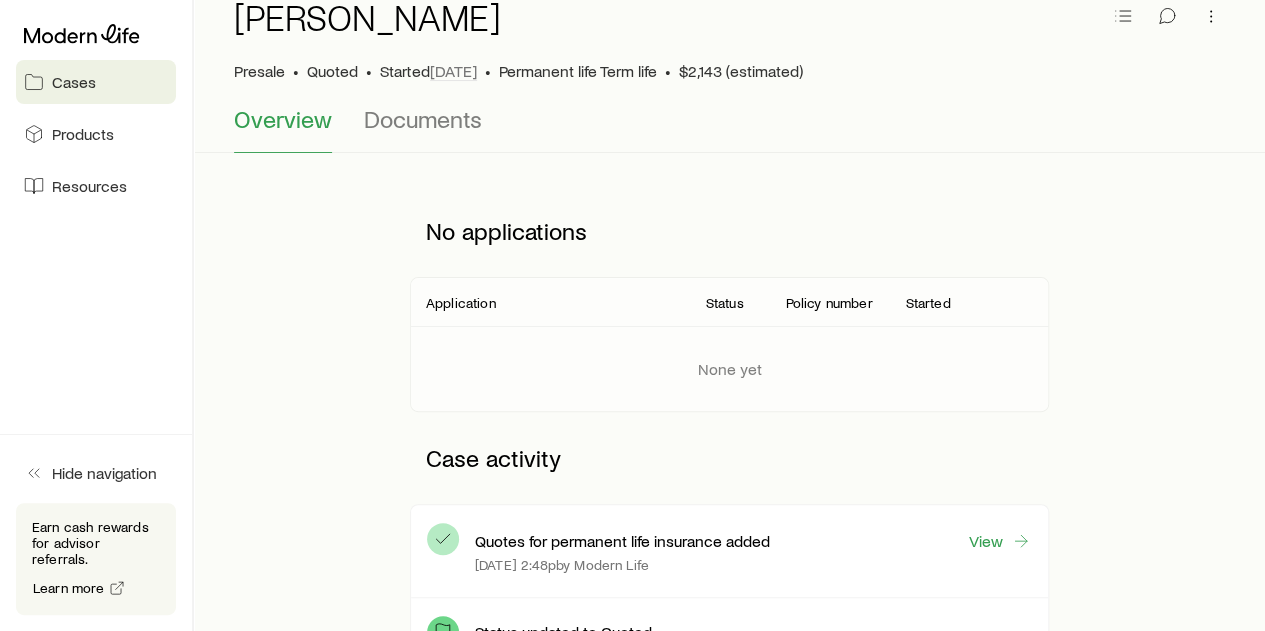 scroll, scrollTop: 0, scrollLeft: 0, axis: both 